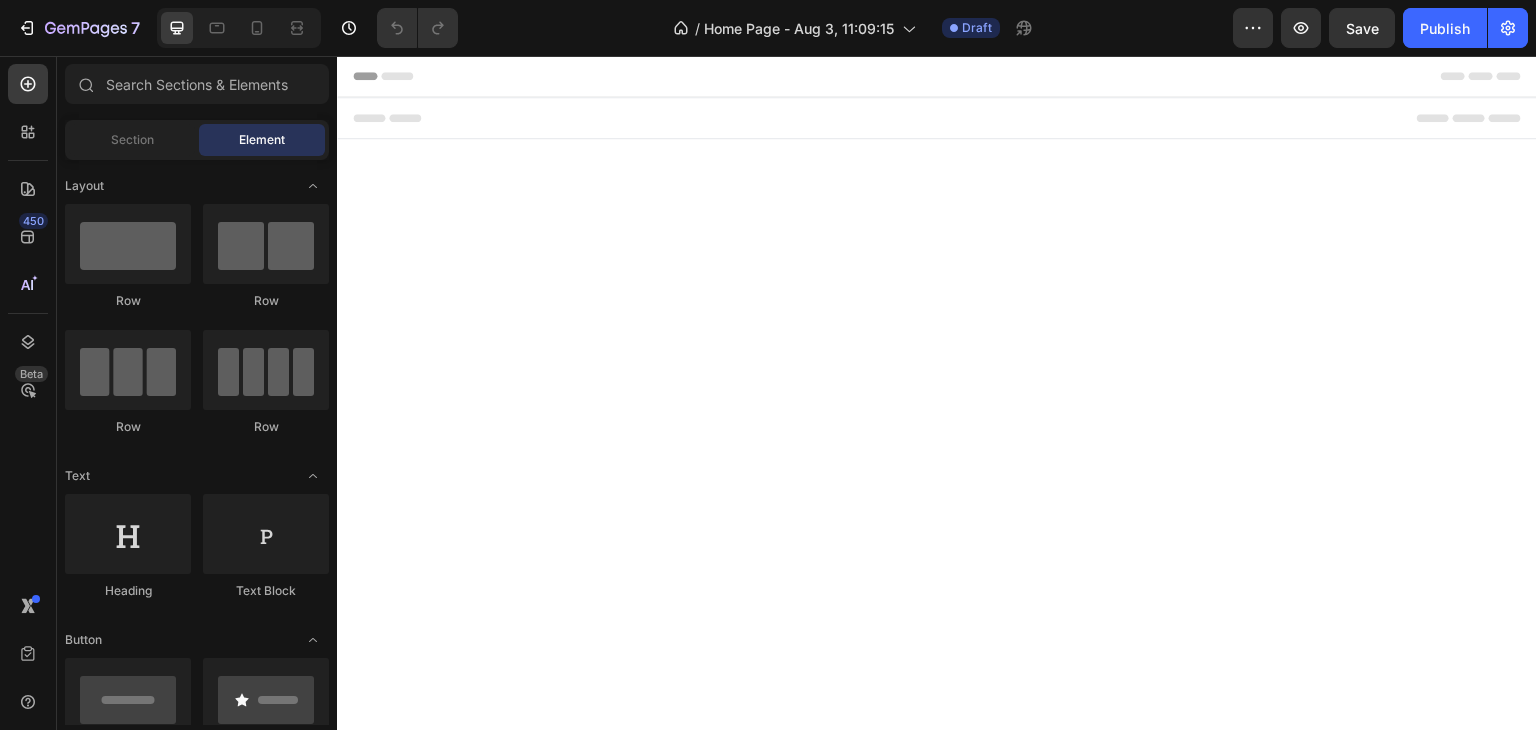 scroll, scrollTop: 0, scrollLeft: 0, axis: both 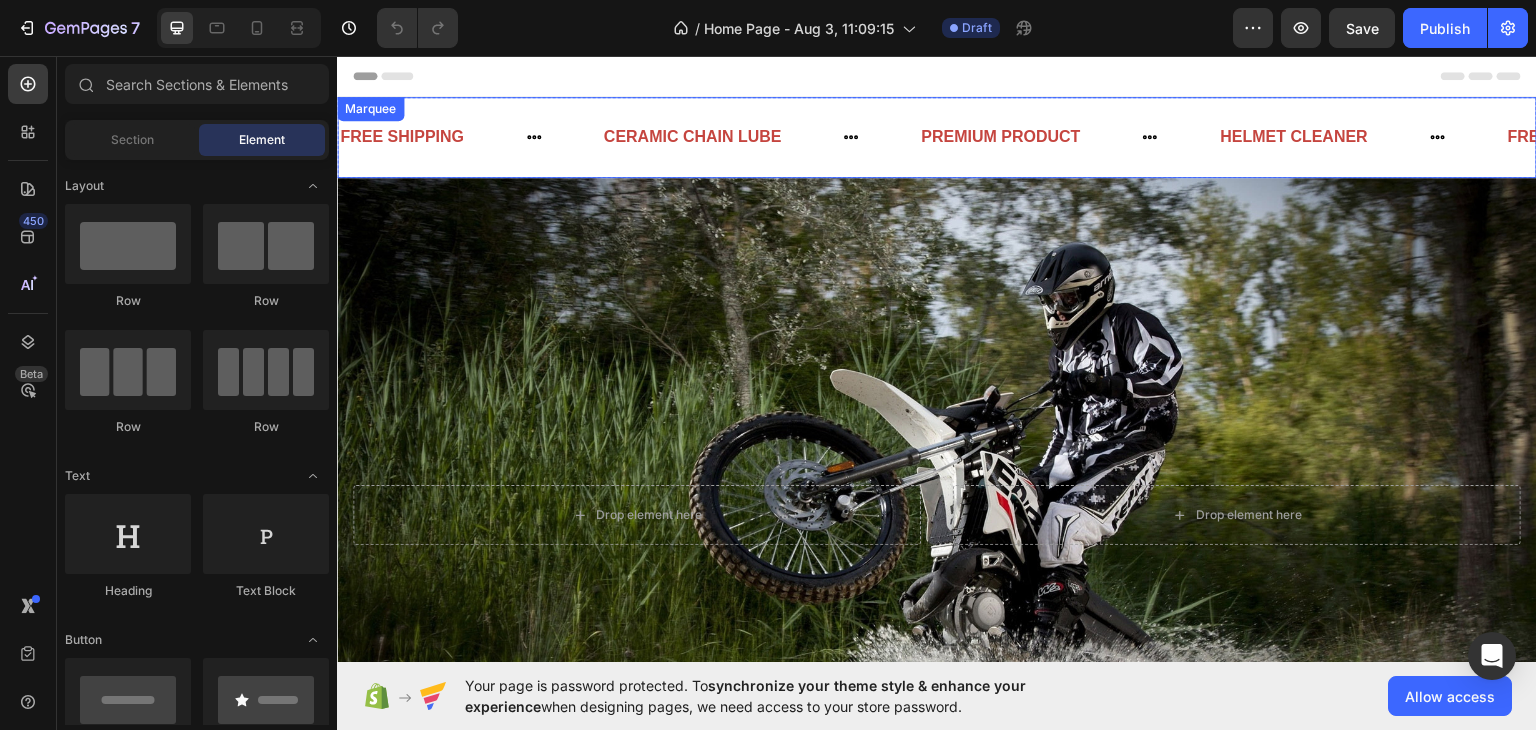 click on "FREE SHIPPING Text Block
CERAMIC CHAIN LUBE Text Block
PREMIUM PRODUCT Text Block
HELMET CLEANER Text Block
FREE SHIPPING Text Block
CERAMIC CHAIN LUBE Text Block
PREMIUM PRODUCT Text Block
HELMET CLEANER Text Block
FREE SHIPPING Text Block
CERAMIC CHAIN LUBE Text Block
PREMIUM PRODUCT Text Block
HELMET CLEANER Text Block
FREE SHIPPING Text Block
CERAMIC CHAIN LUBE Text Block
PREMIUM PRODUCT Text Block
HELMET CLEANER Text Block
FREE SHIPPING Text Block
CERAMIC CHAIN LUBE Text Block
PREMIUM PRODUCT Text Block
HELMET CLEANER Text Block
FREE SHIPPING Text Block
CERAMIC CHAIN LUBE Text Block
PREMIUM PRODUCT Text Block
HELMET CLEANER Text Block Marquee" at bounding box center [937, 136] 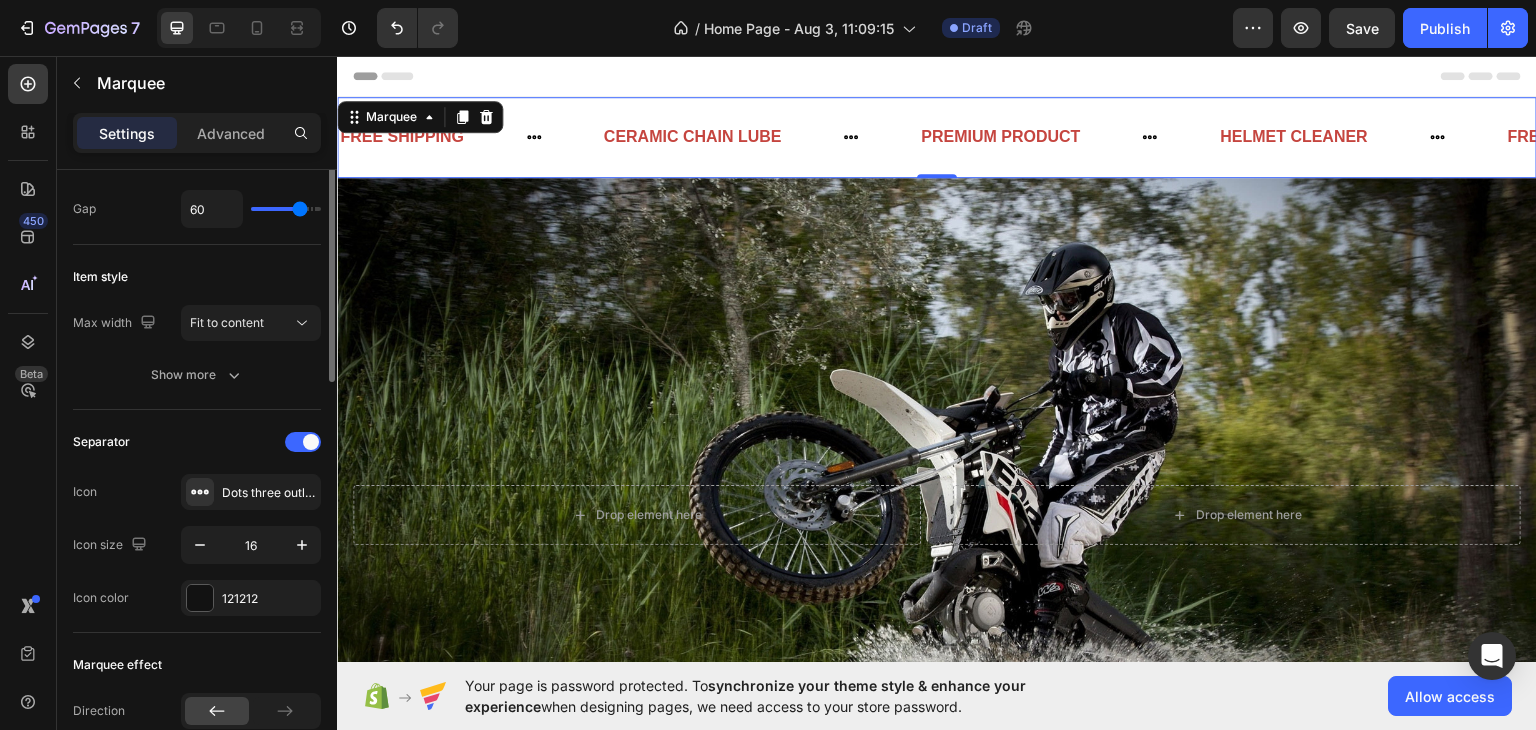 scroll, scrollTop: 155, scrollLeft: 0, axis: vertical 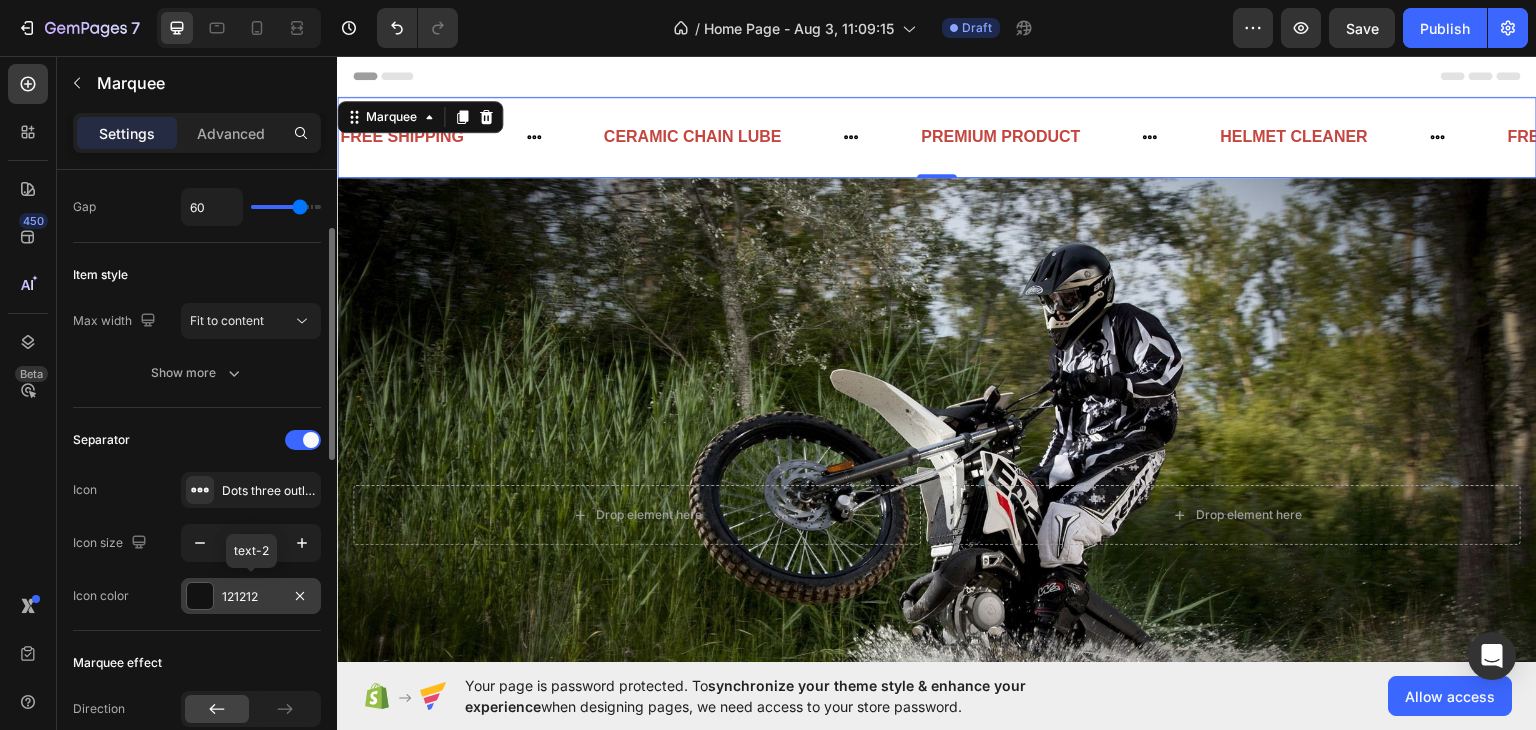 click on "121212" at bounding box center [251, 597] 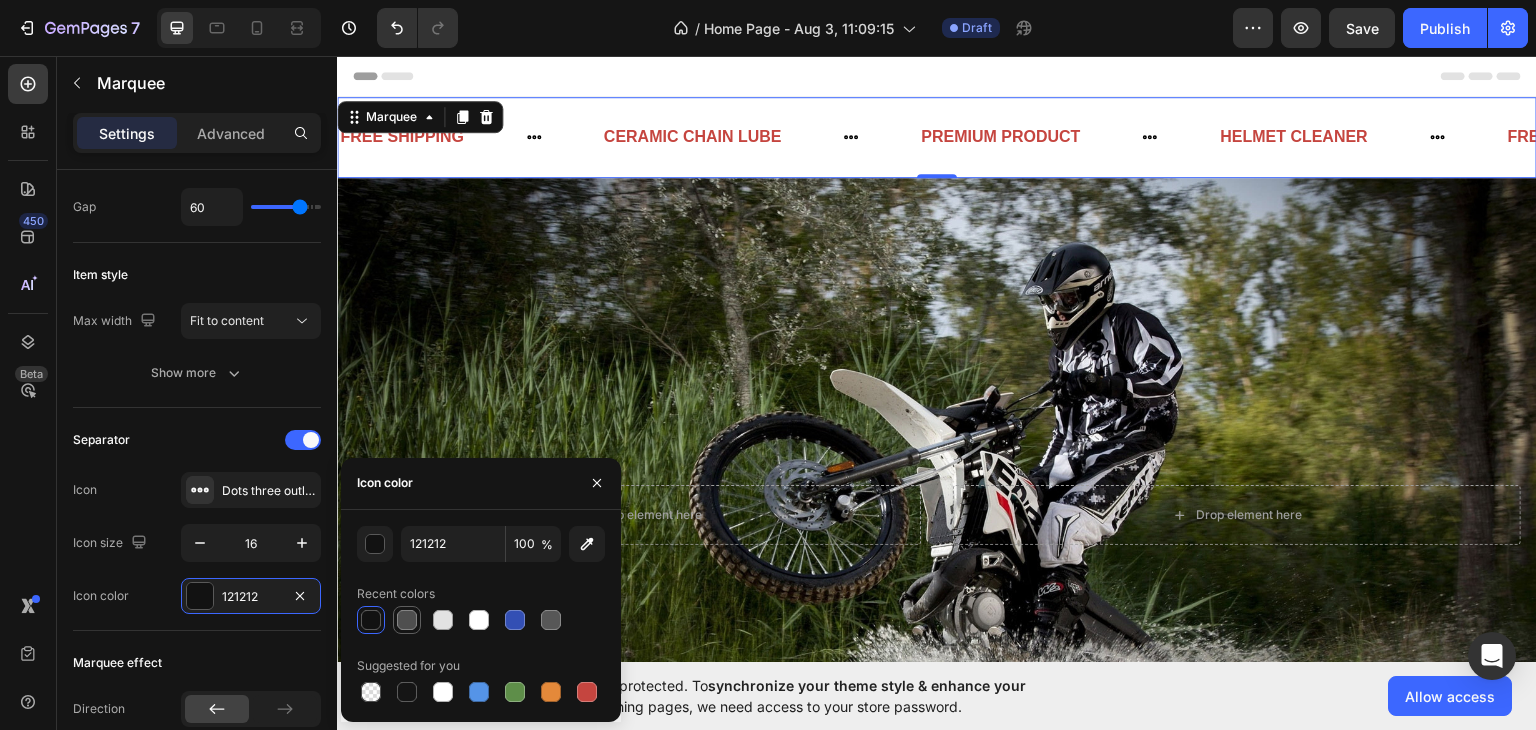 click at bounding box center [407, 620] 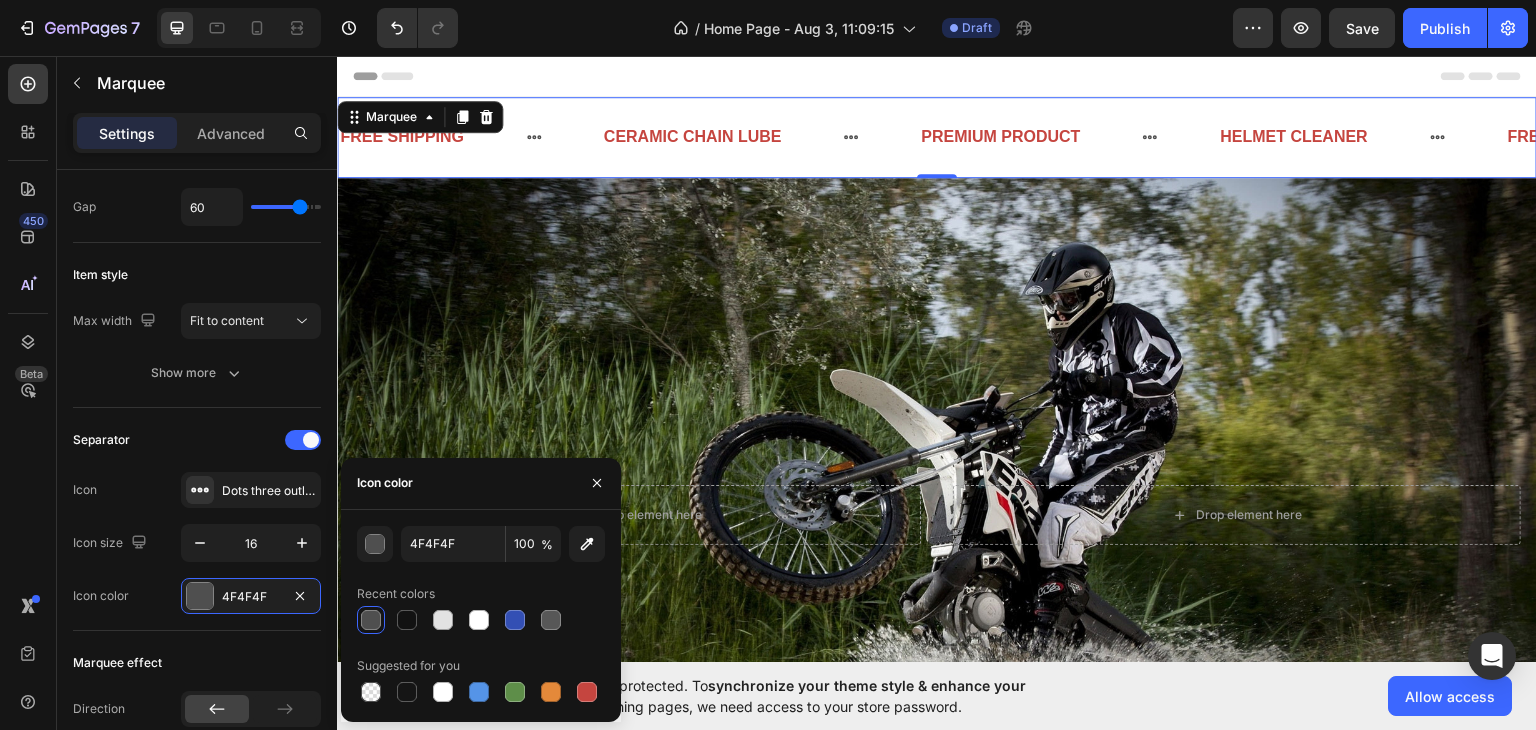 click at bounding box center (371, 620) 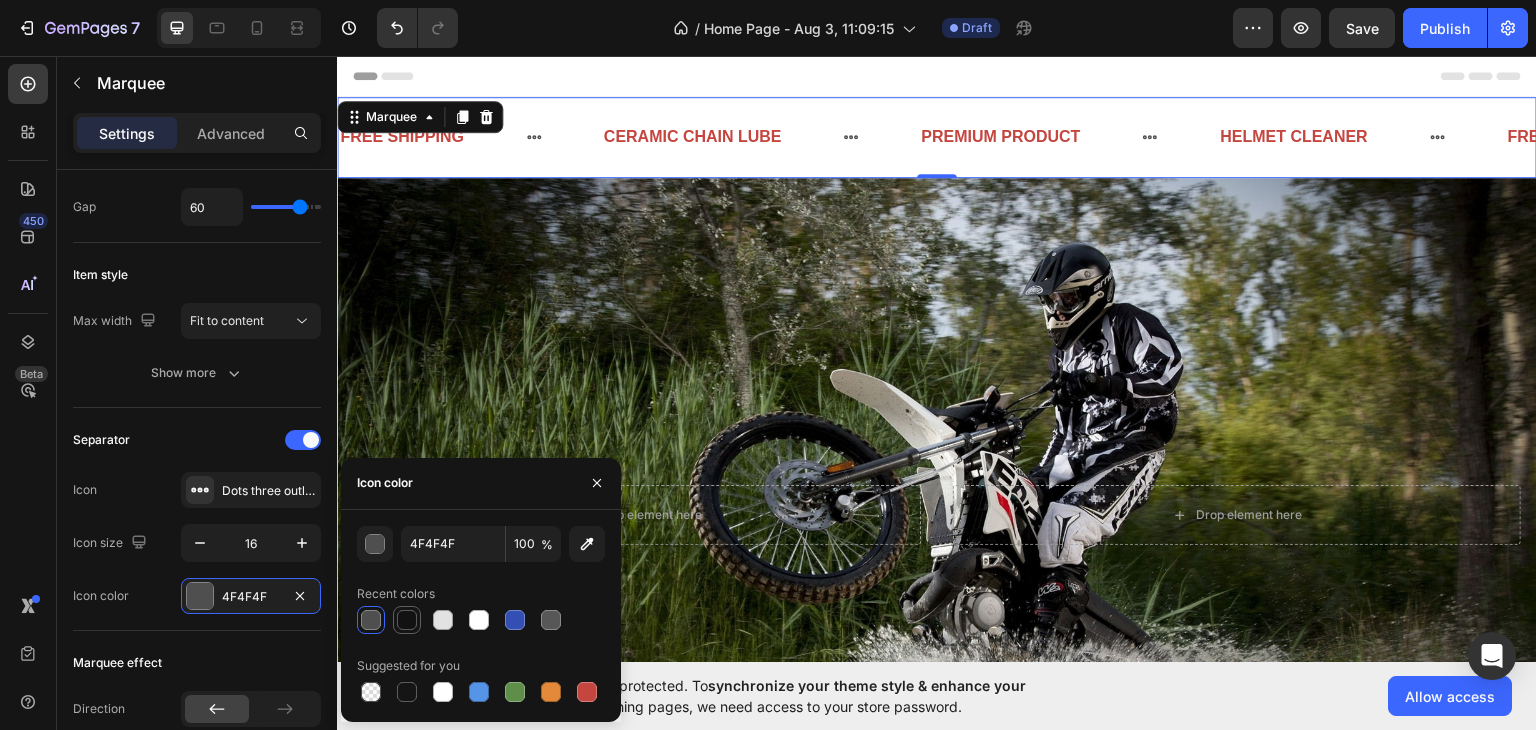 click at bounding box center [407, 620] 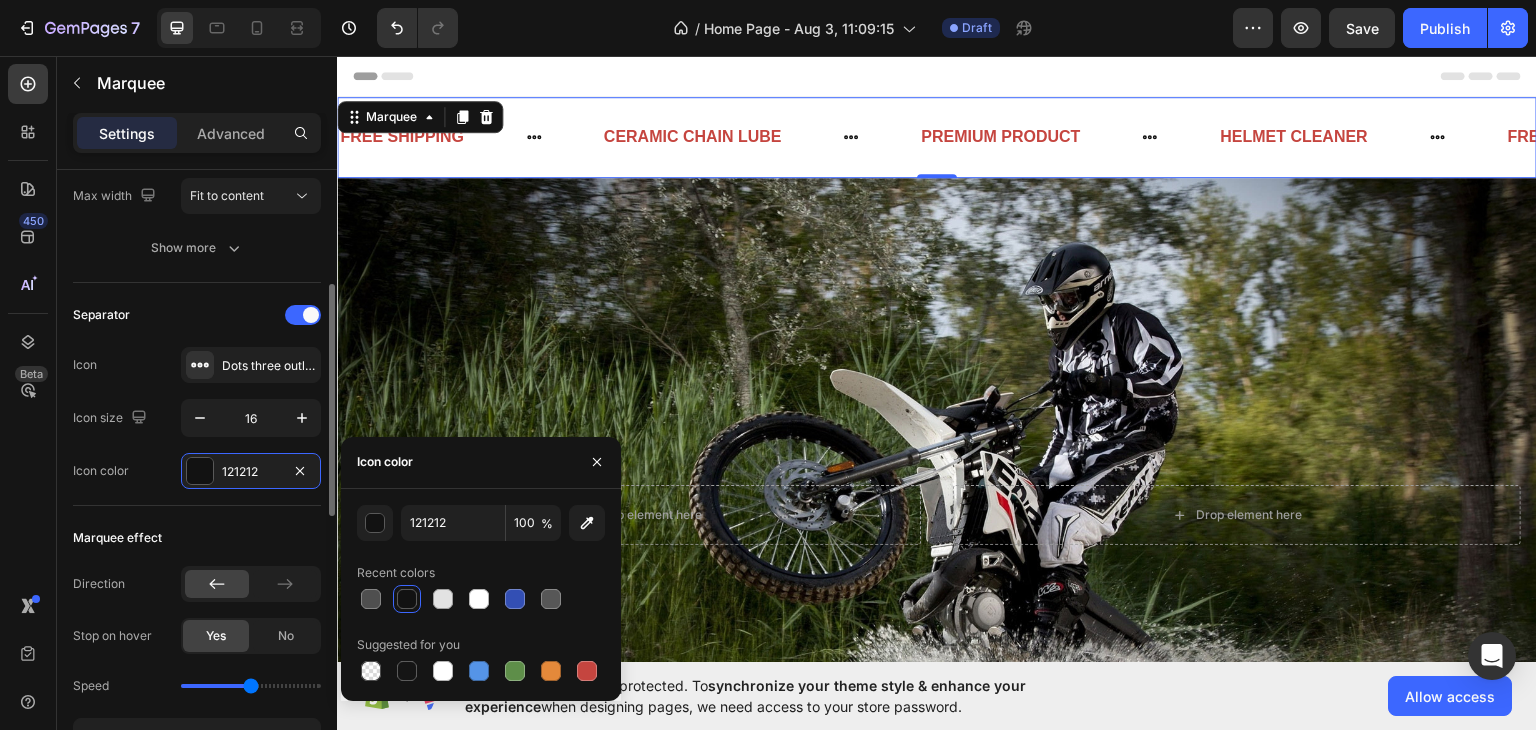scroll, scrollTop: 287, scrollLeft: 0, axis: vertical 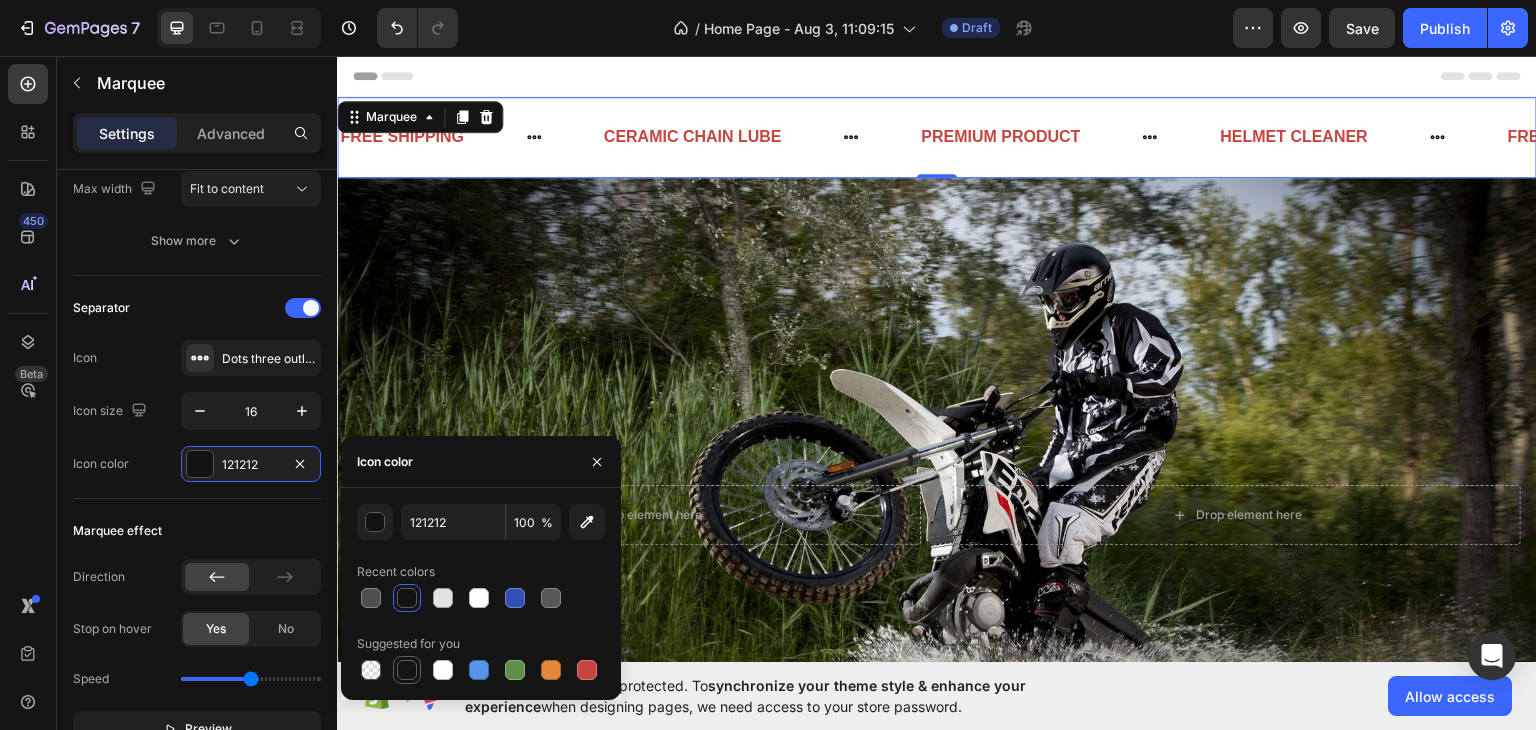 click at bounding box center (407, 670) 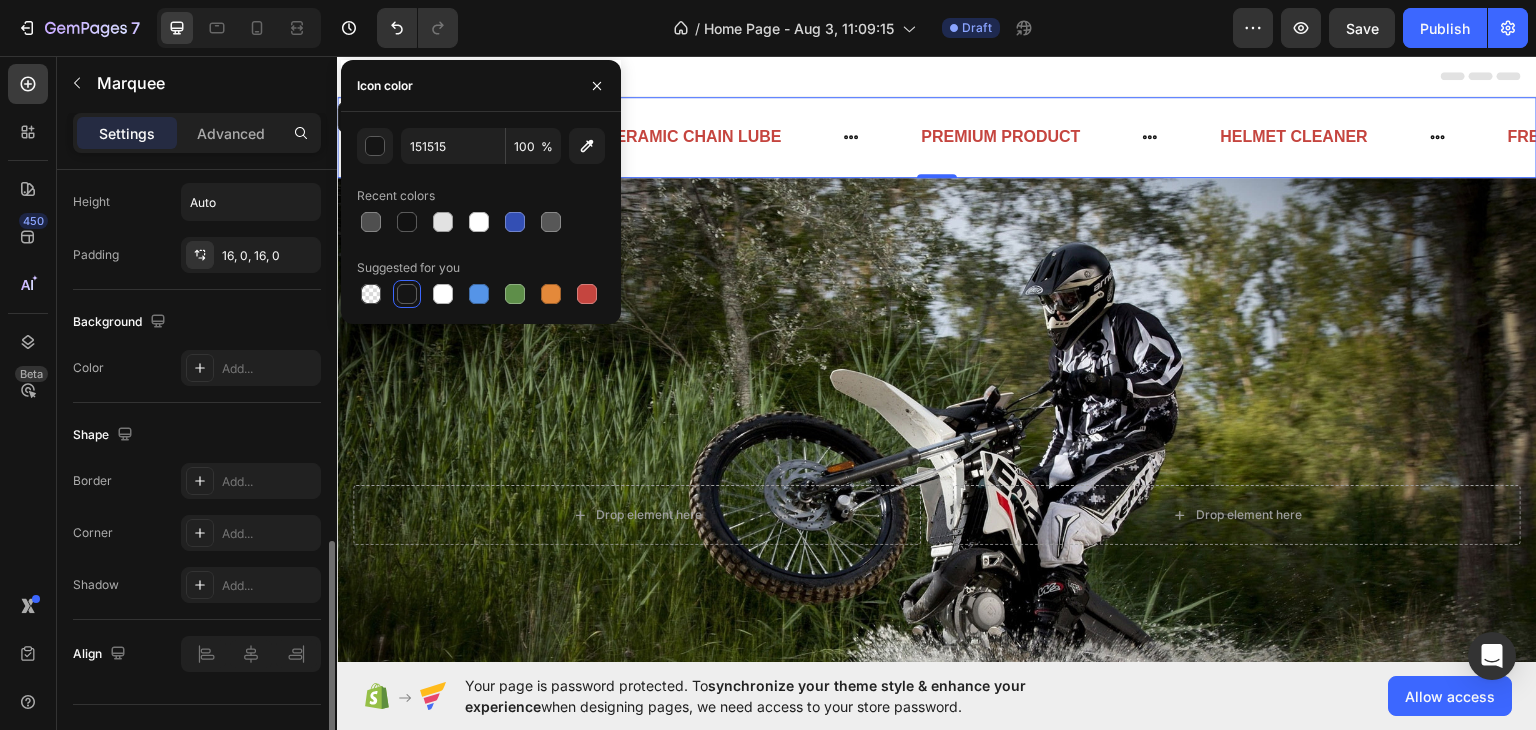 scroll, scrollTop: 981, scrollLeft: 0, axis: vertical 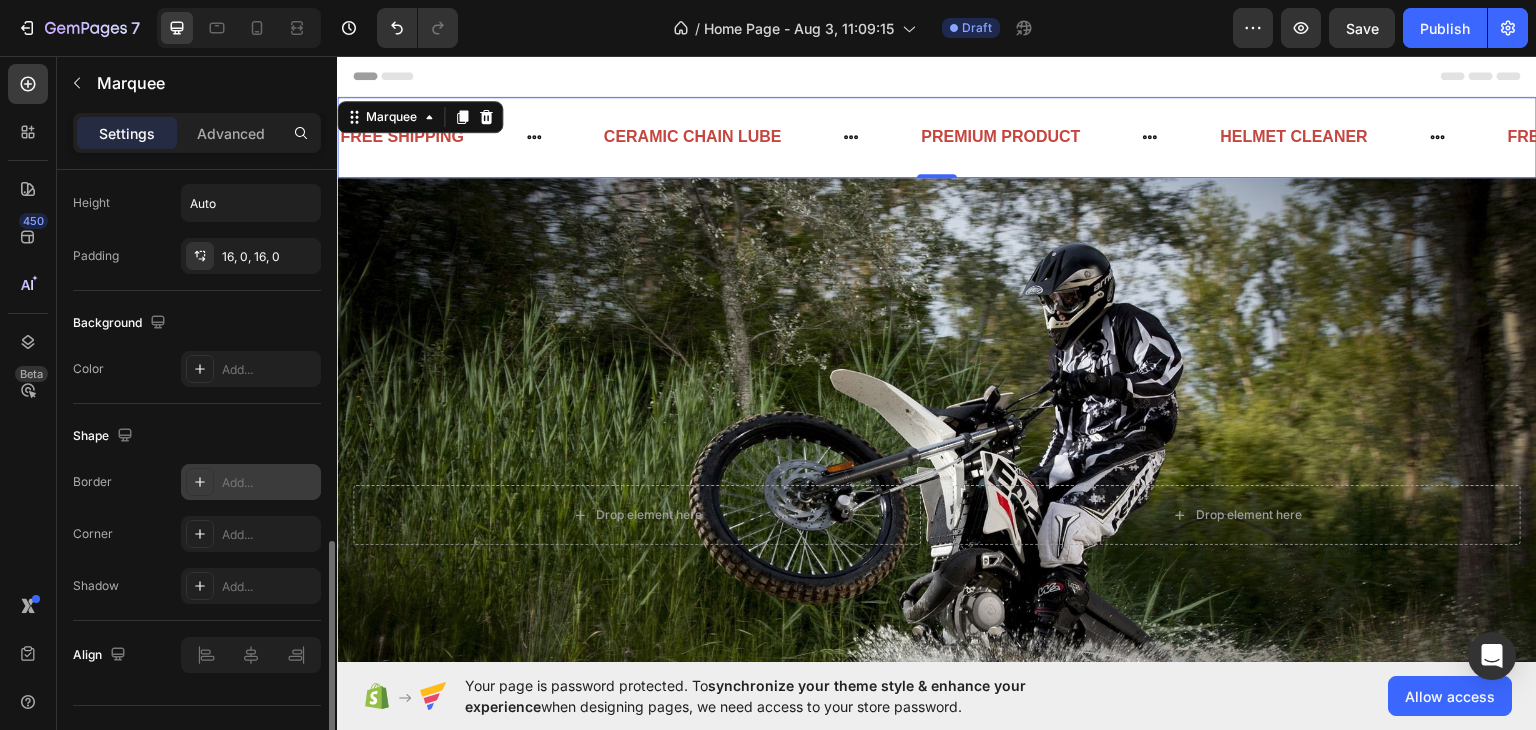 click 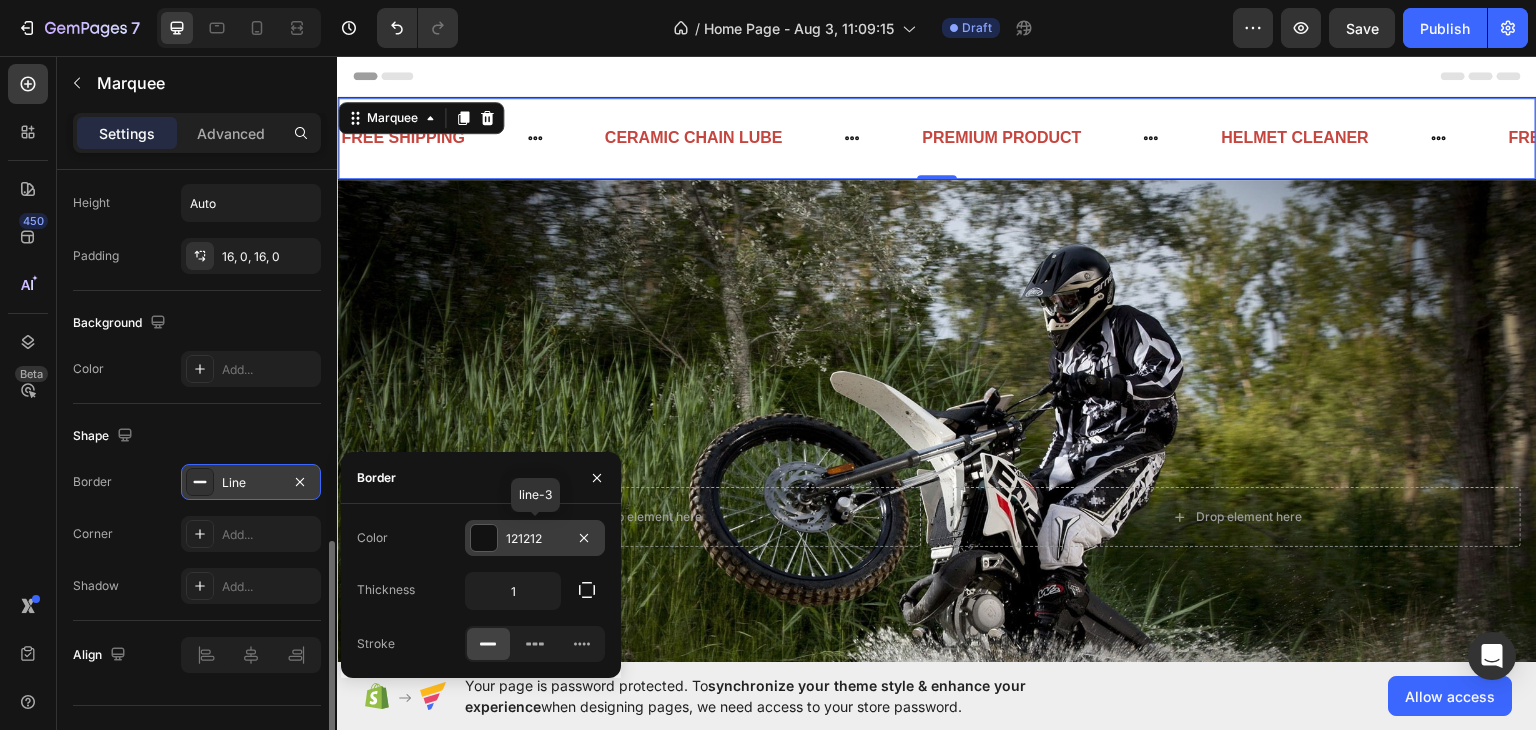 click on "121212" at bounding box center (535, 539) 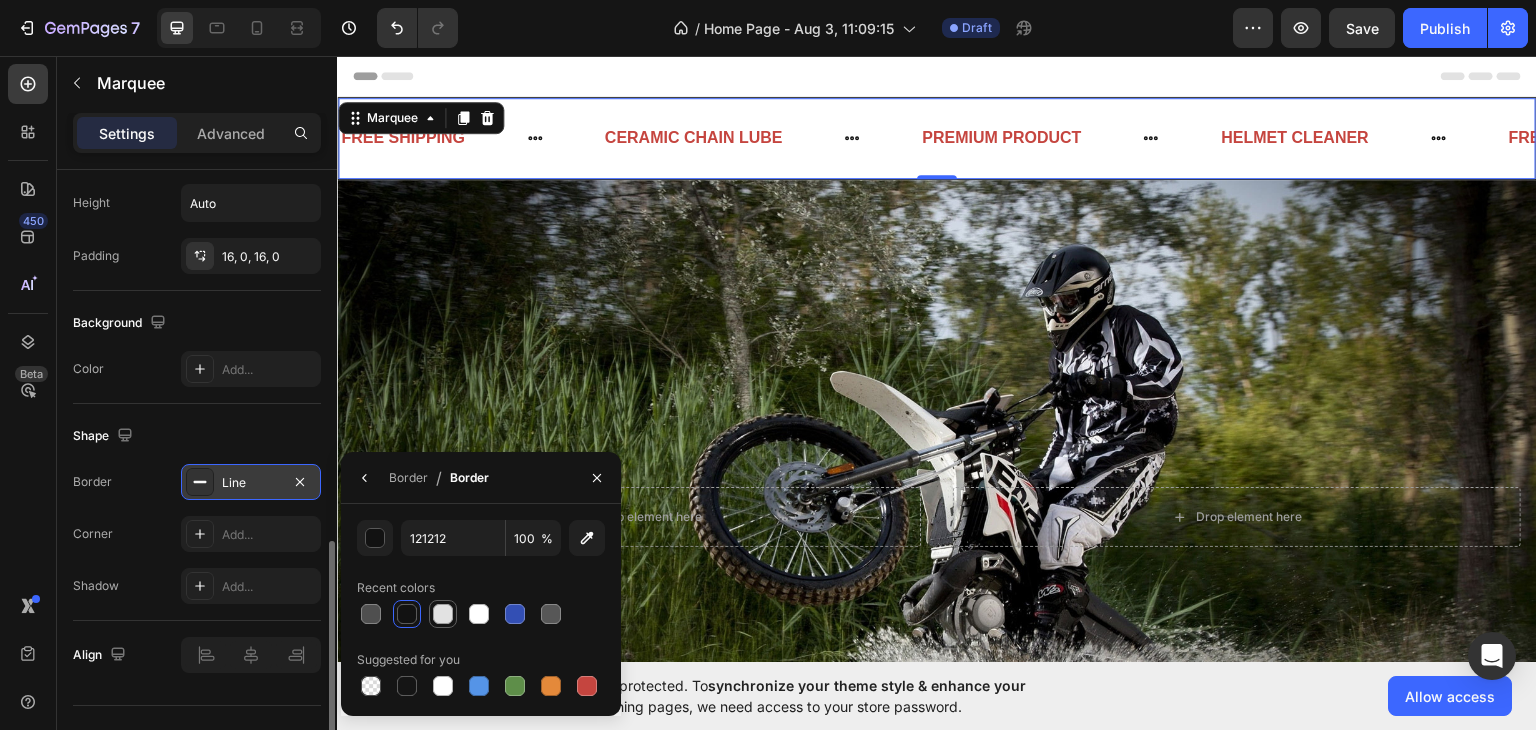 click at bounding box center (443, 614) 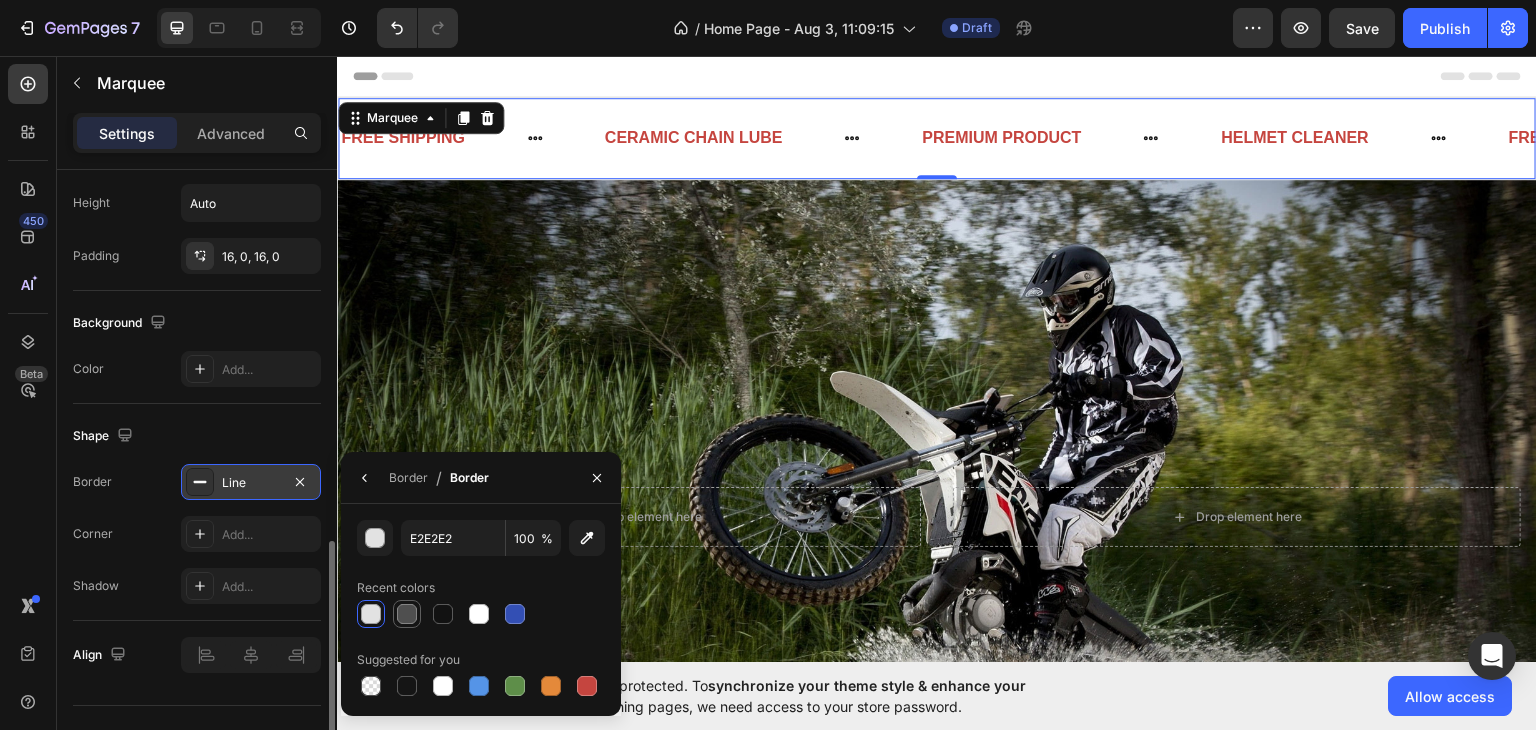 click at bounding box center [407, 614] 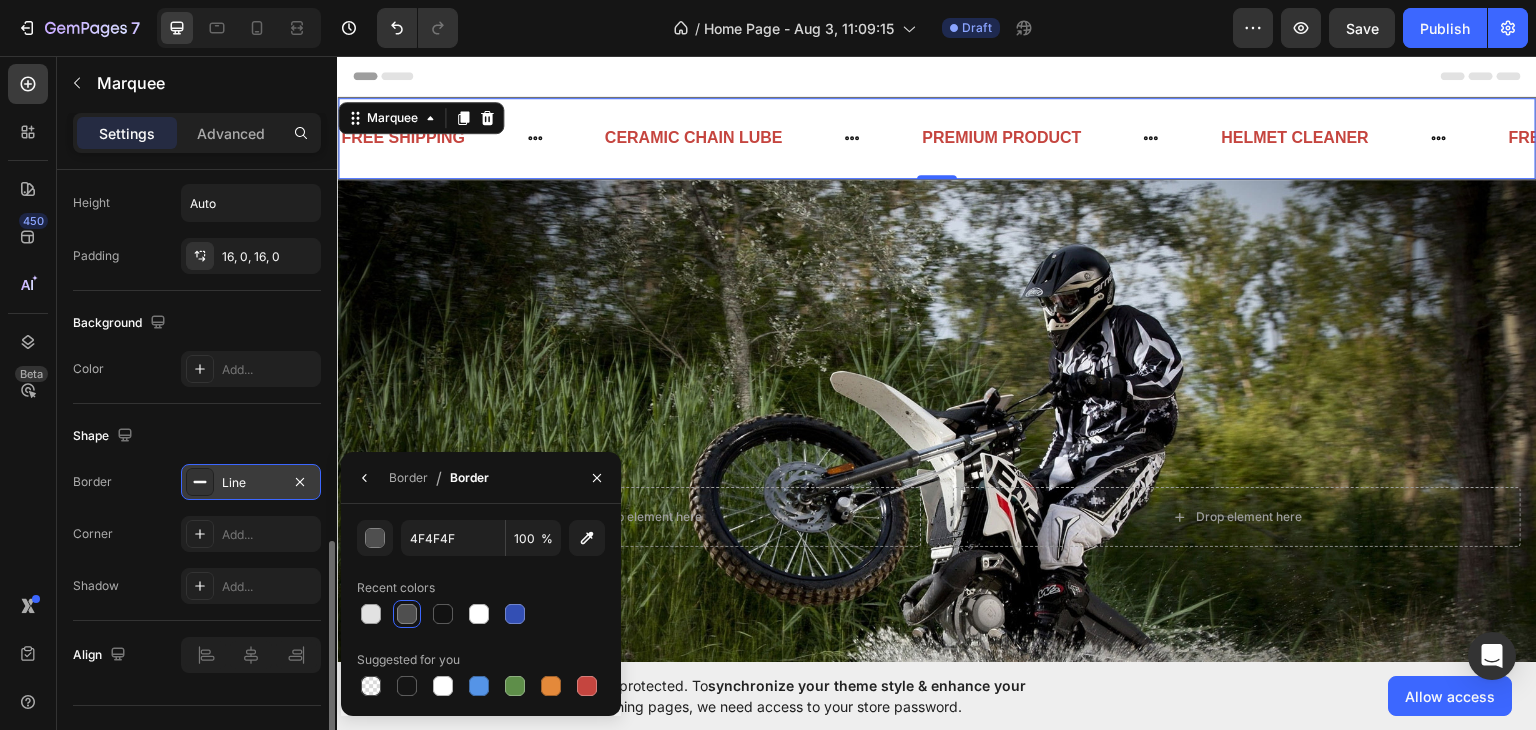 click 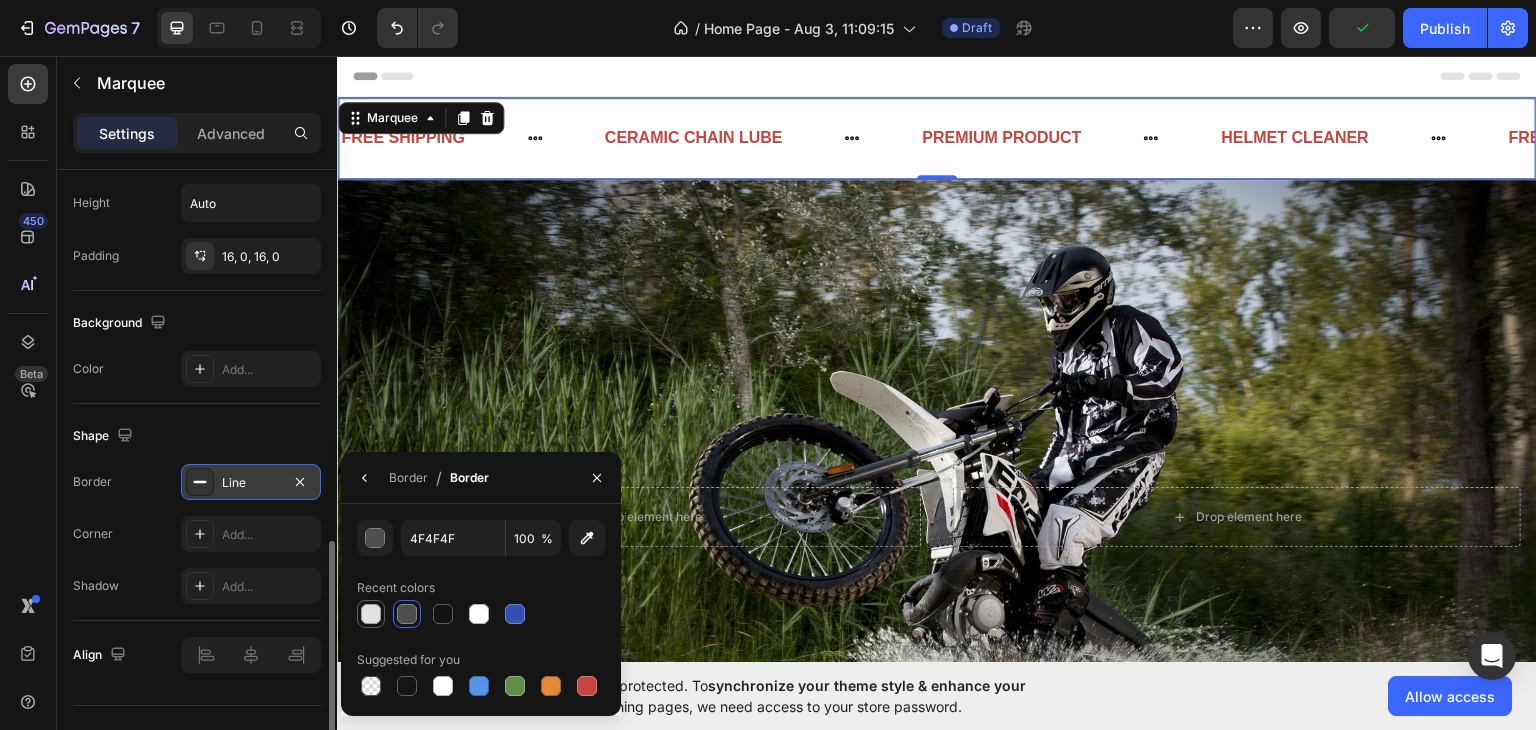 click at bounding box center [371, 614] 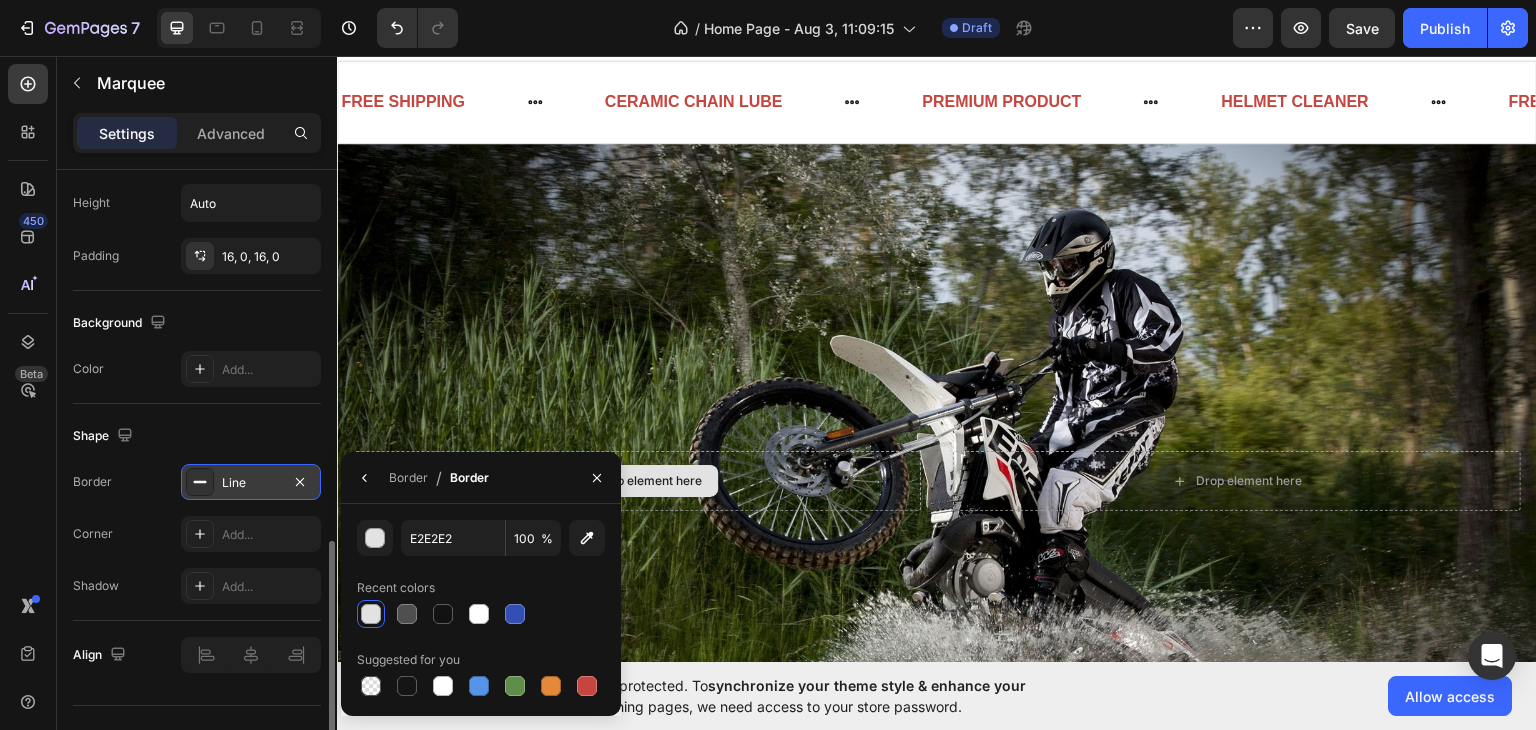 scroll, scrollTop: 0, scrollLeft: 0, axis: both 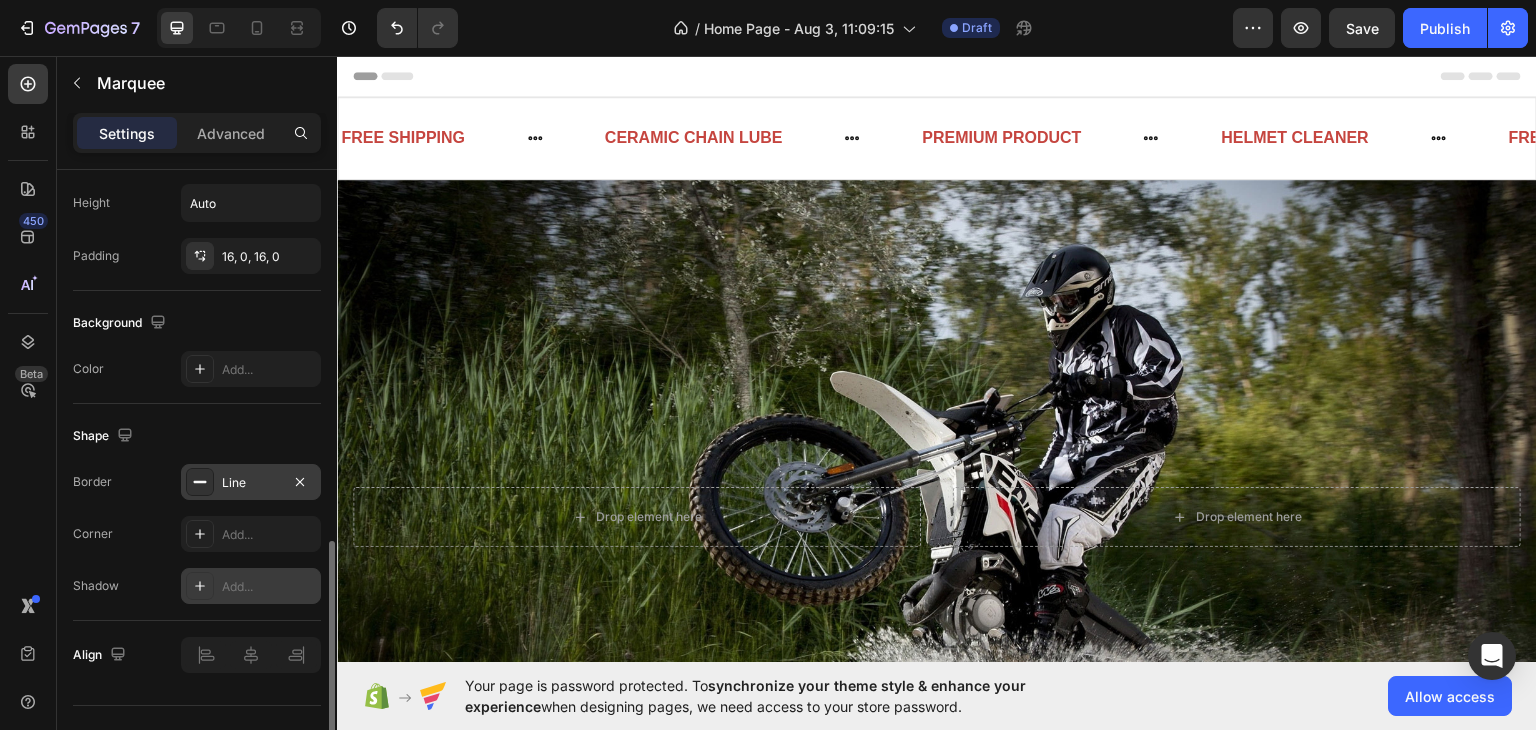 click on "Add..." at bounding box center (269, 587) 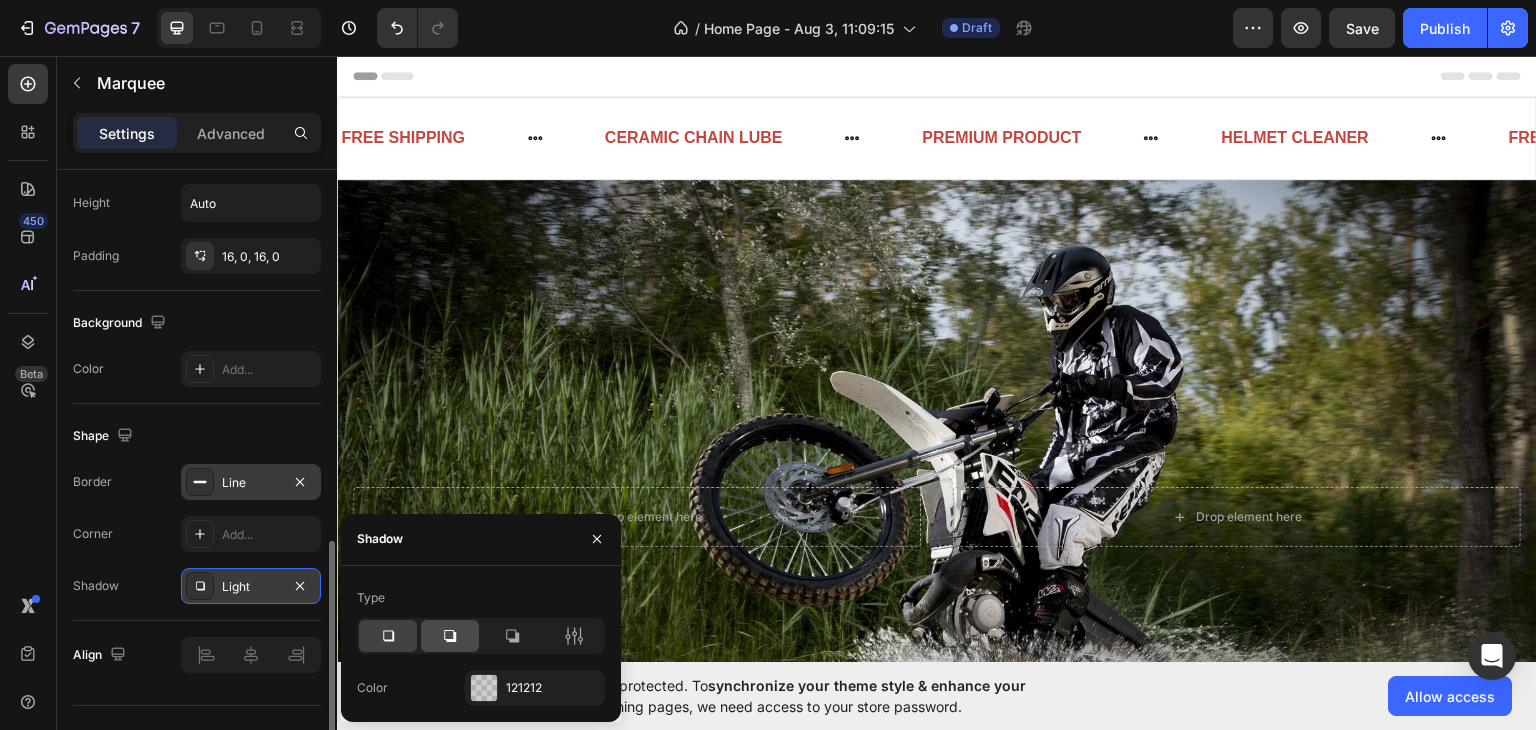 click 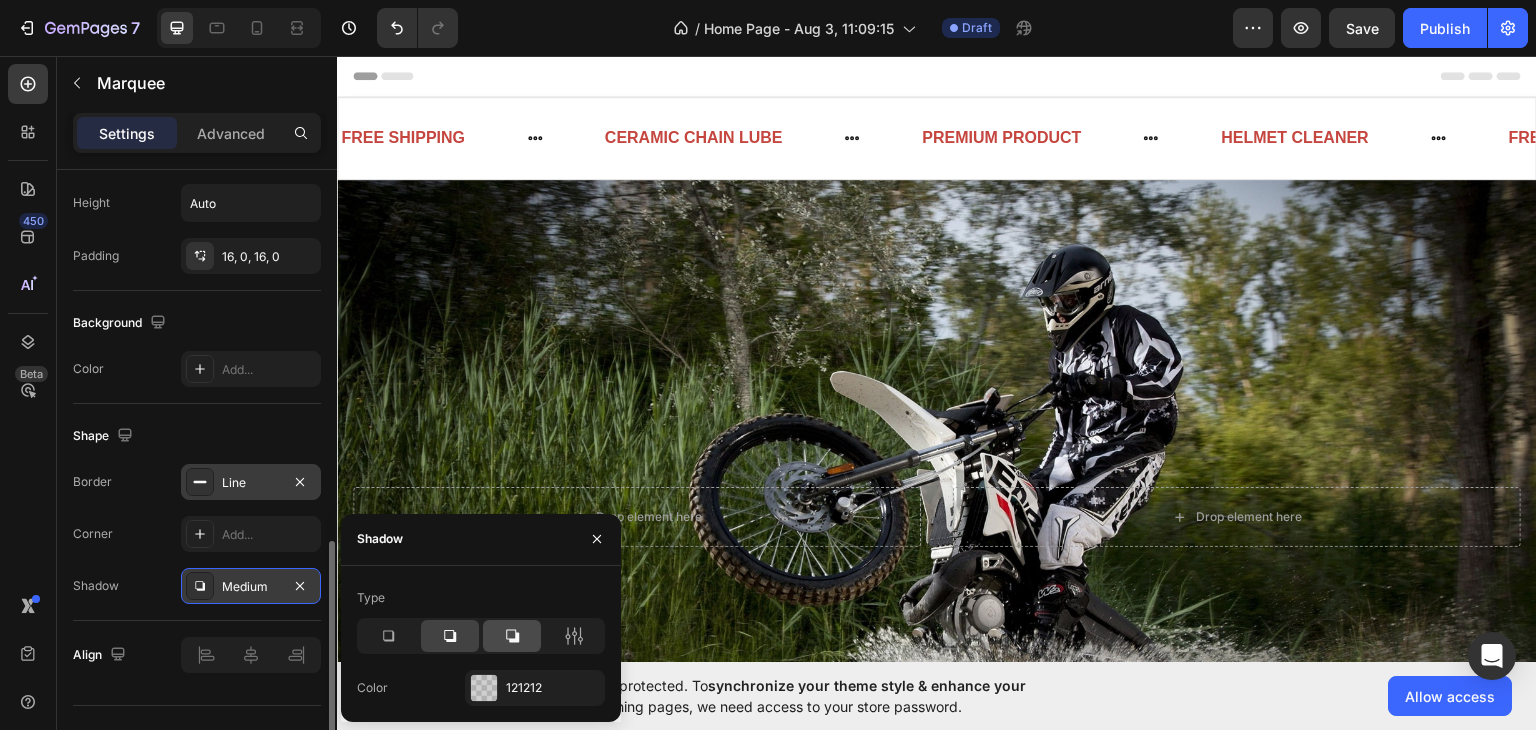 click 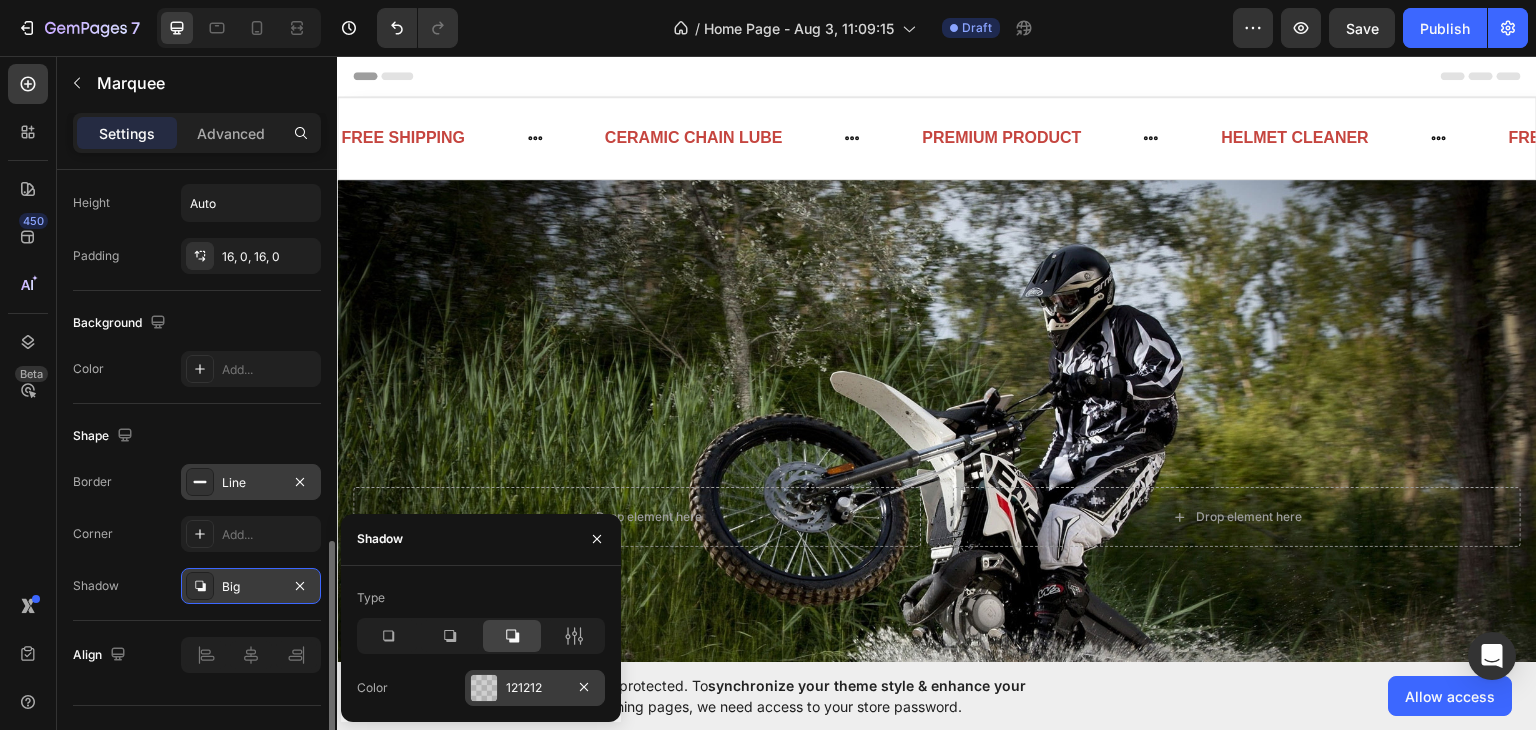 click on "121212" at bounding box center [535, 688] 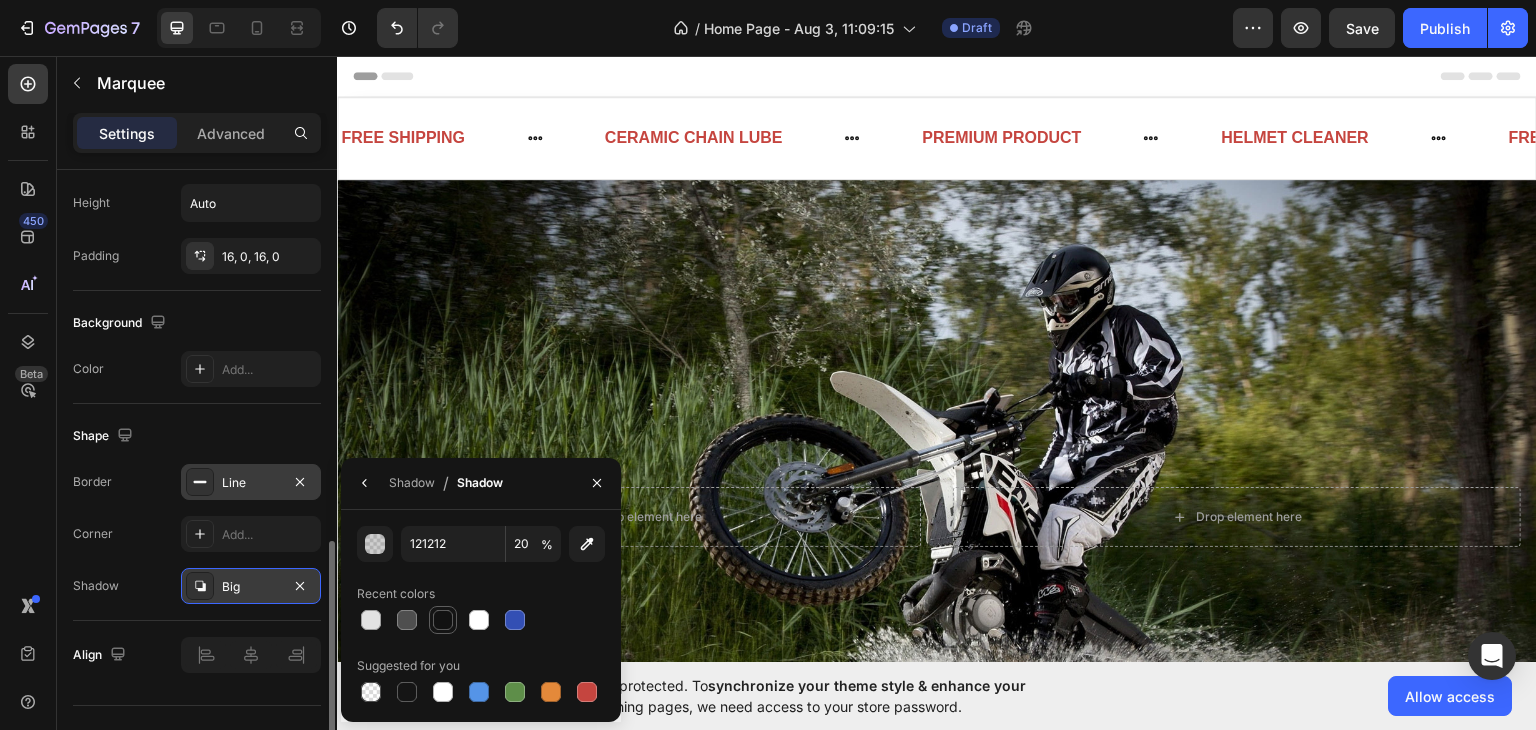 click at bounding box center [443, 620] 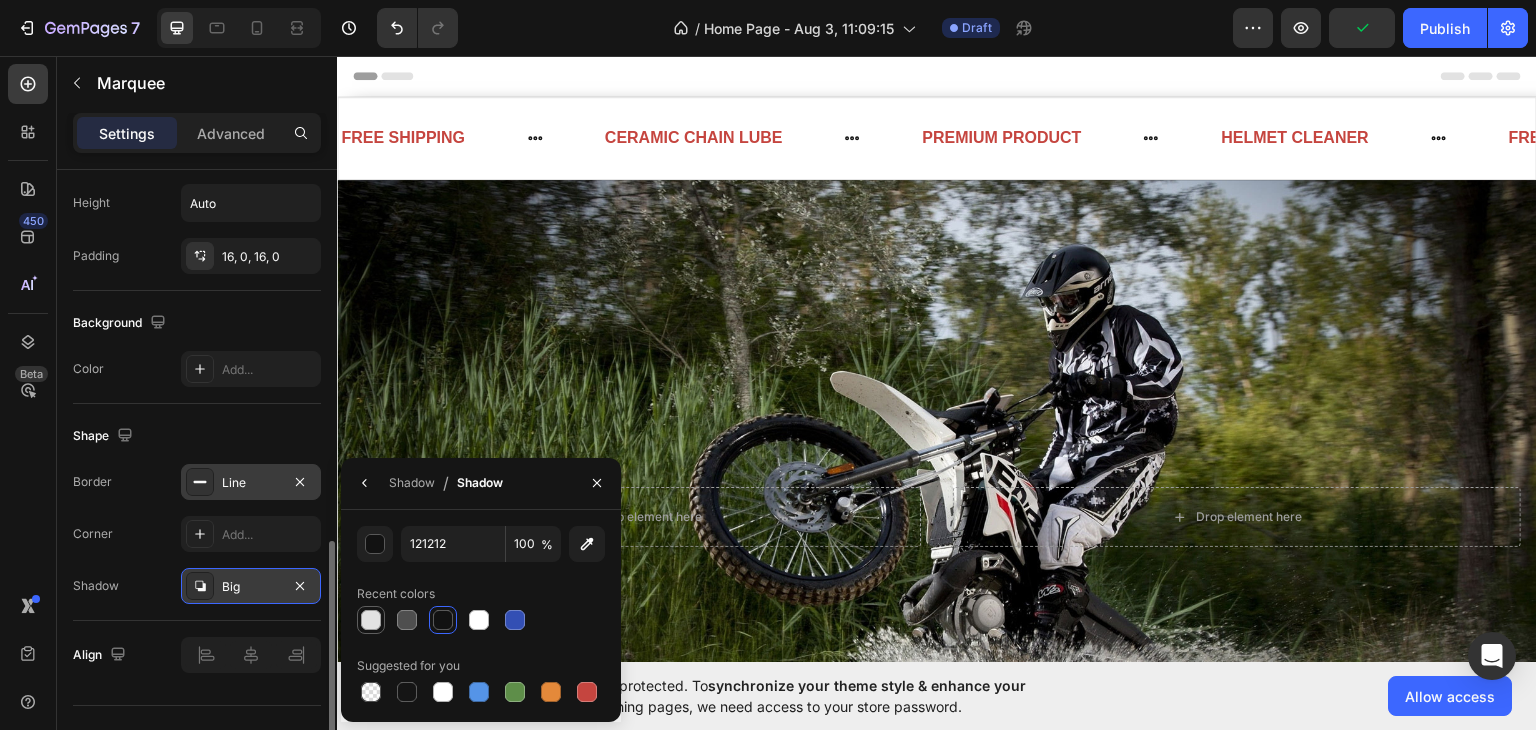 click at bounding box center (371, 620) 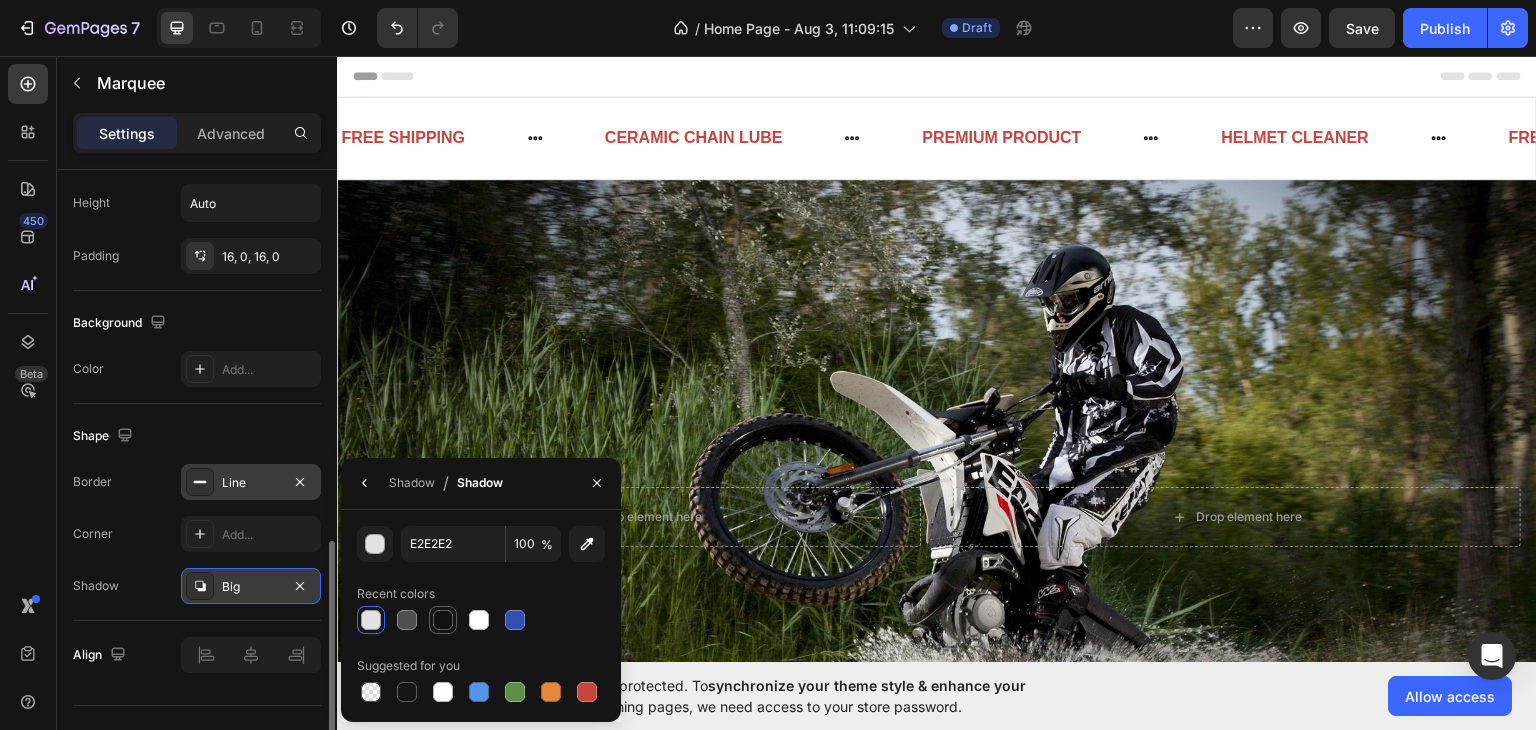 click at bounding box center [443, 620] 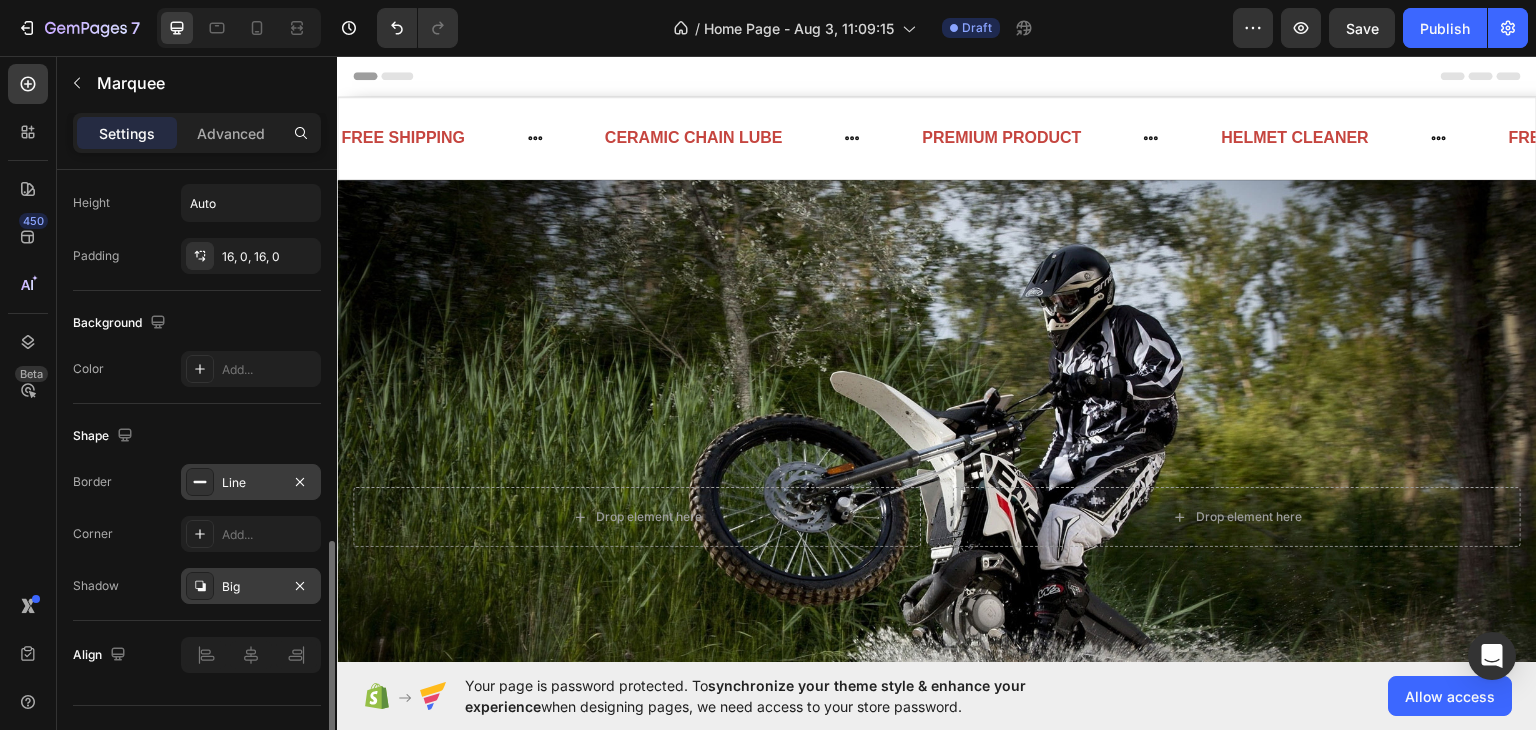 click on "Shadow Big" at bounding box center (197, 586) 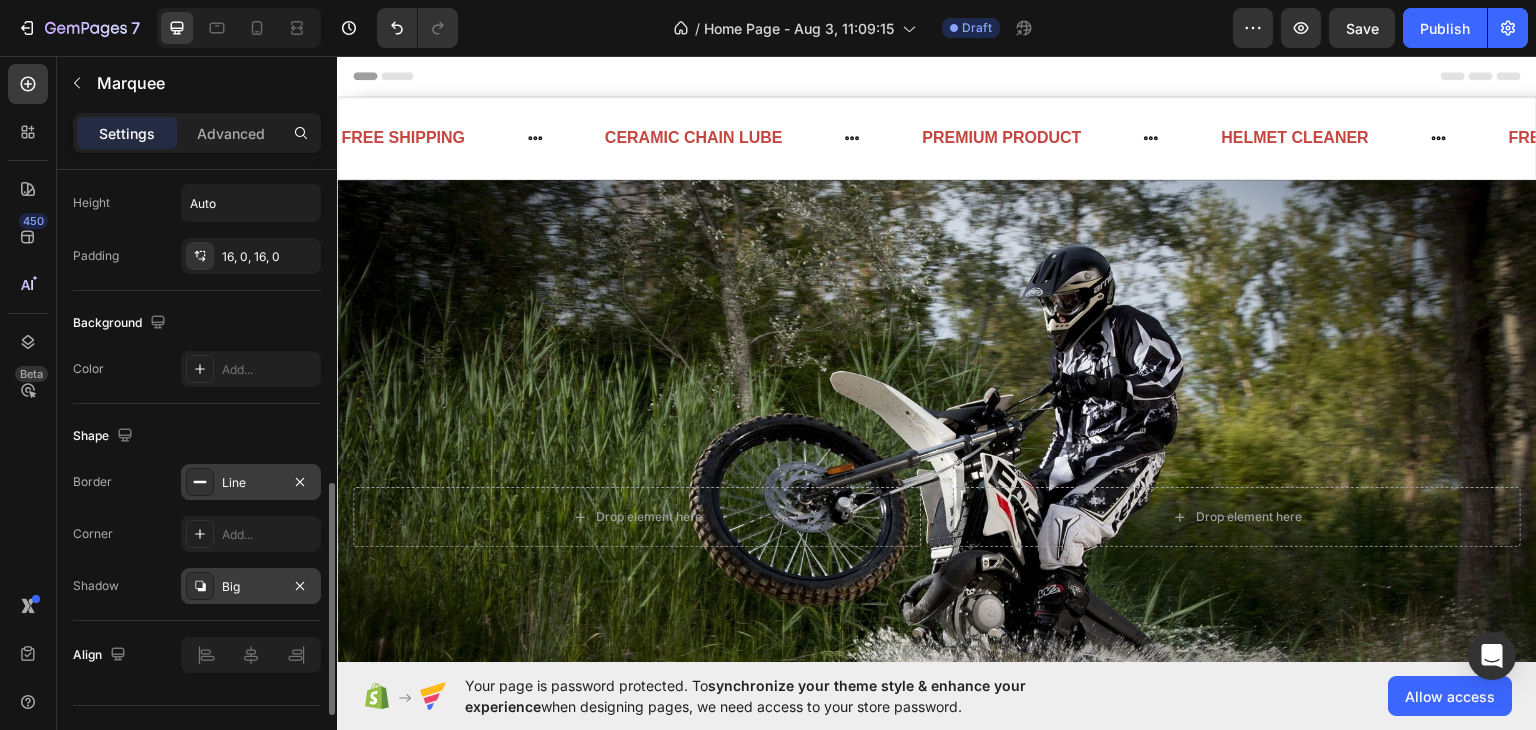 scroll, scrollTop: 939, scrollLeft: 0, axis: vertical 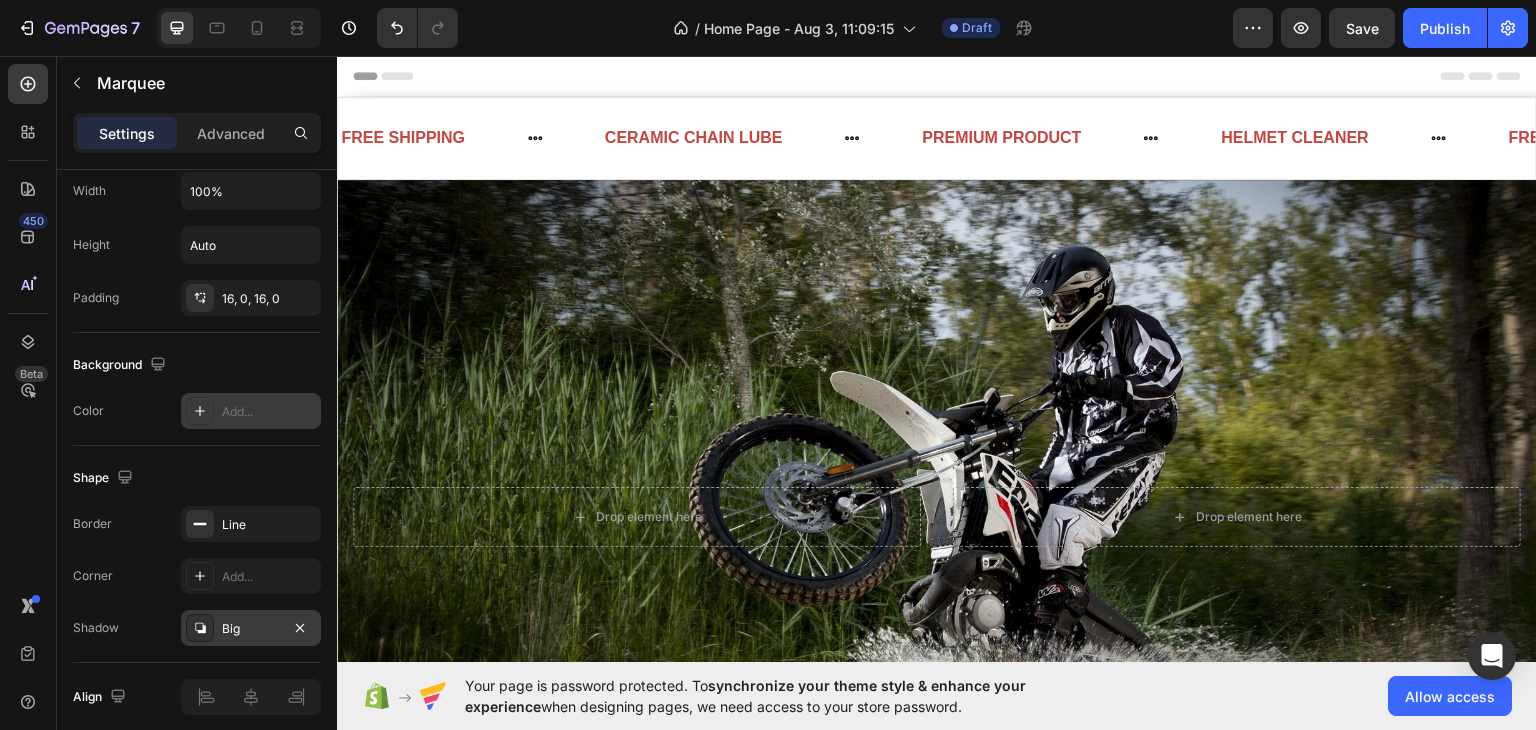 click 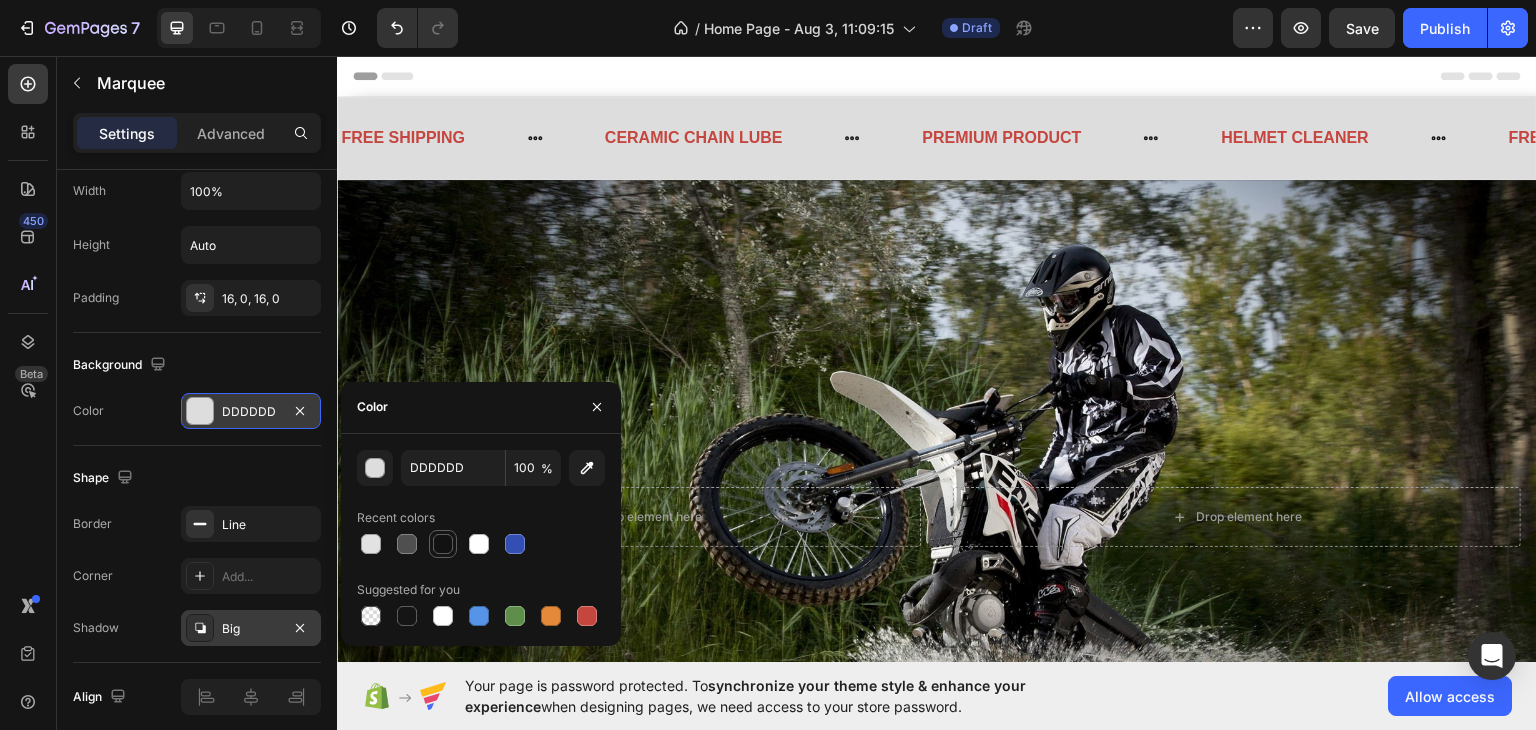 click at bounding box center (443, 544) 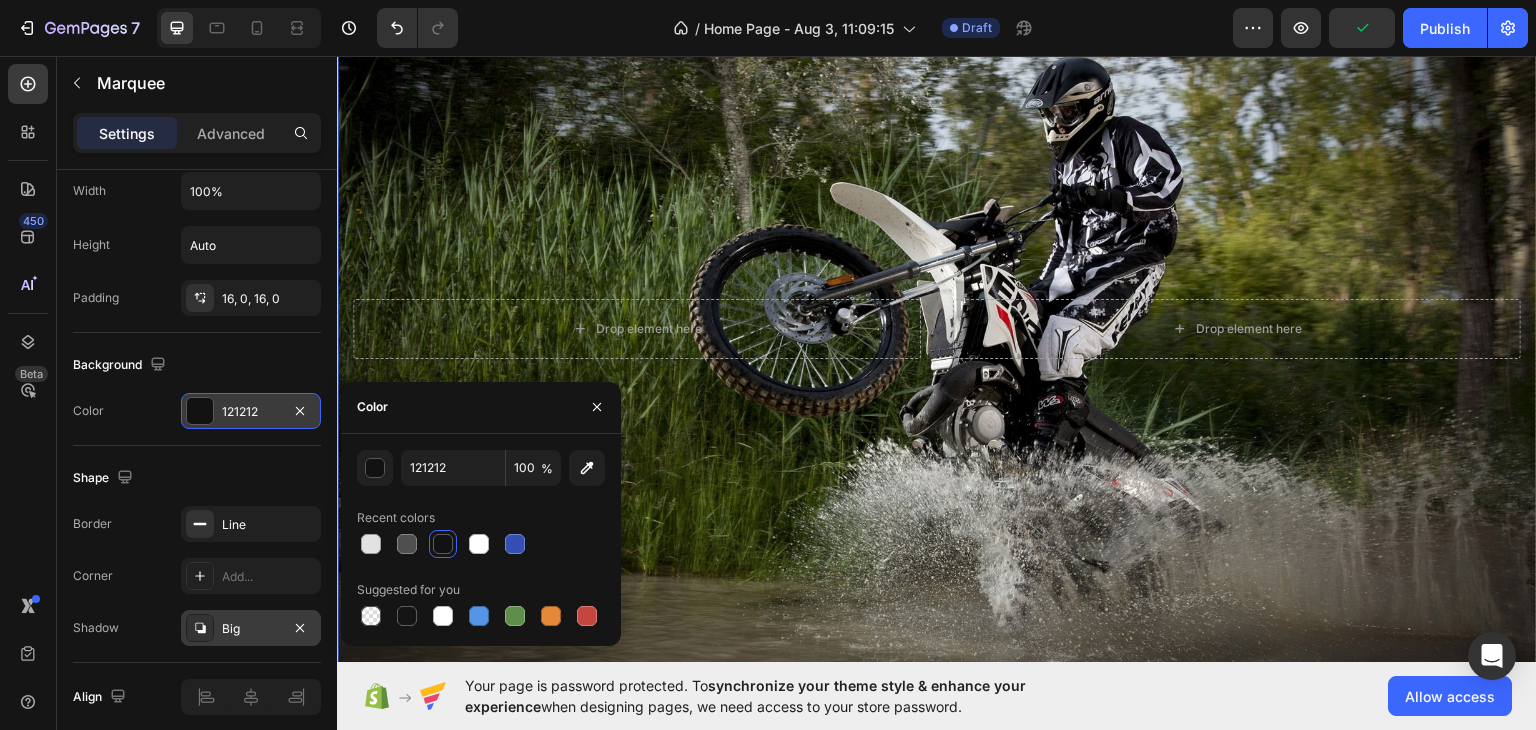 scroll, scrollTop: 188, scrollLeft: 0, axis: vertical 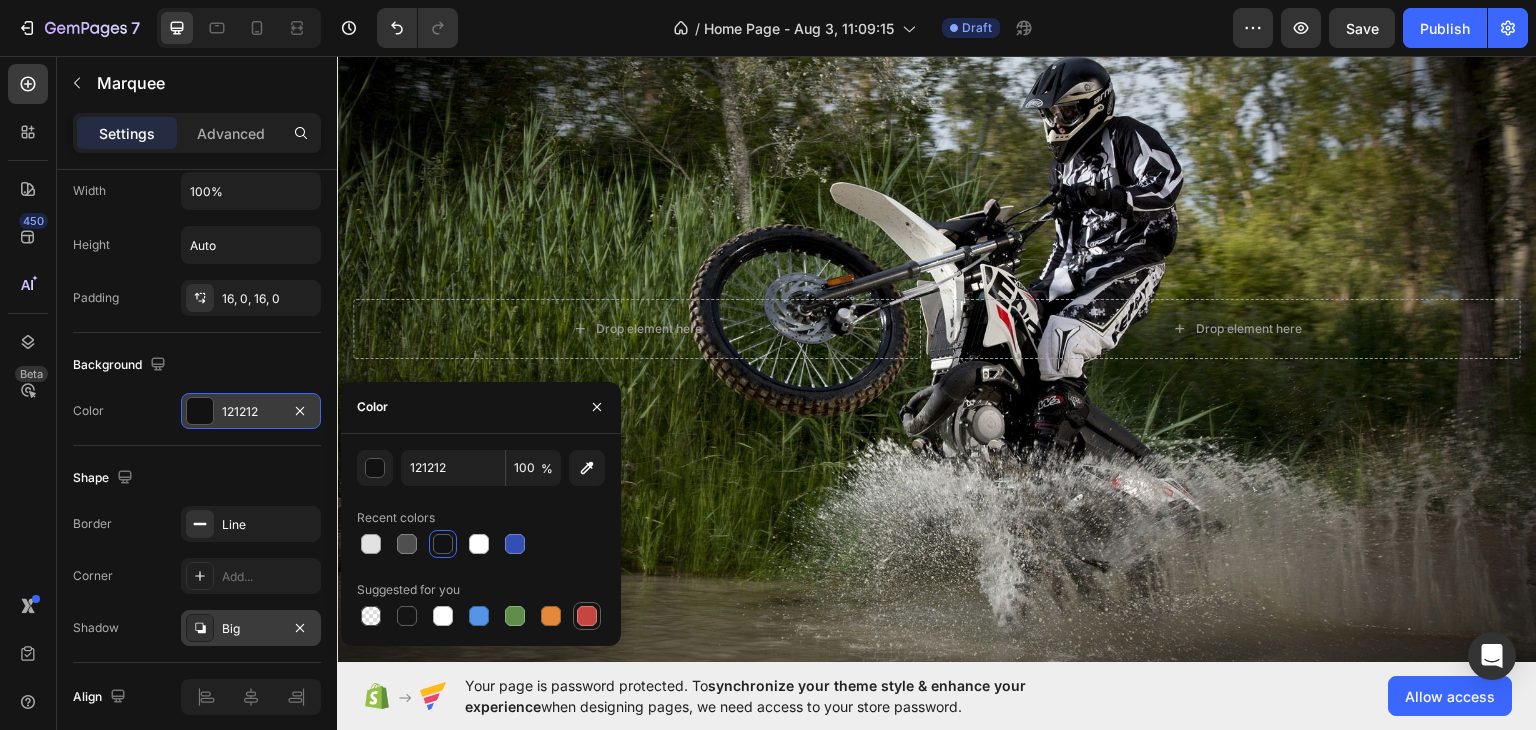 click at bounding box center [587, 616] 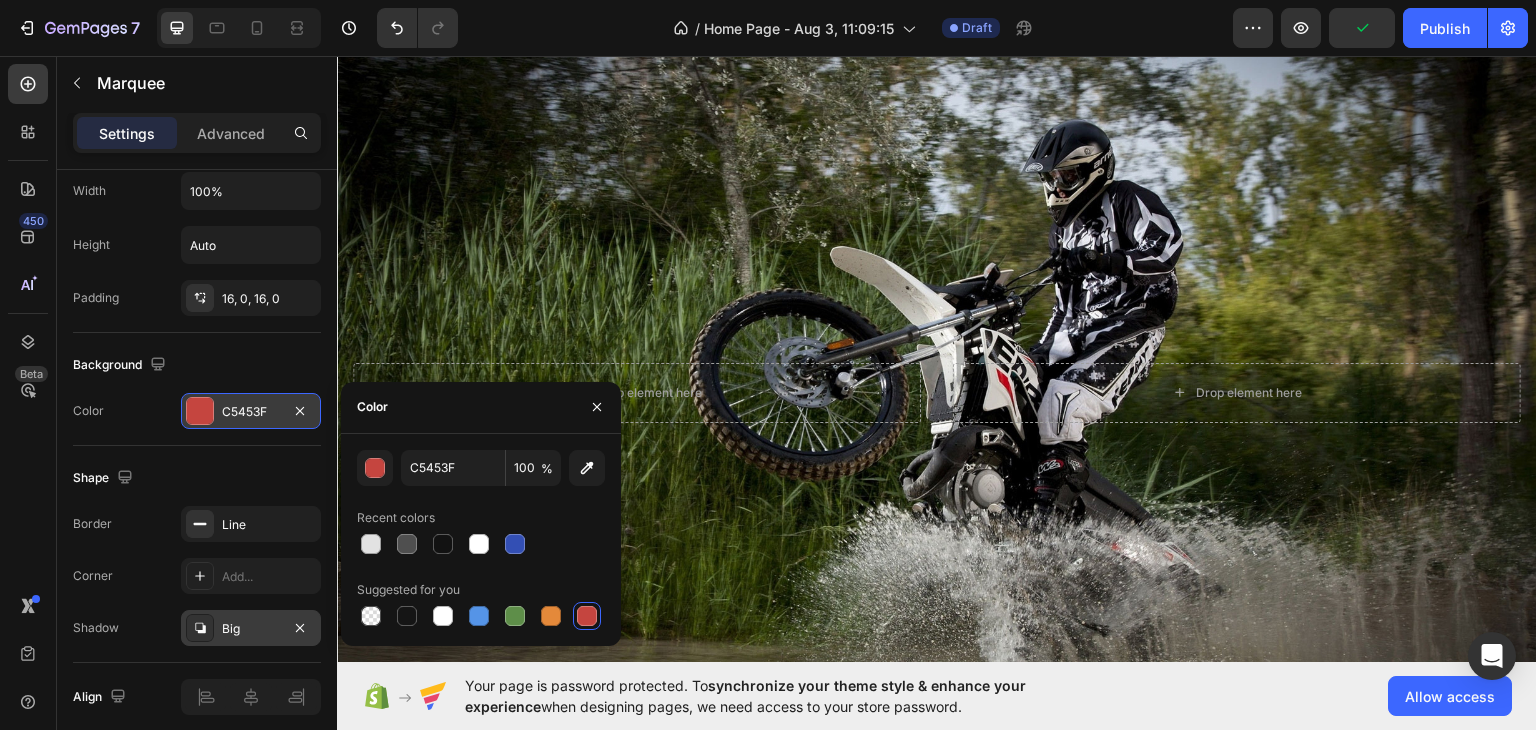 scroll, scrollTop: 0, scrollLeft: 0, axis: both 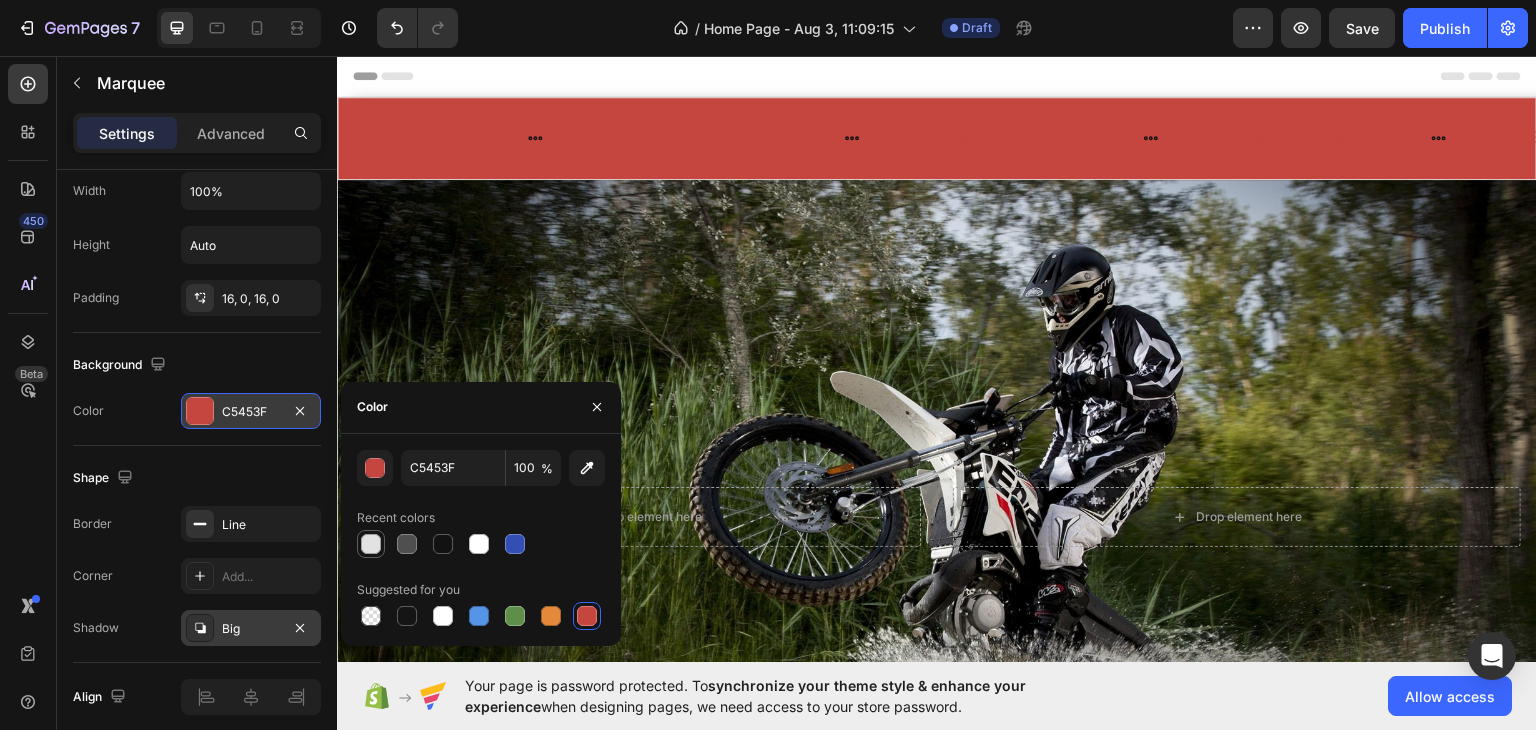 click at bounding box center [371, 544] 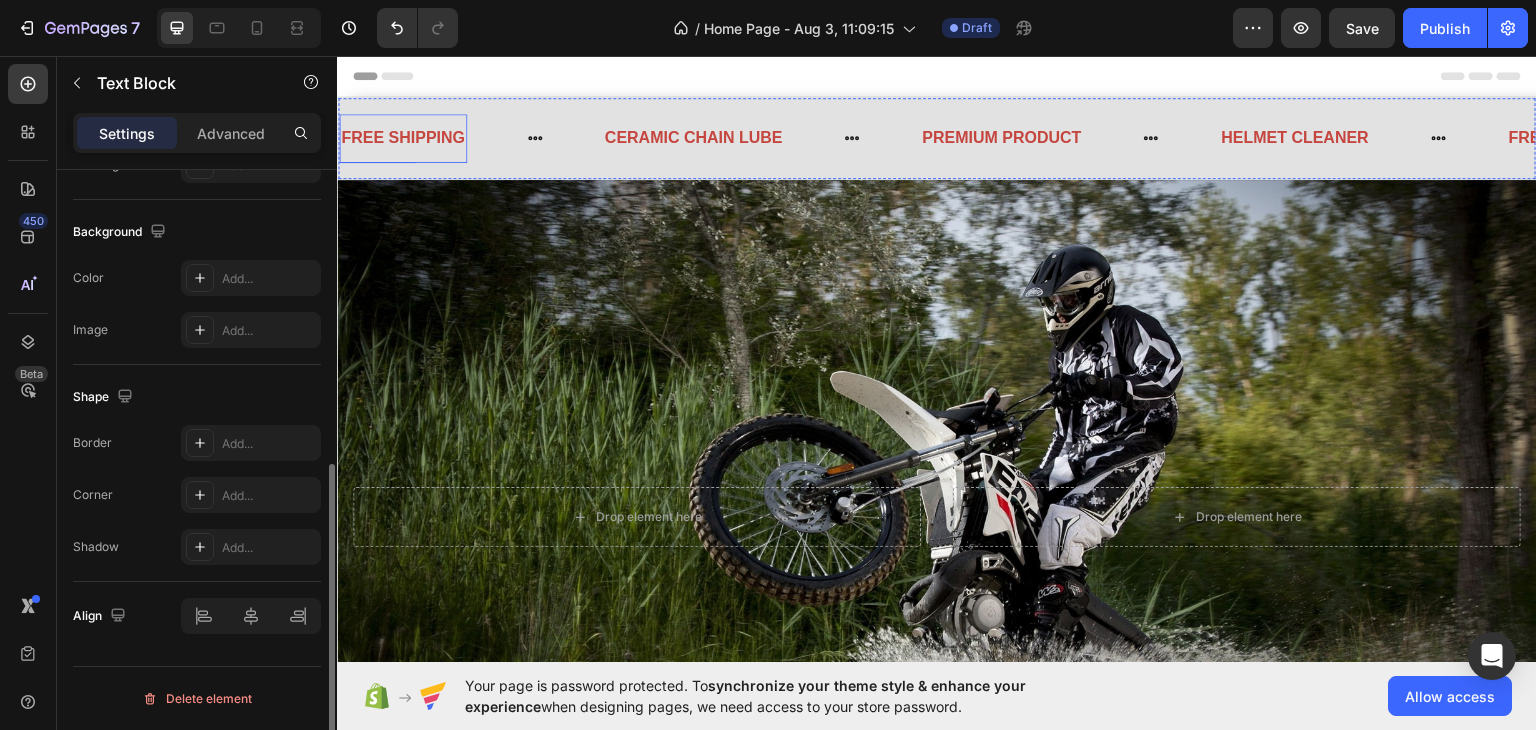 scroll, scrollTop: 0, scrollLeft: 0, axis: both 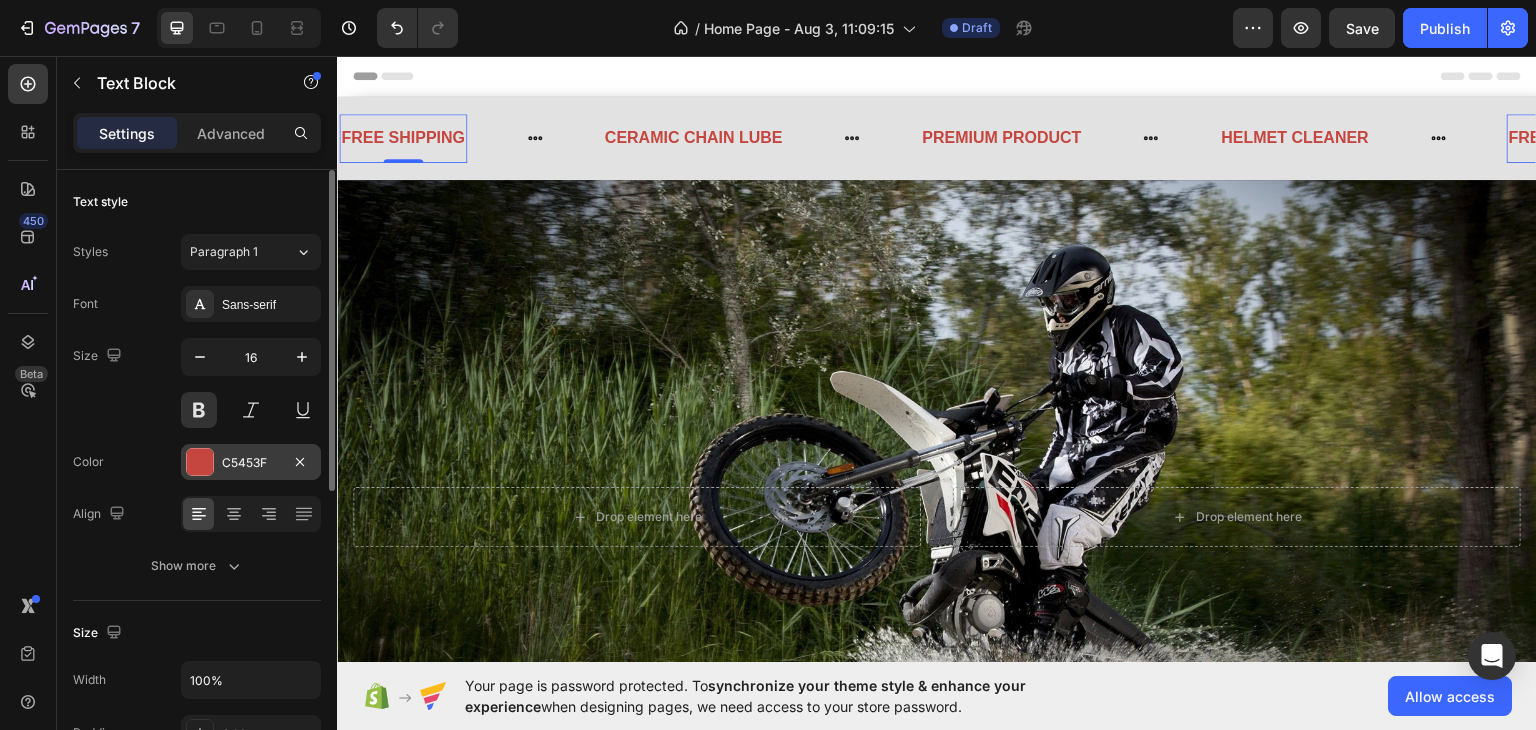 click on "C5453F" at bounding box center (251, 463) 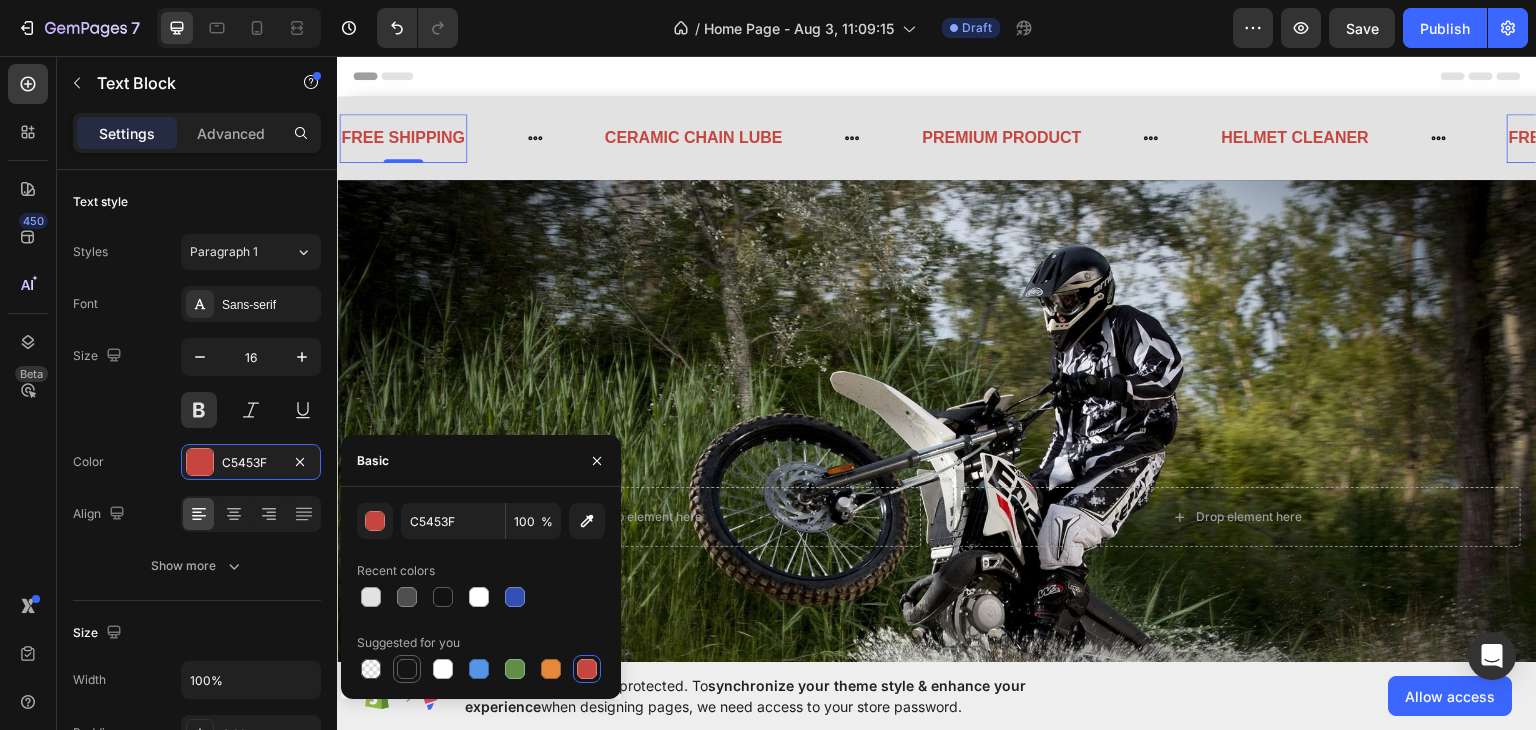 click at bounding box center (407, 669) 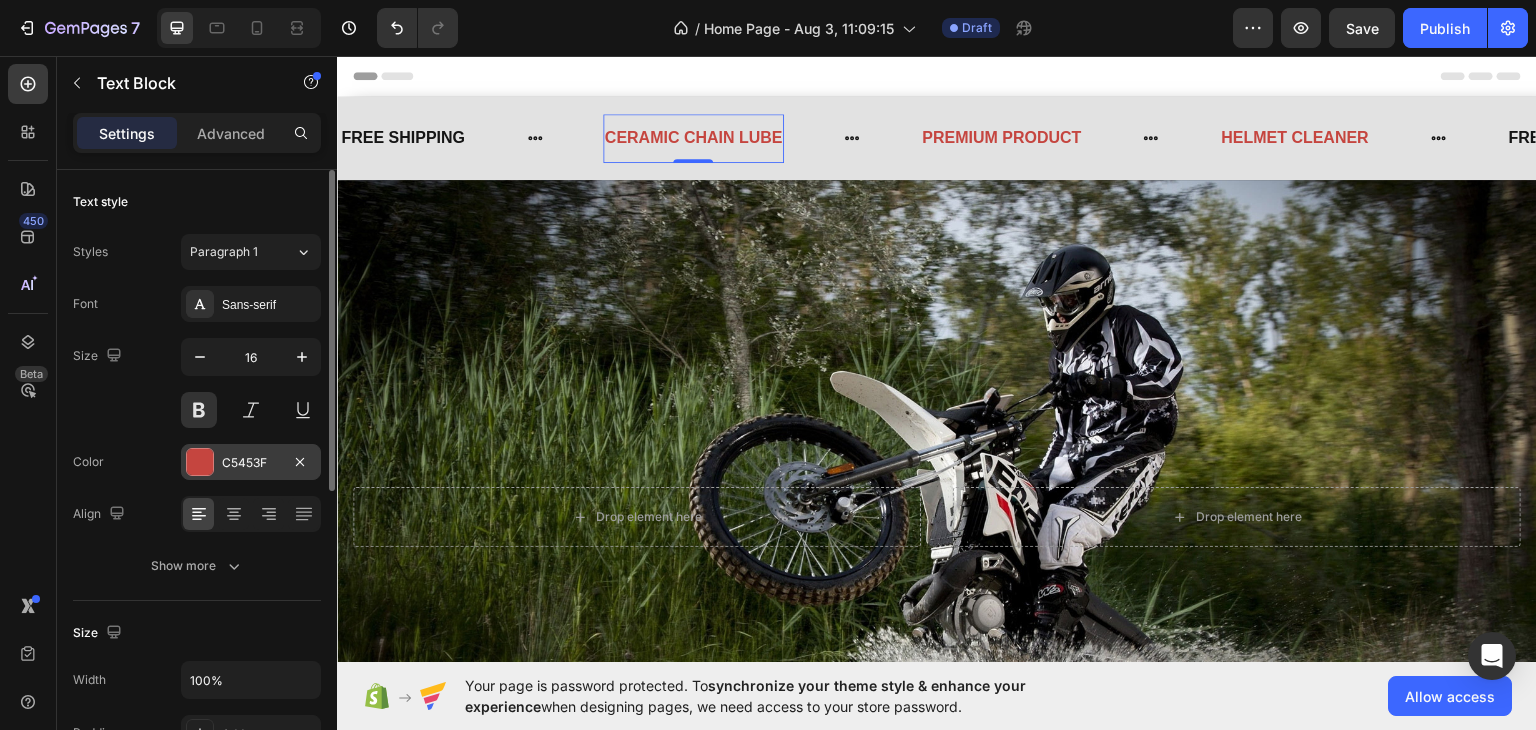 click on "C5453F" at bounding box center [251, 462] 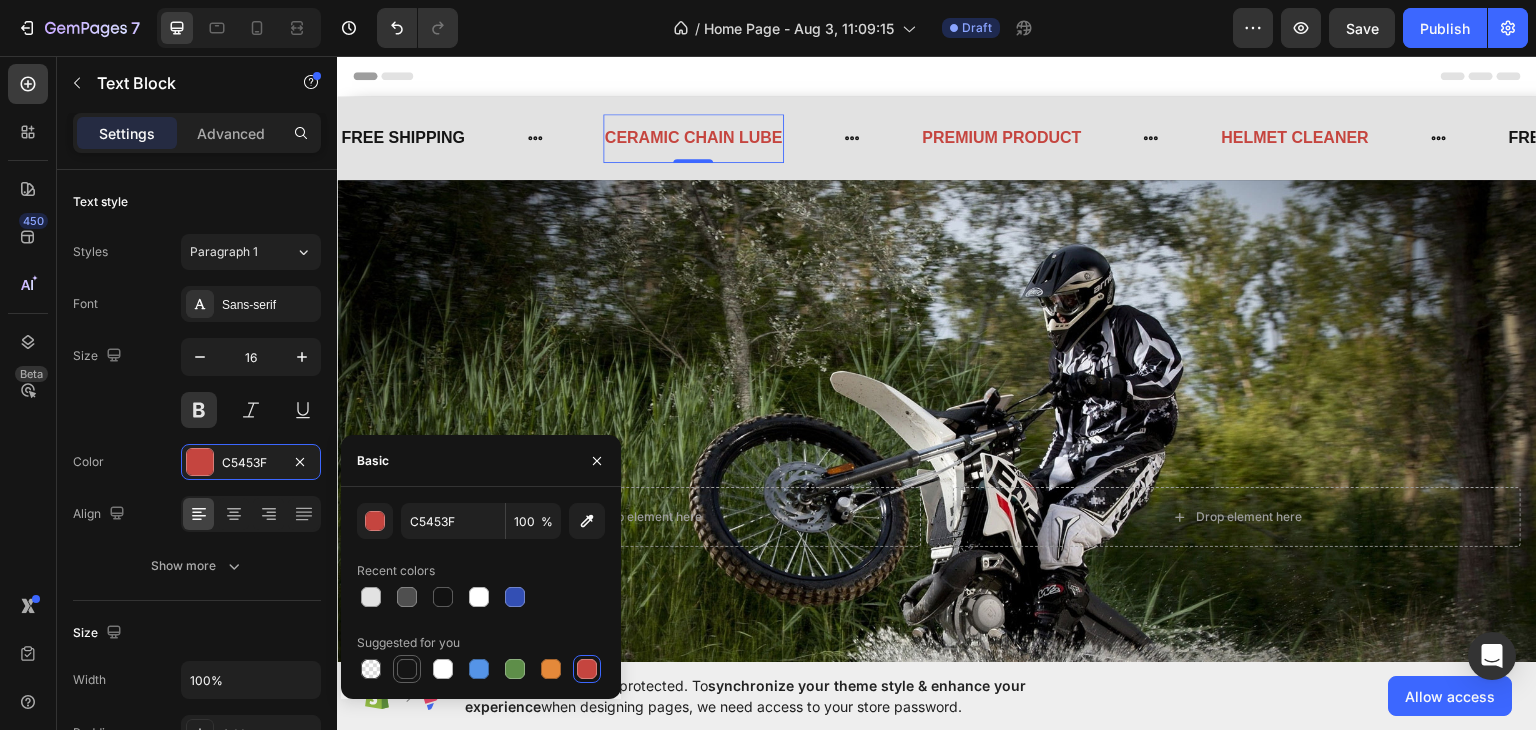click at bounding box center [407, 669] 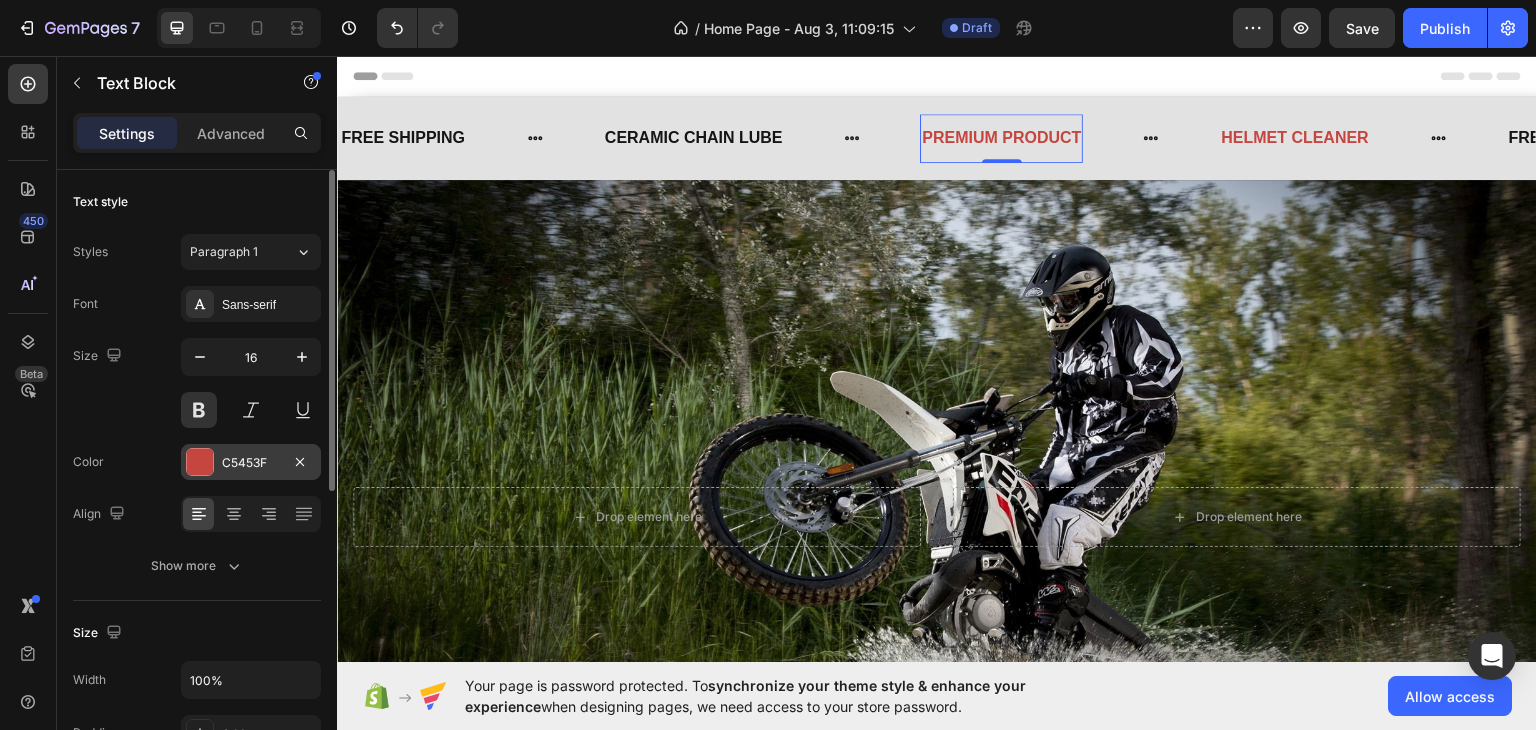 click on "C5453F" at bounding box center (251, 463) 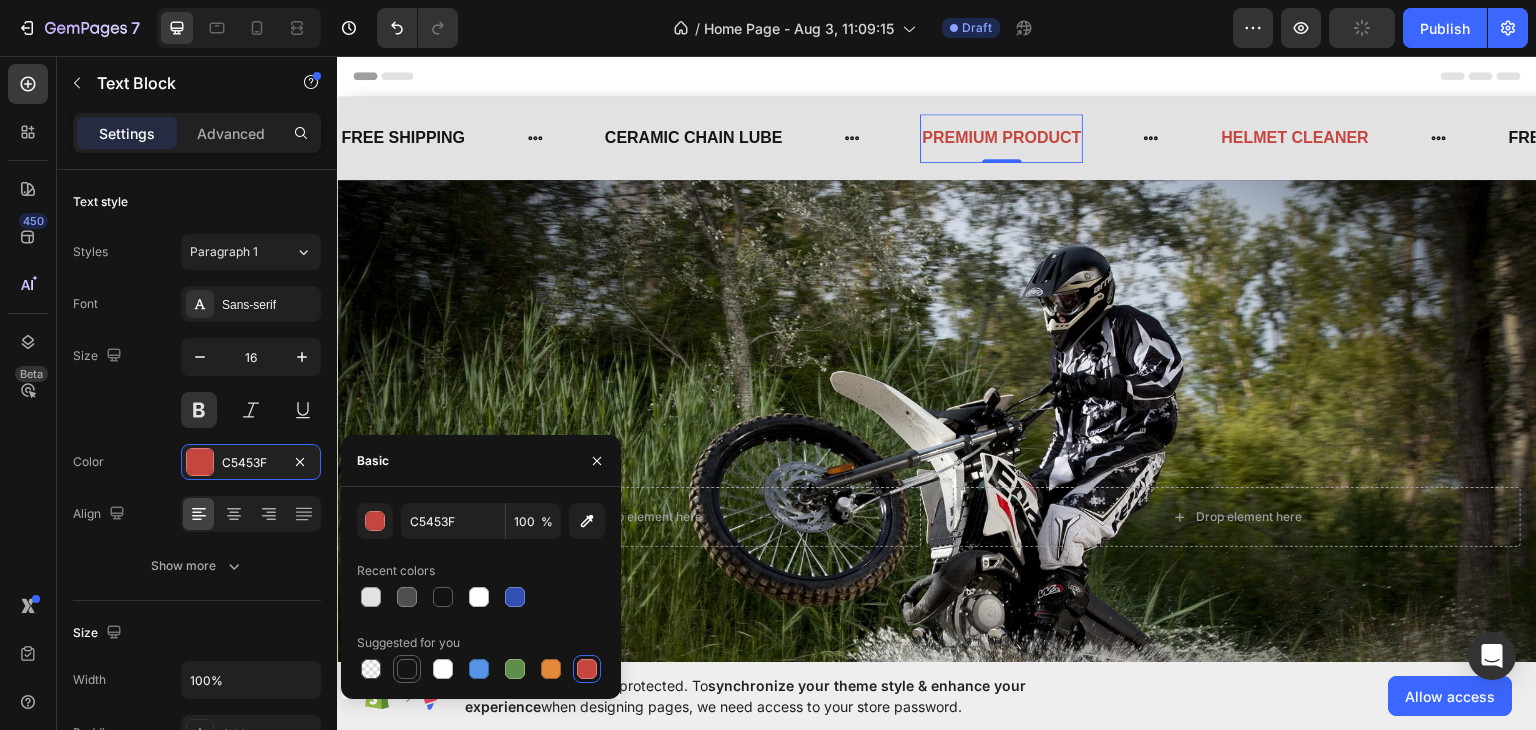 drag, startPoint x: 406, startPoint y: 673, endPoint x: 440, endPoint y: 424, distance: 251.31056 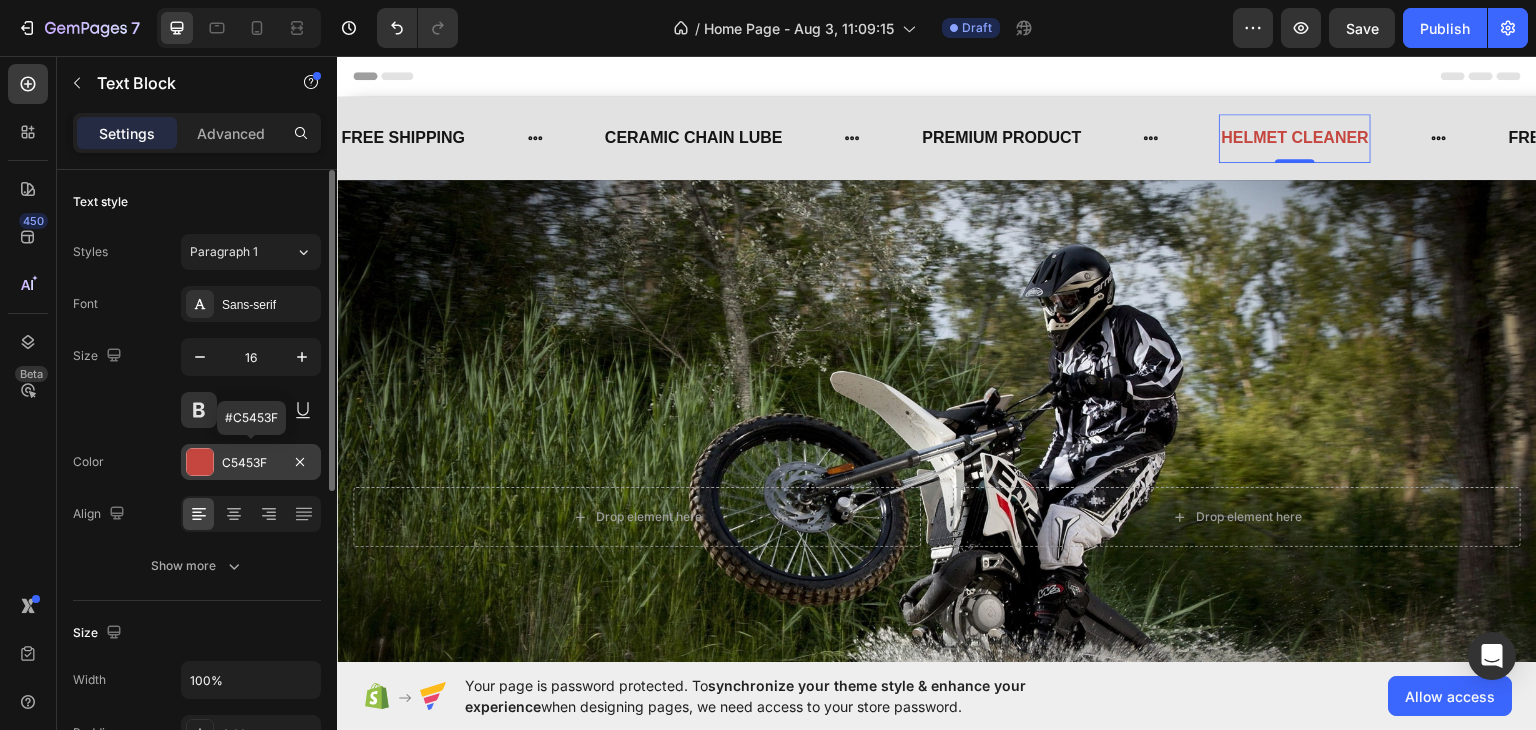 click on "C5453F" at bounding box center [251, 463] 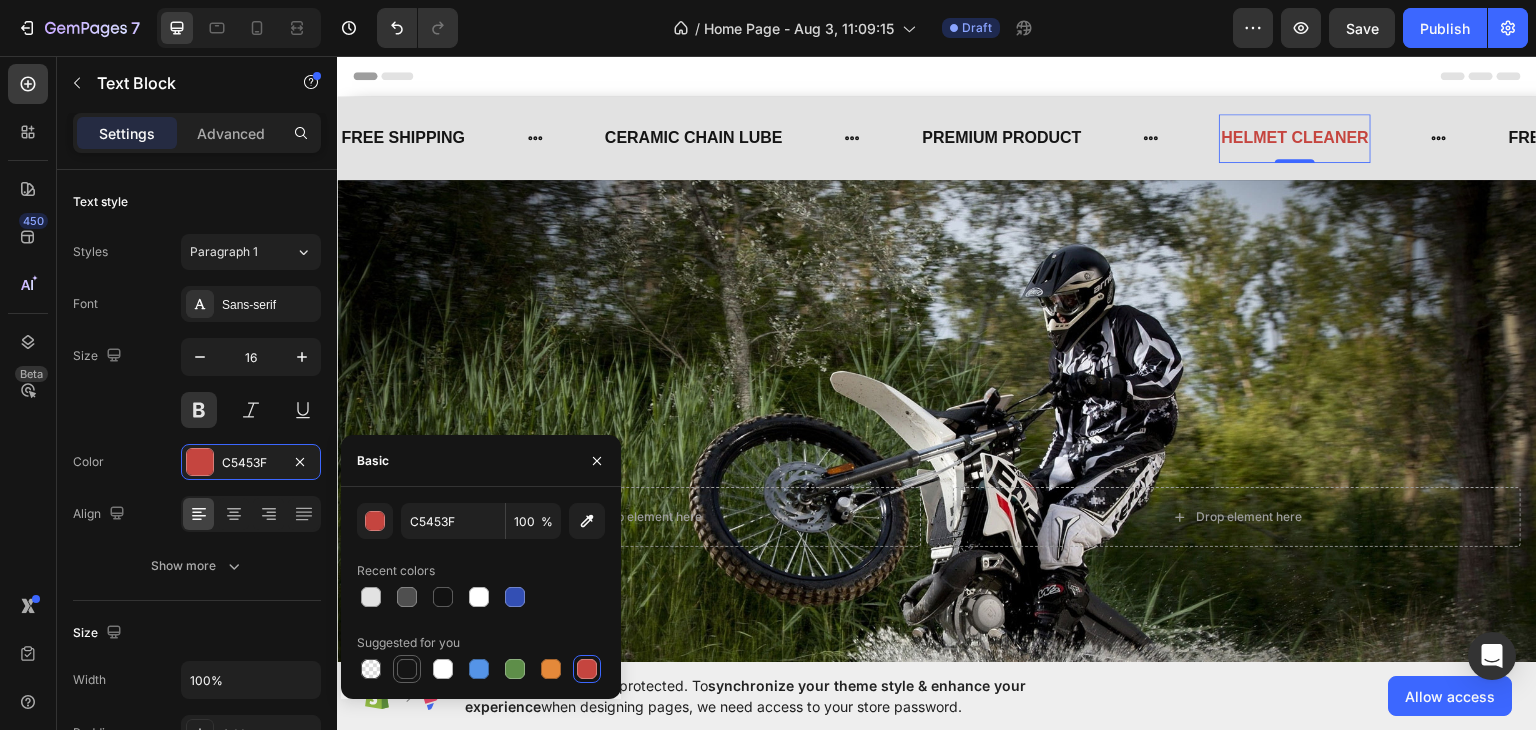 click at bounding box center (407, 669) 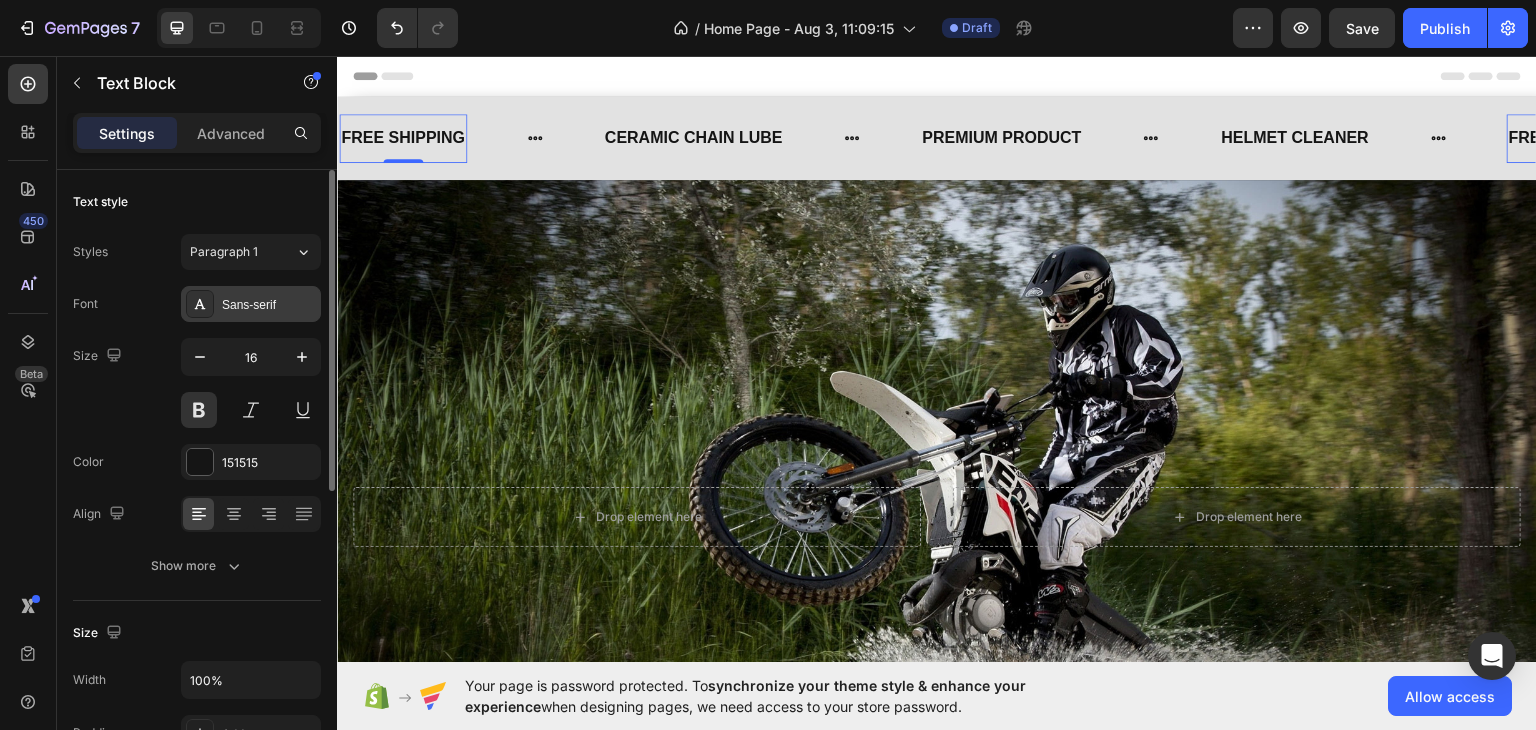 click on "Sans-serif" at bounding box center (269, 305) 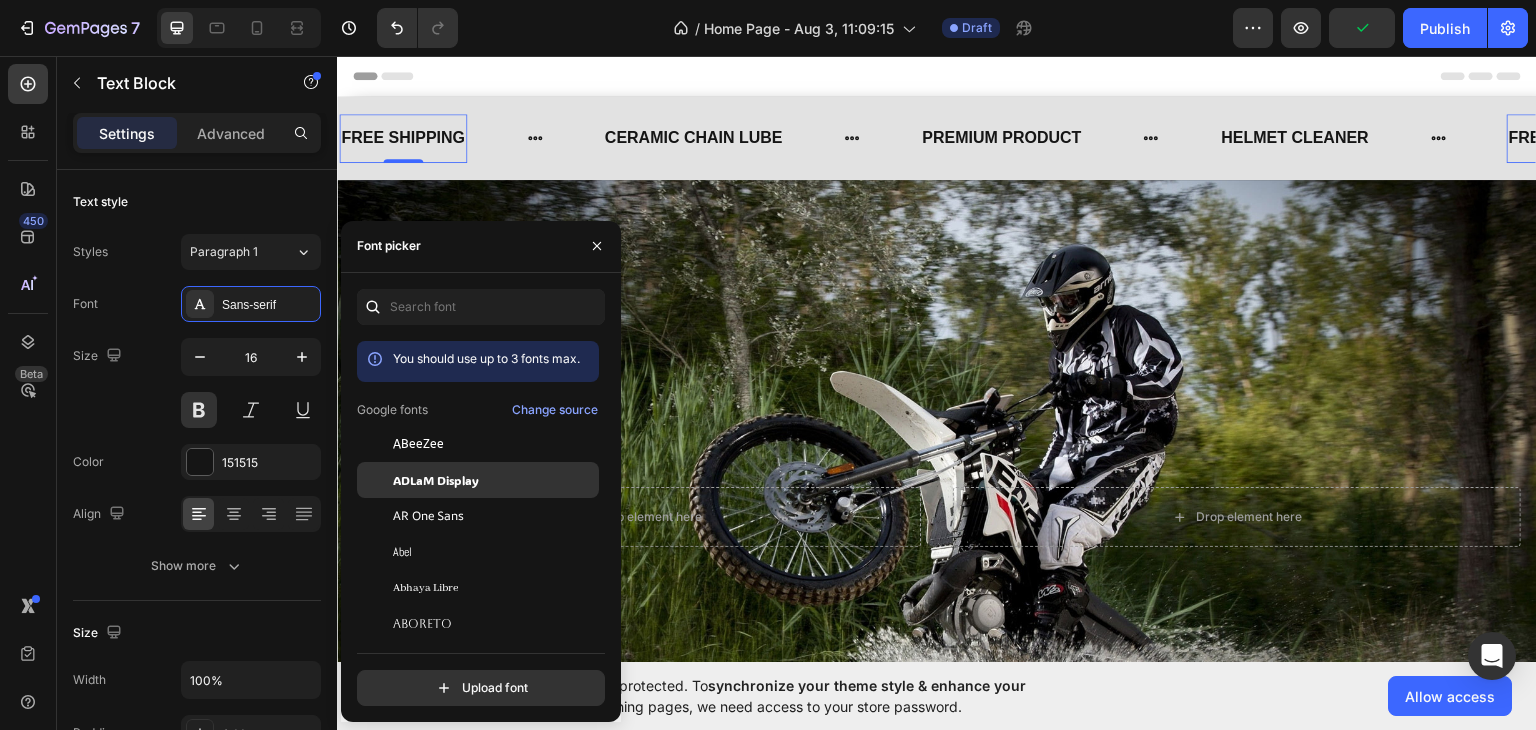 click on "ADLaM Display" 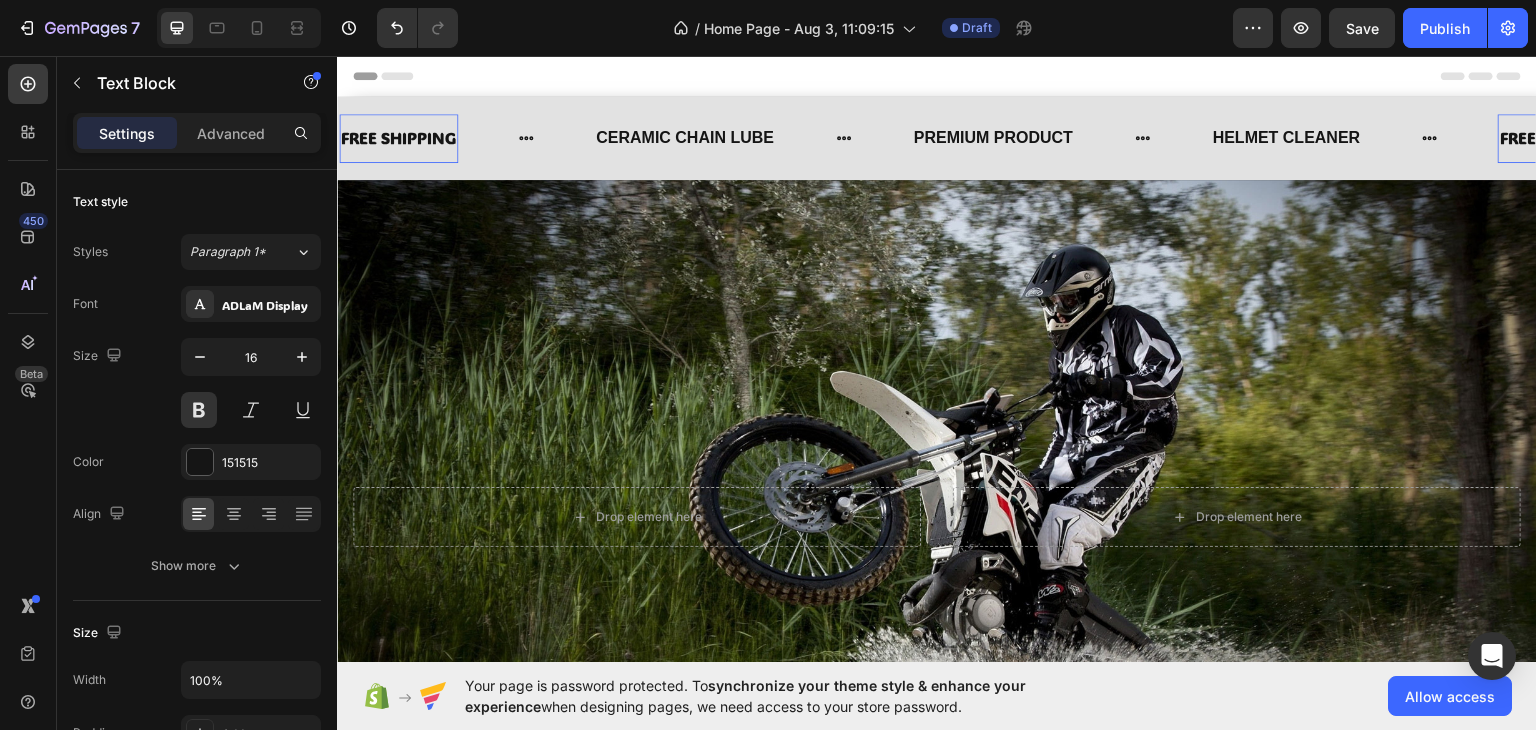 click on "FREE SHIPPING Text Block   0" at bounding box center [398, 137] 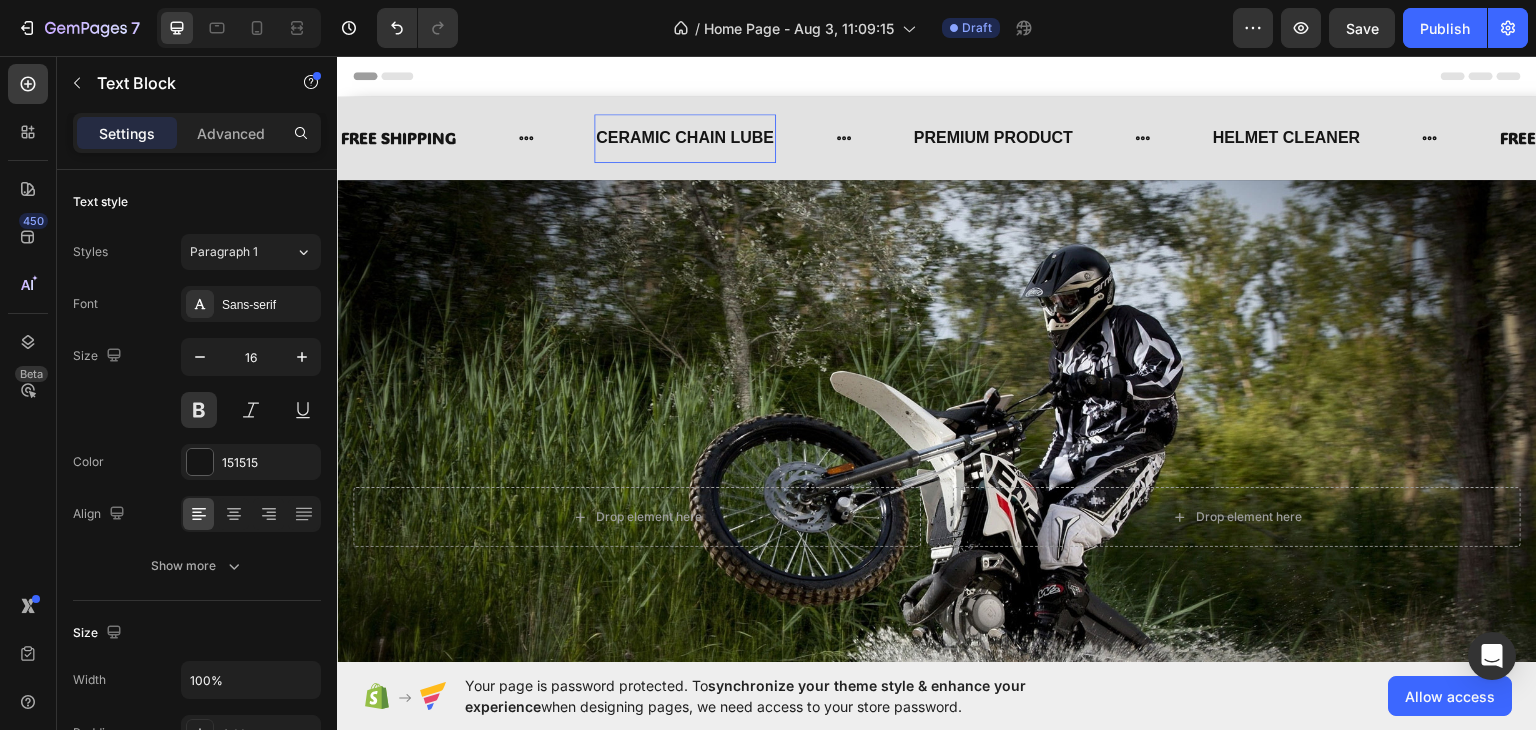 click on "CERAMIC CHAIN LUBE" at bounding box center [685, 137] 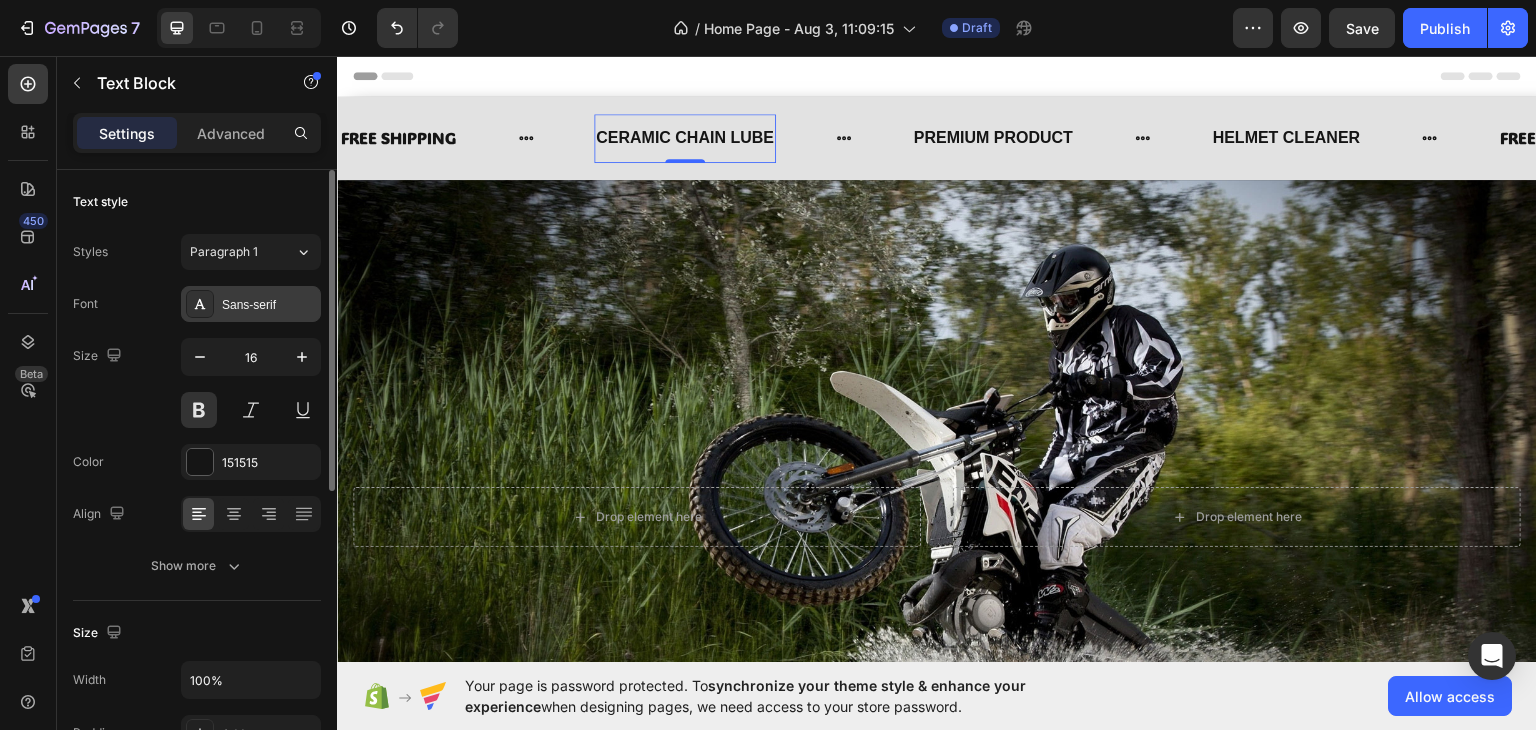 click on "Sans-serif" at bounding box center (269, 305) 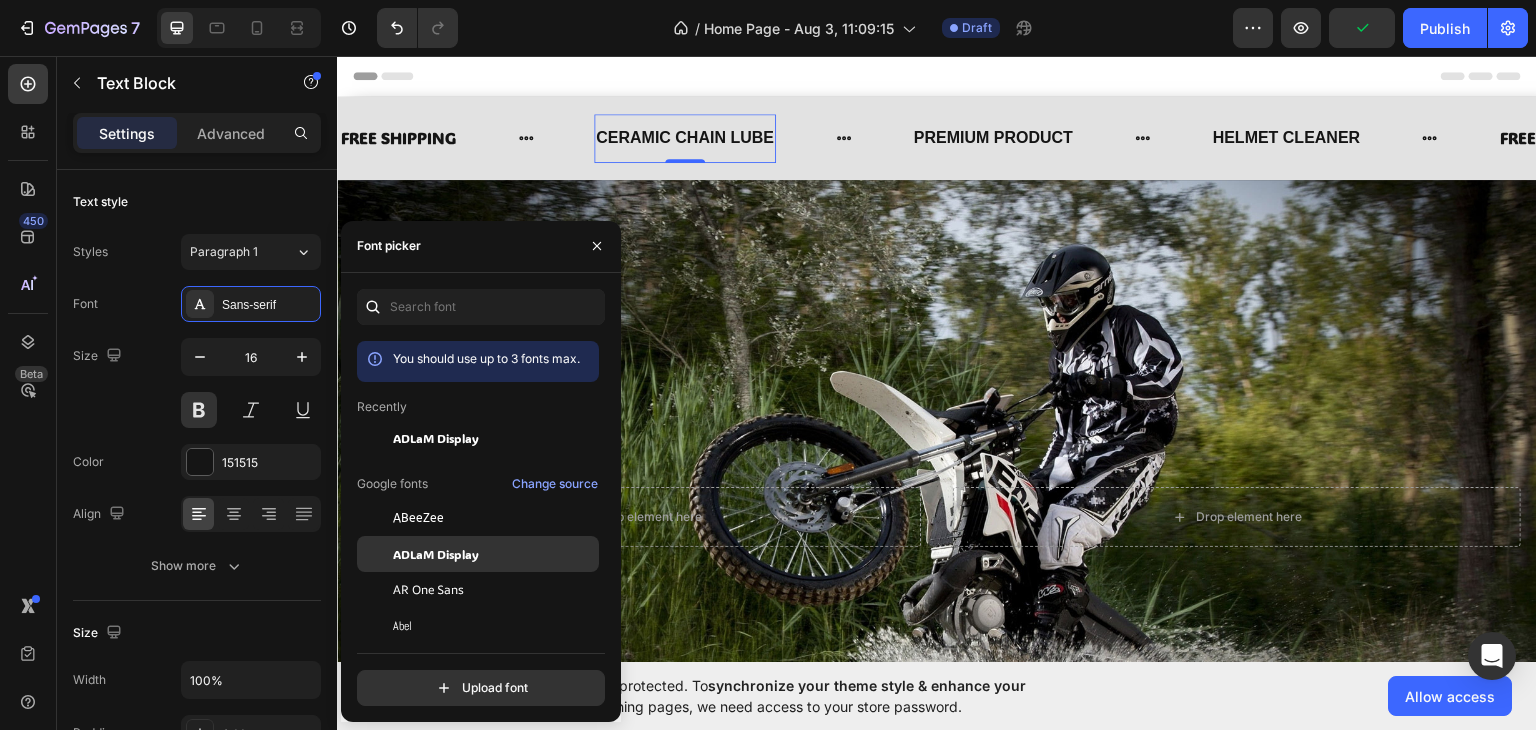 click on "ADLaM Display" at bounding box center [436, 554] 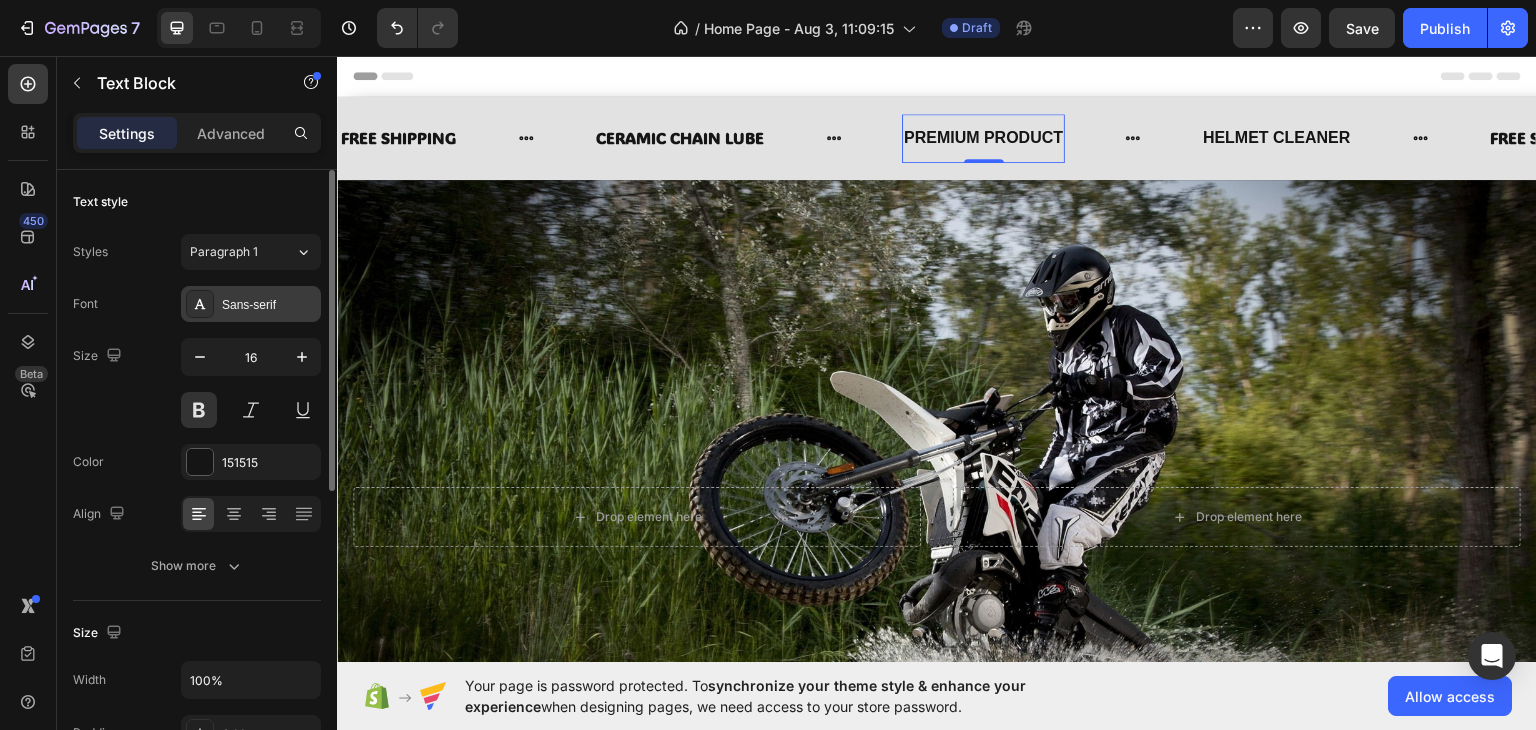 click on "Sans-serif" at bounding box center (269, 305) 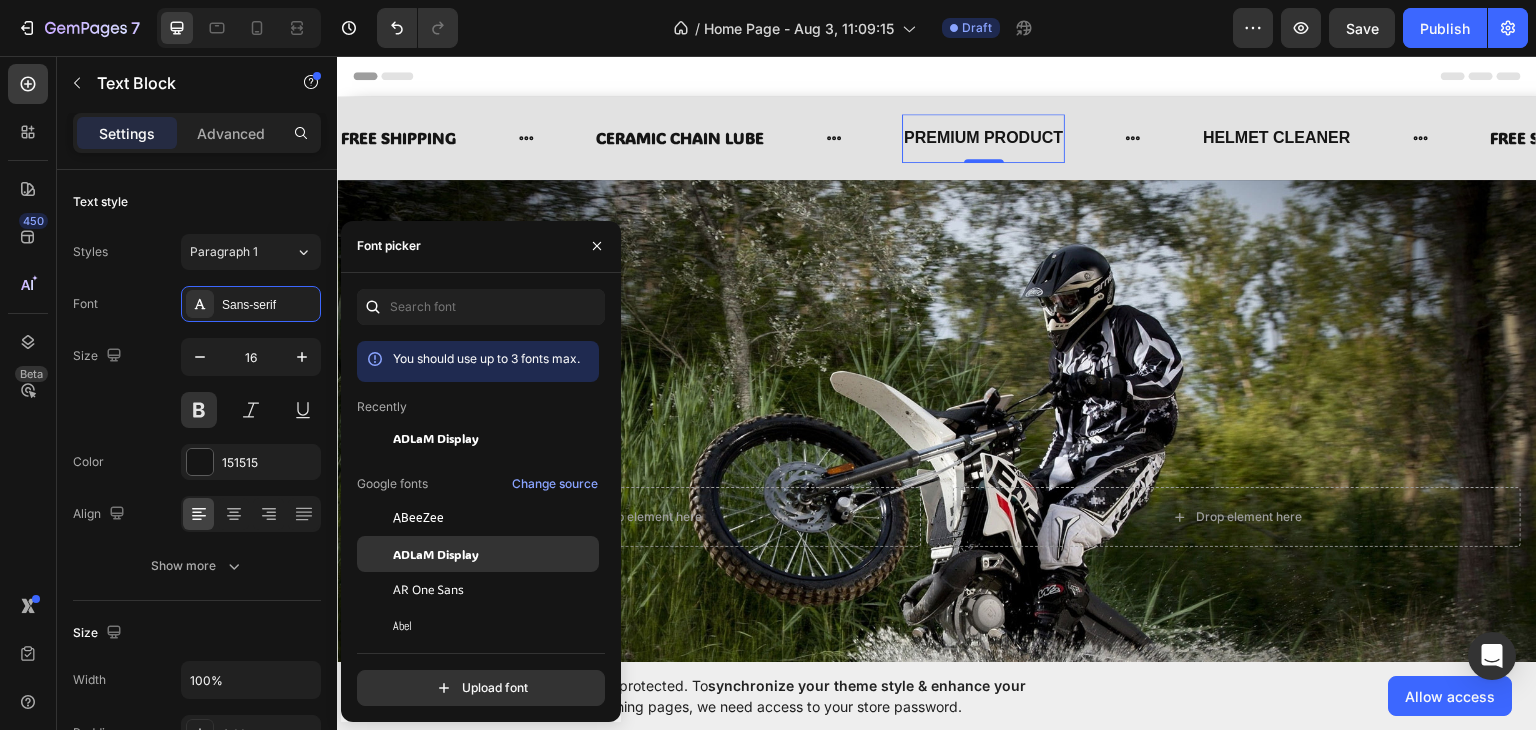 click on "ADLaM Display" 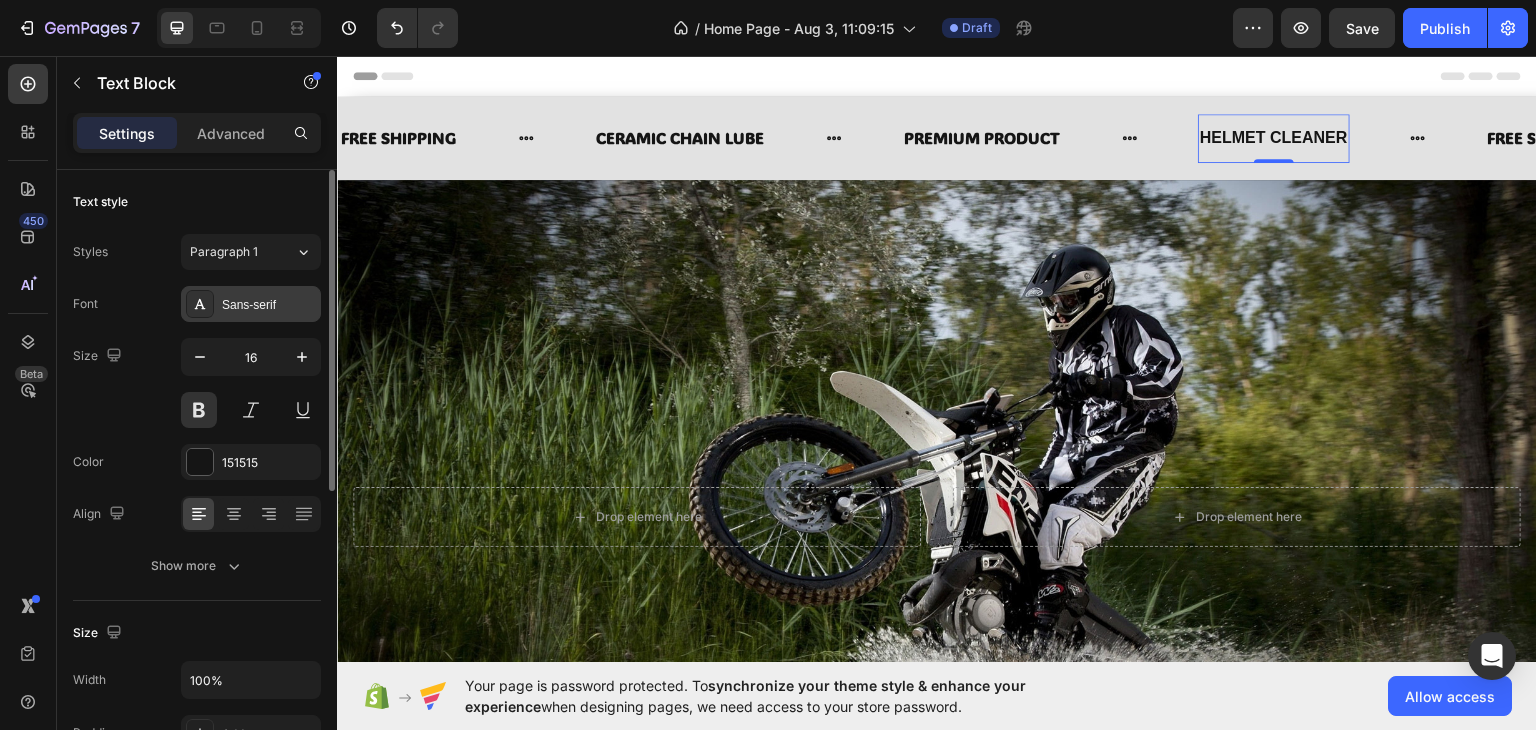 click on "Sans-serif" at bounding box center [269, 305] 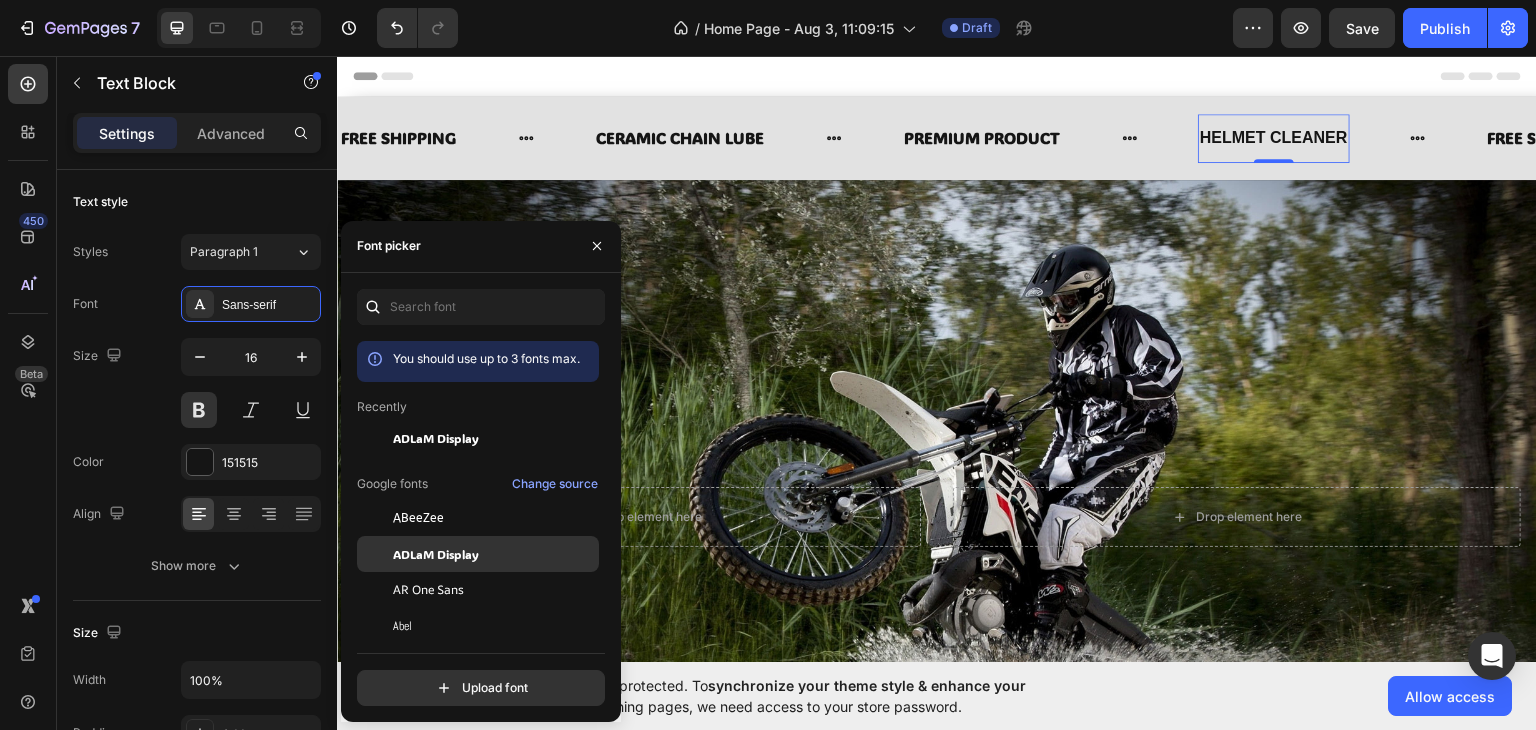 click on "ADLaM Display" at bounding box center [436, 554] 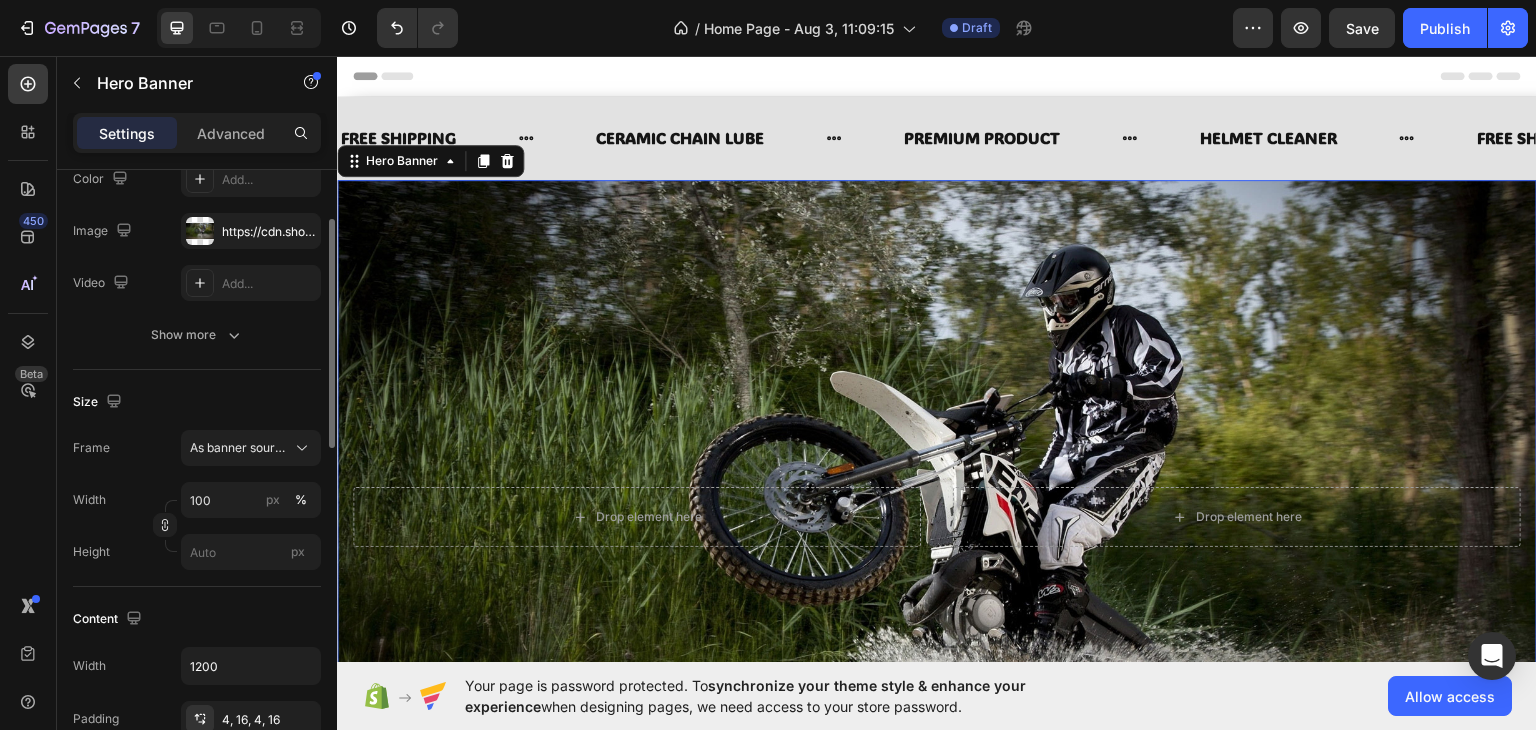 scroll, scrollTop: 212, scrollLeft: 0, axis: vertical 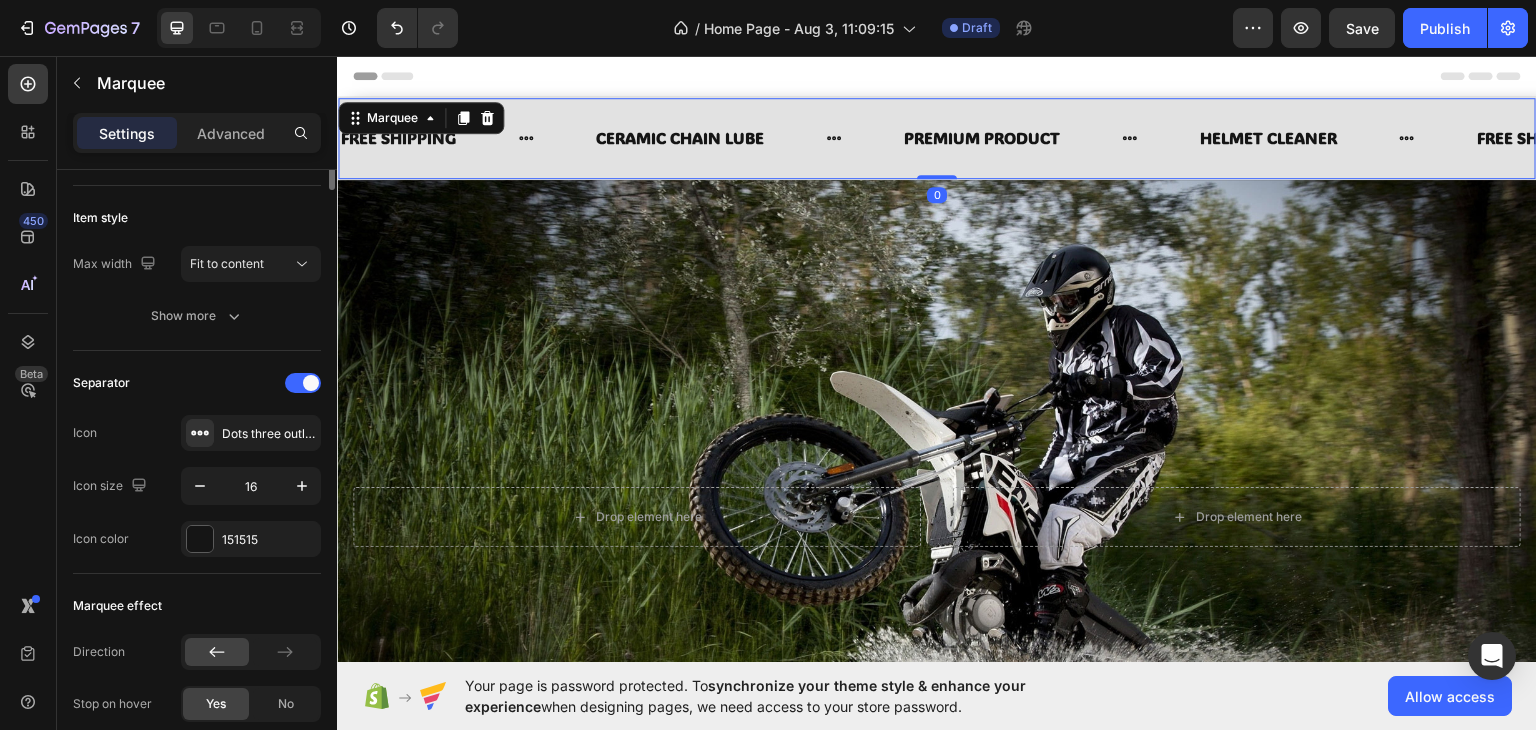 click on "FREE SHIPPING Text Block" at bounding box center (466, 137) 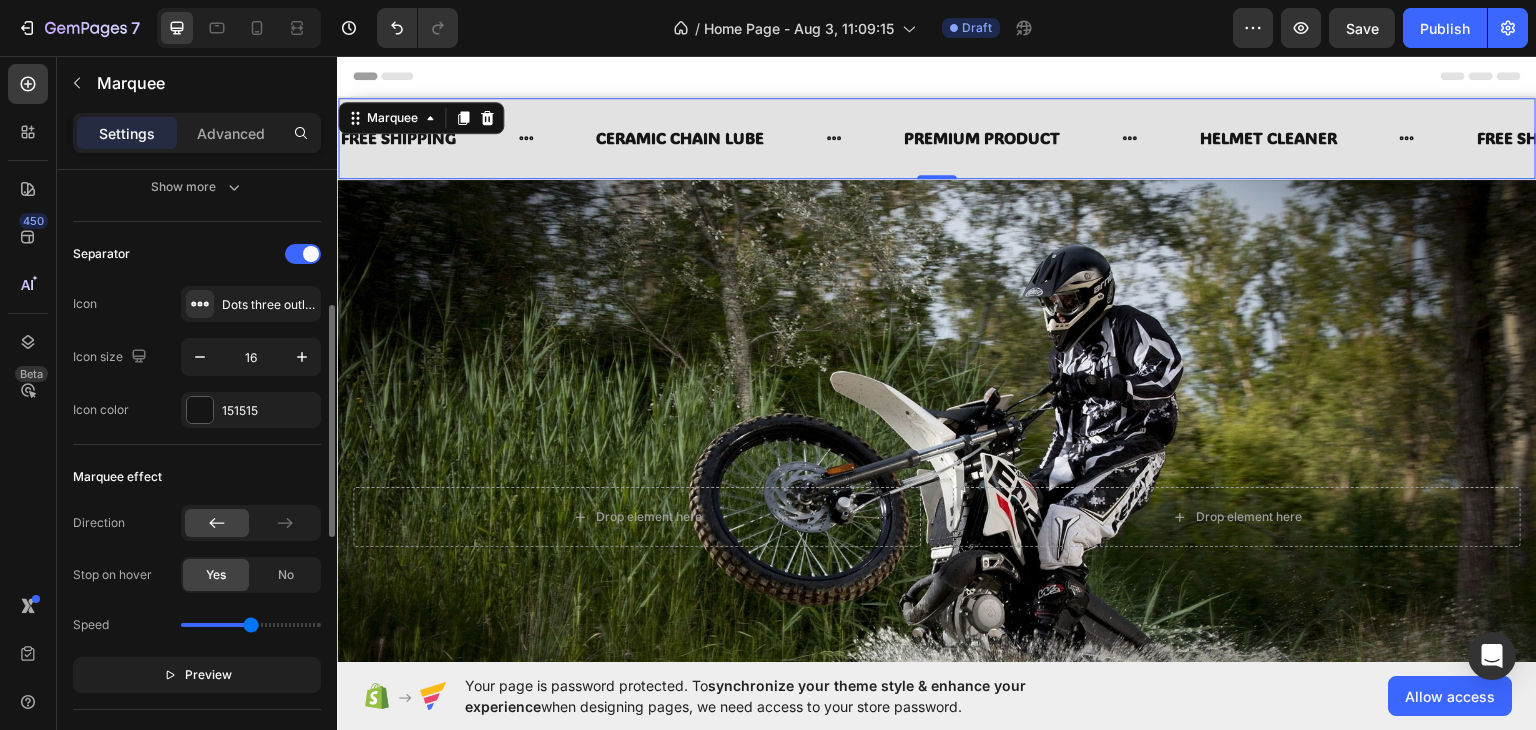 scroll, scrollTop: 347, scrollLeft: 0, axis: vertical 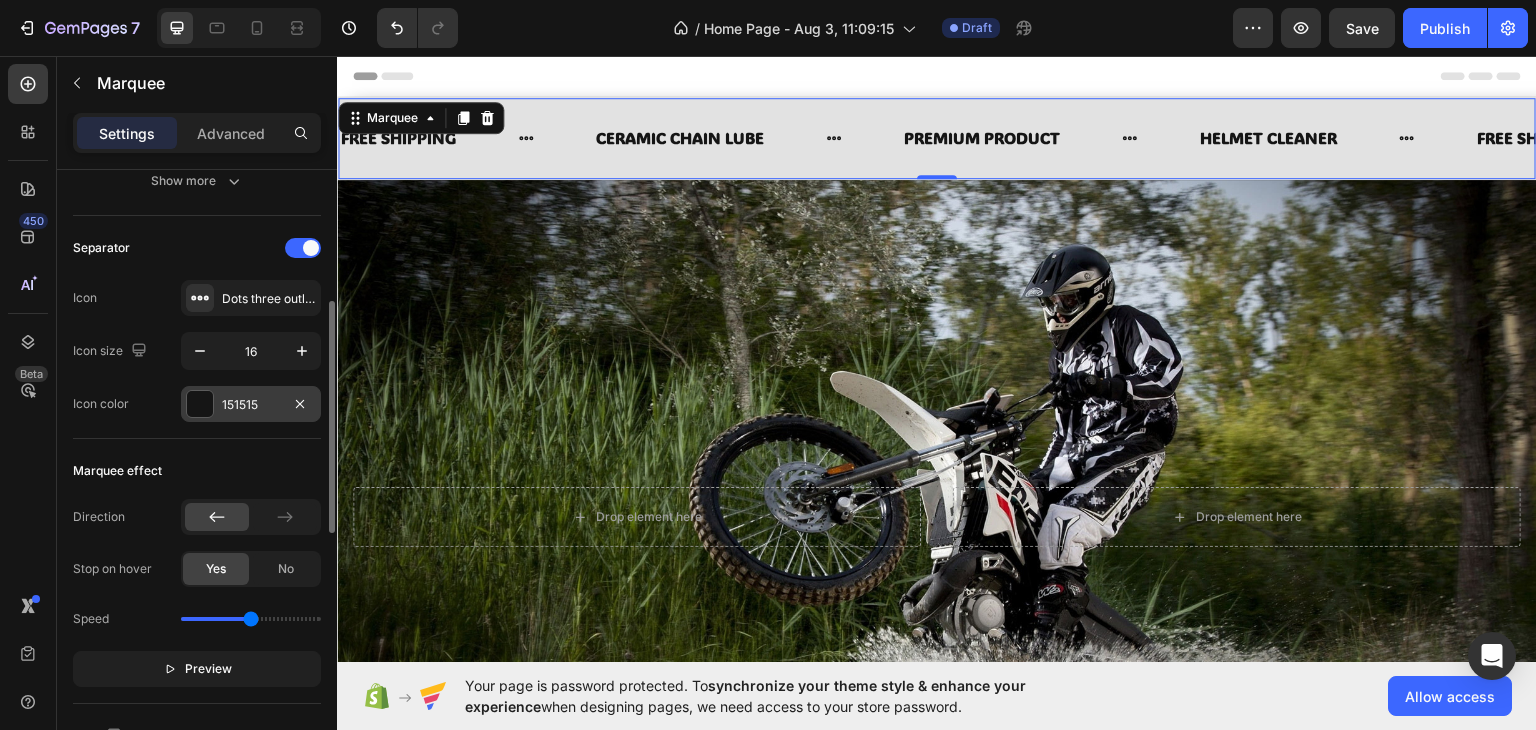 click on "151515" at bounding box center [251, 405] 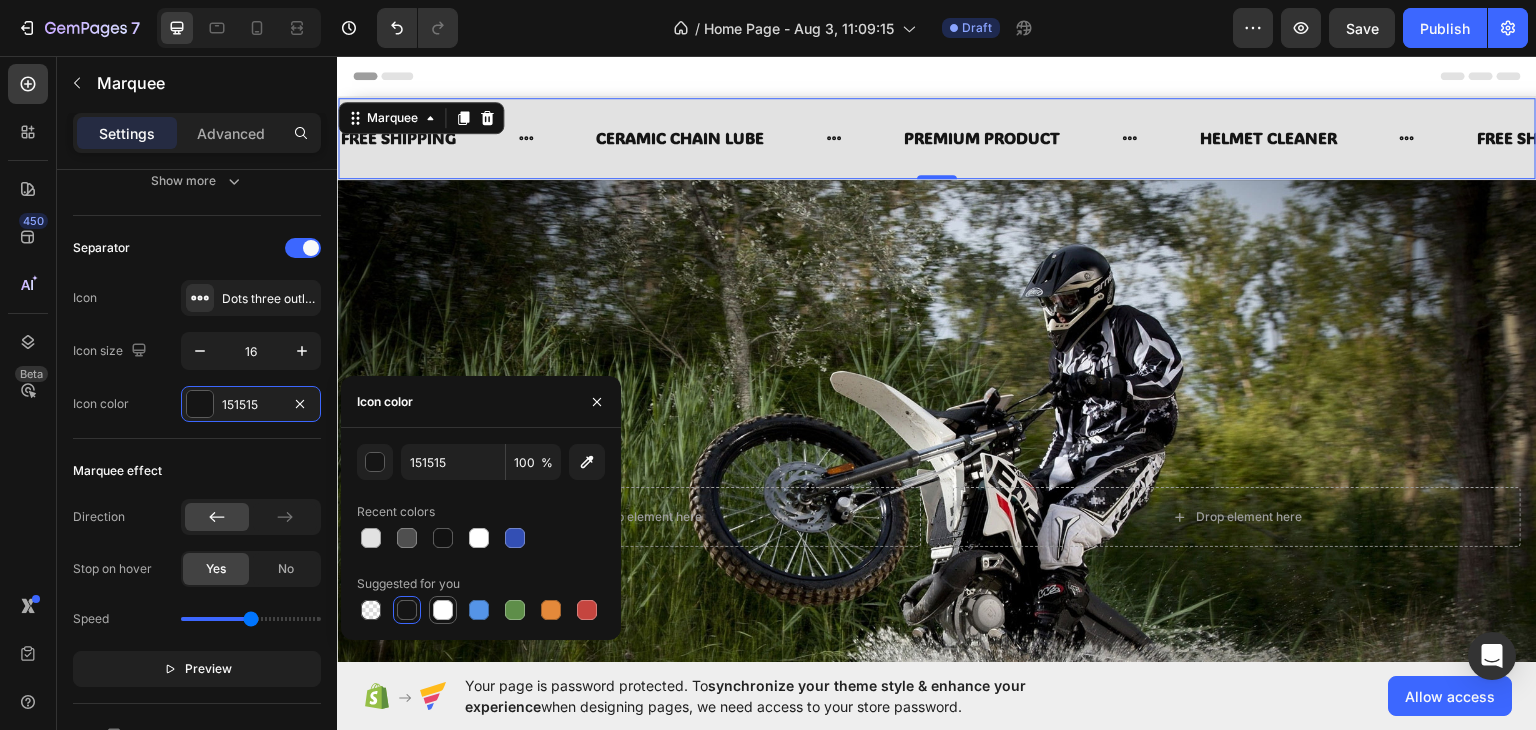 click at bounding box center (443, 610) 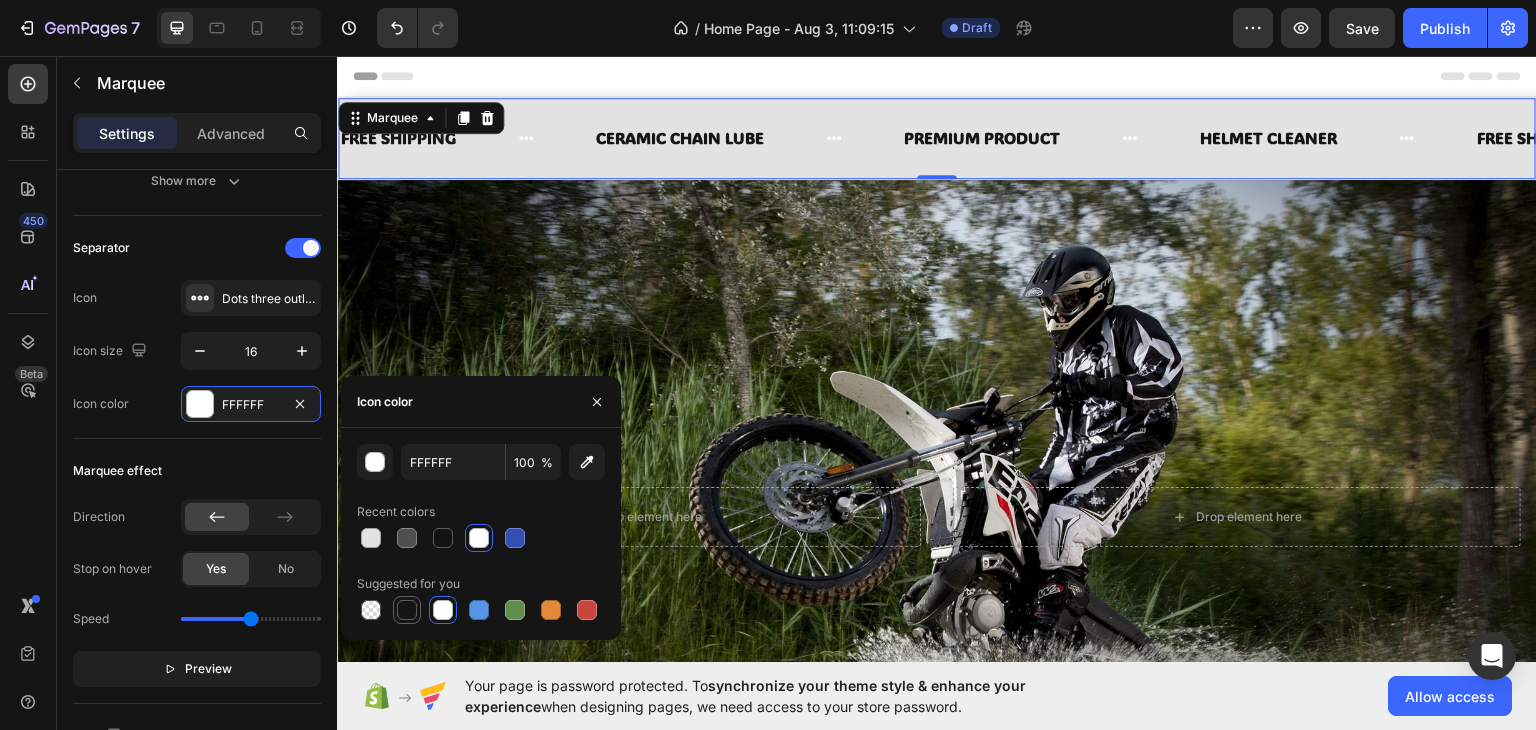 click at bounding box center [407, 610] 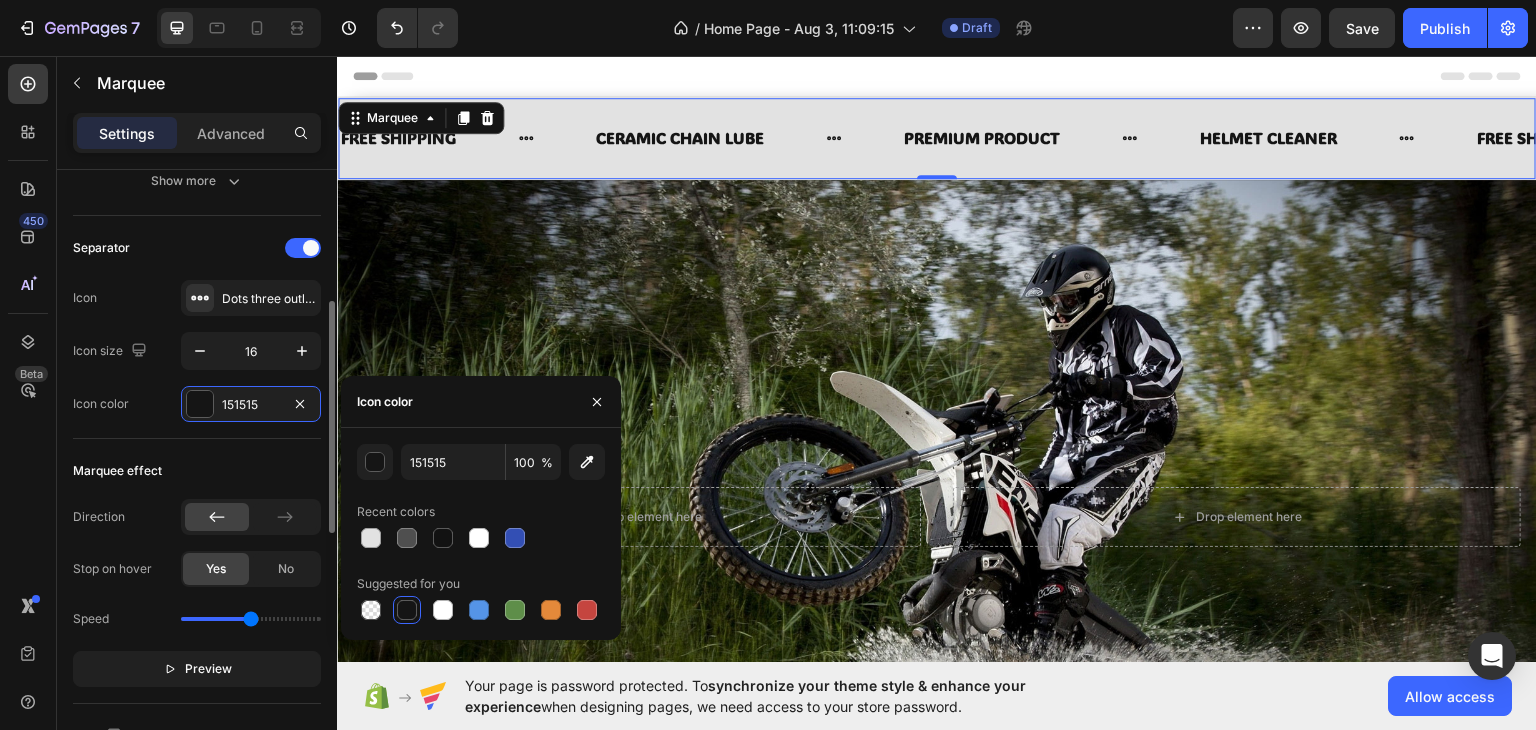 click on "Marquee effect" at bounding box center [197, 471] 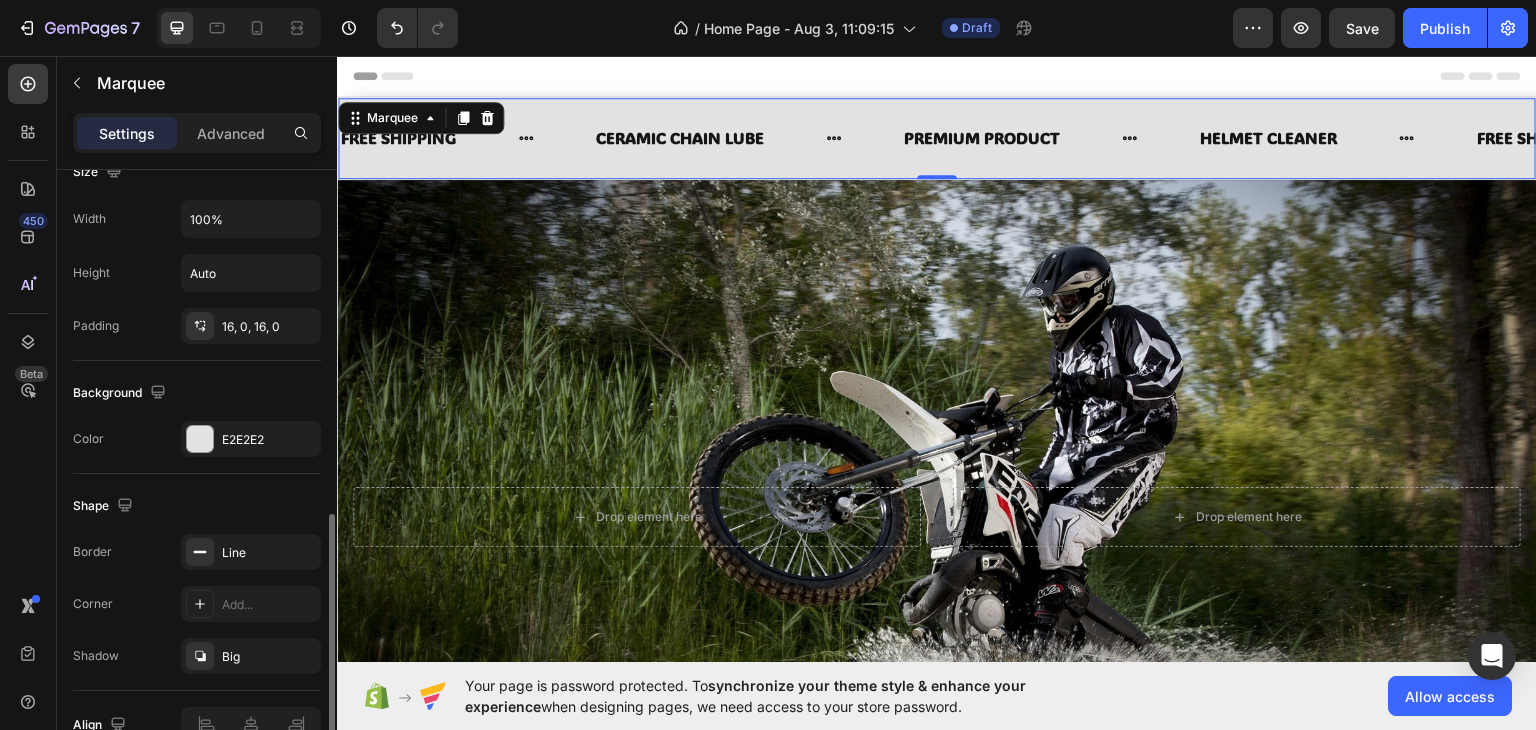 scroll, scrollTop: 916, scrollLeft: 0, axis: vertical 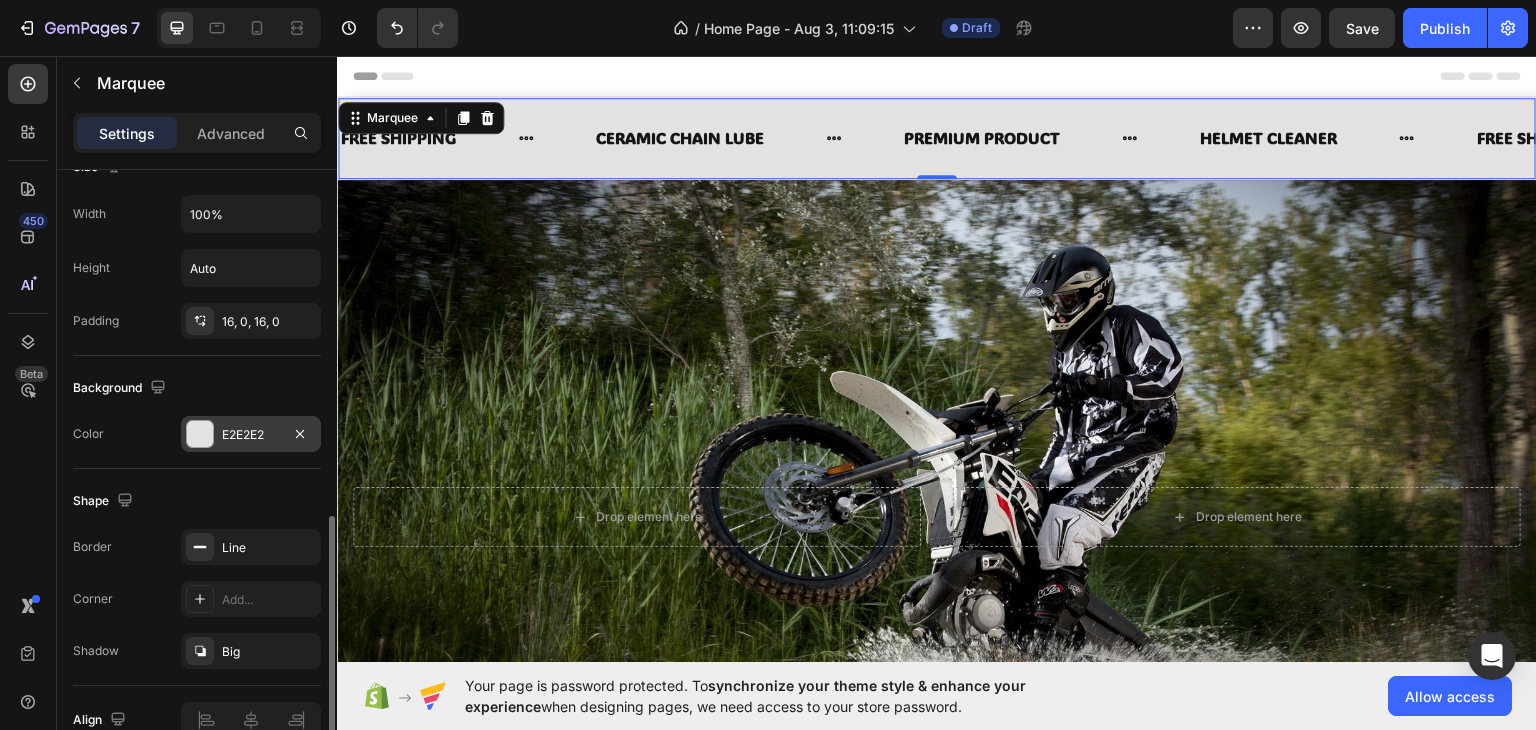 click on "E2E2E2" at bounding box center (251, 435) 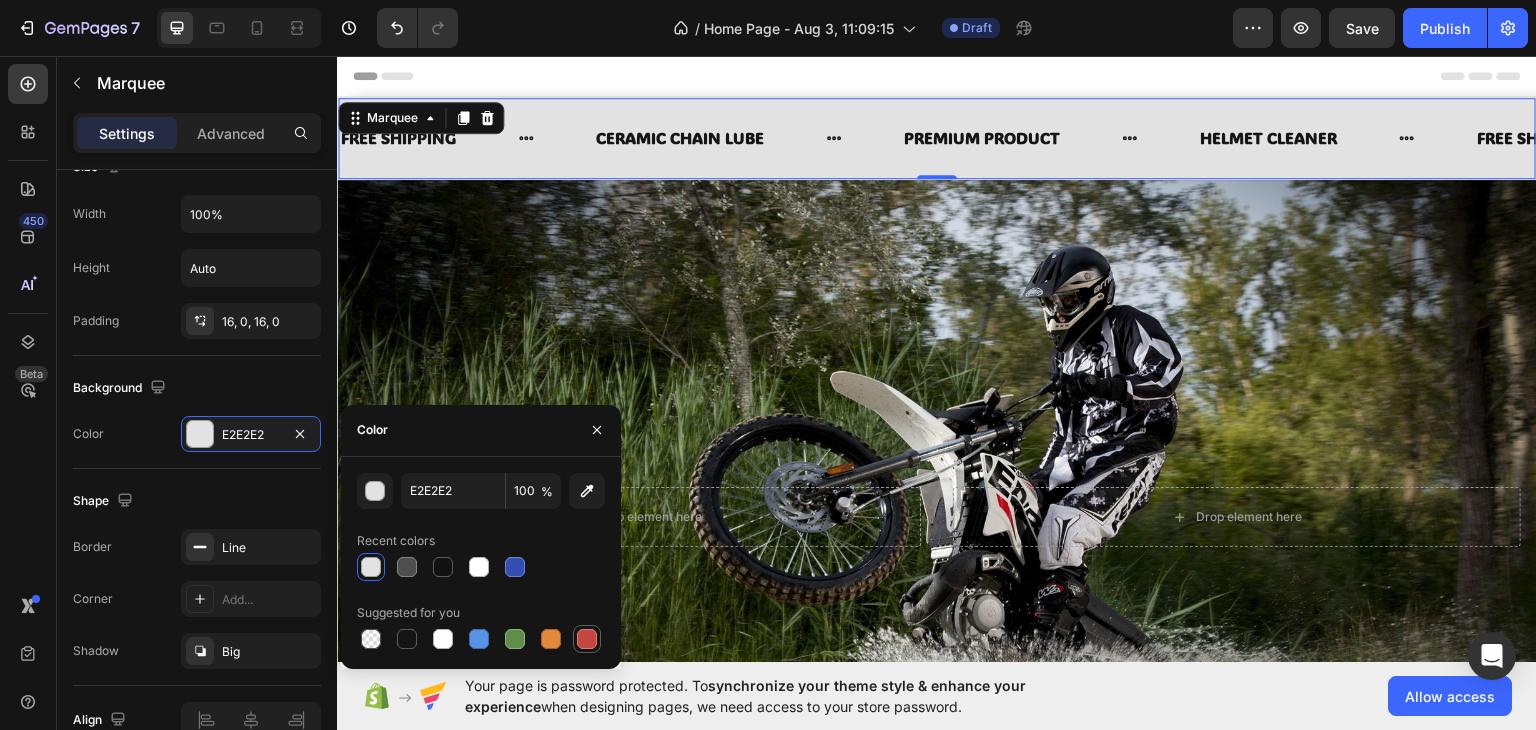 click at bounding box center (587, 639) 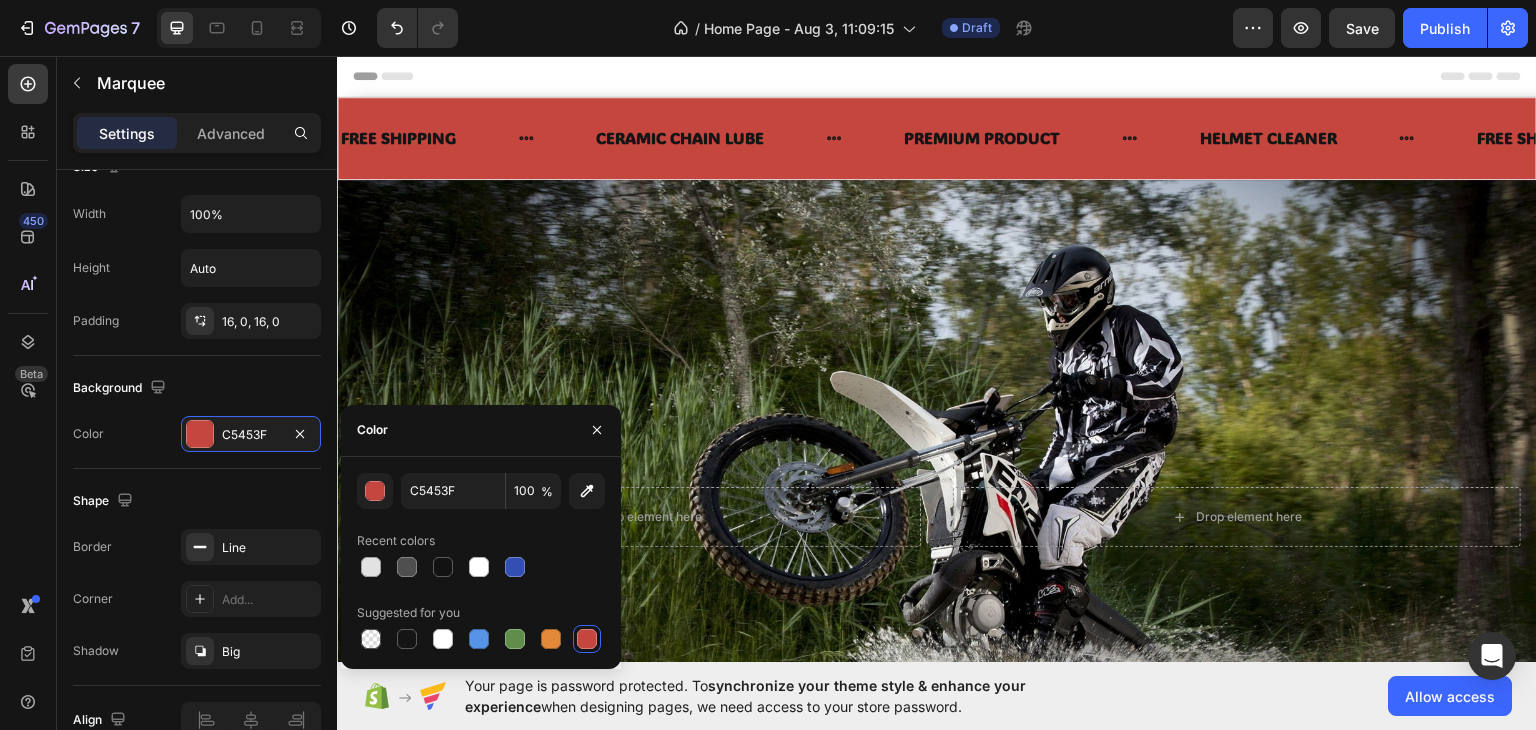 click on "Header" at bounding box center [937, 75] 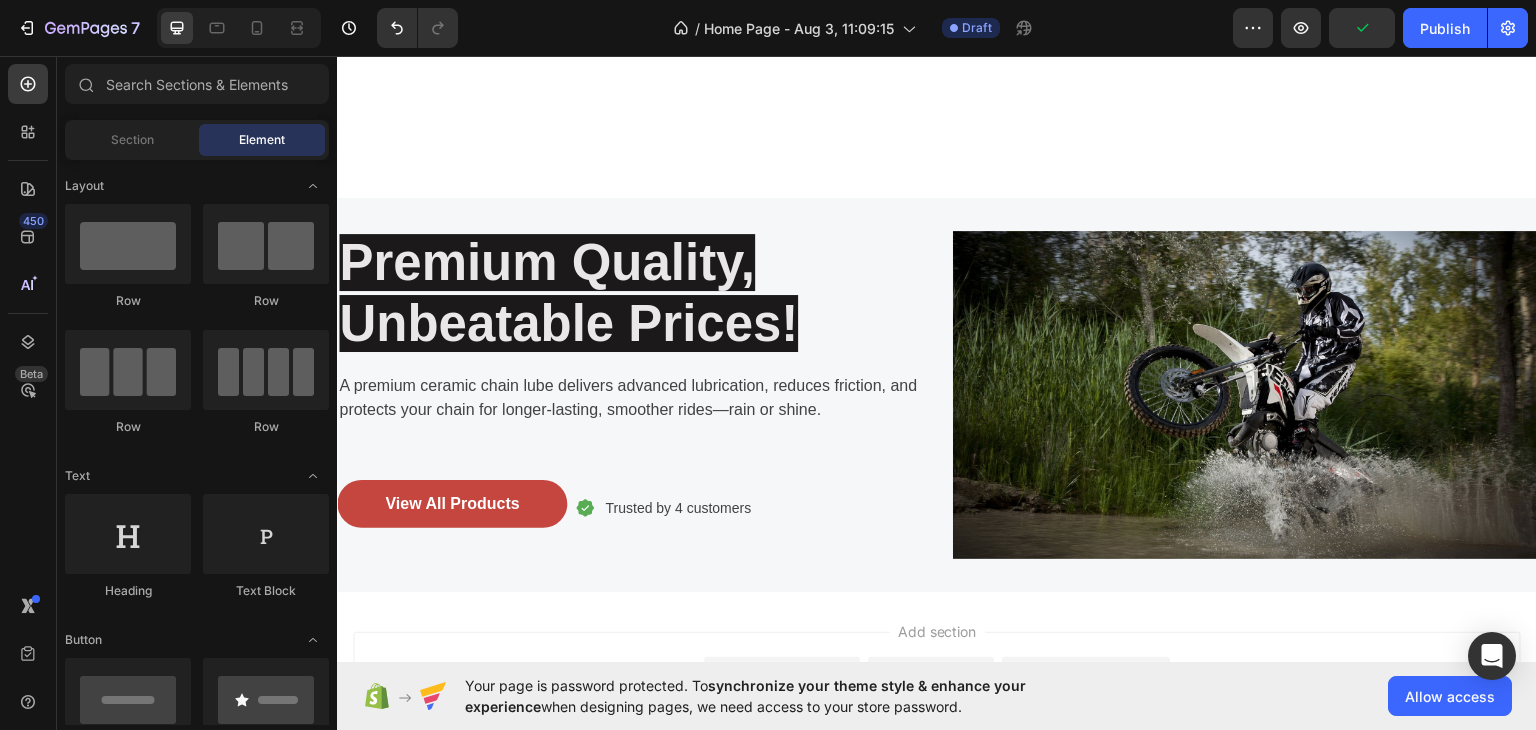 scroll, scrollTop: 864, scrollLeft: 0, axis: vertical 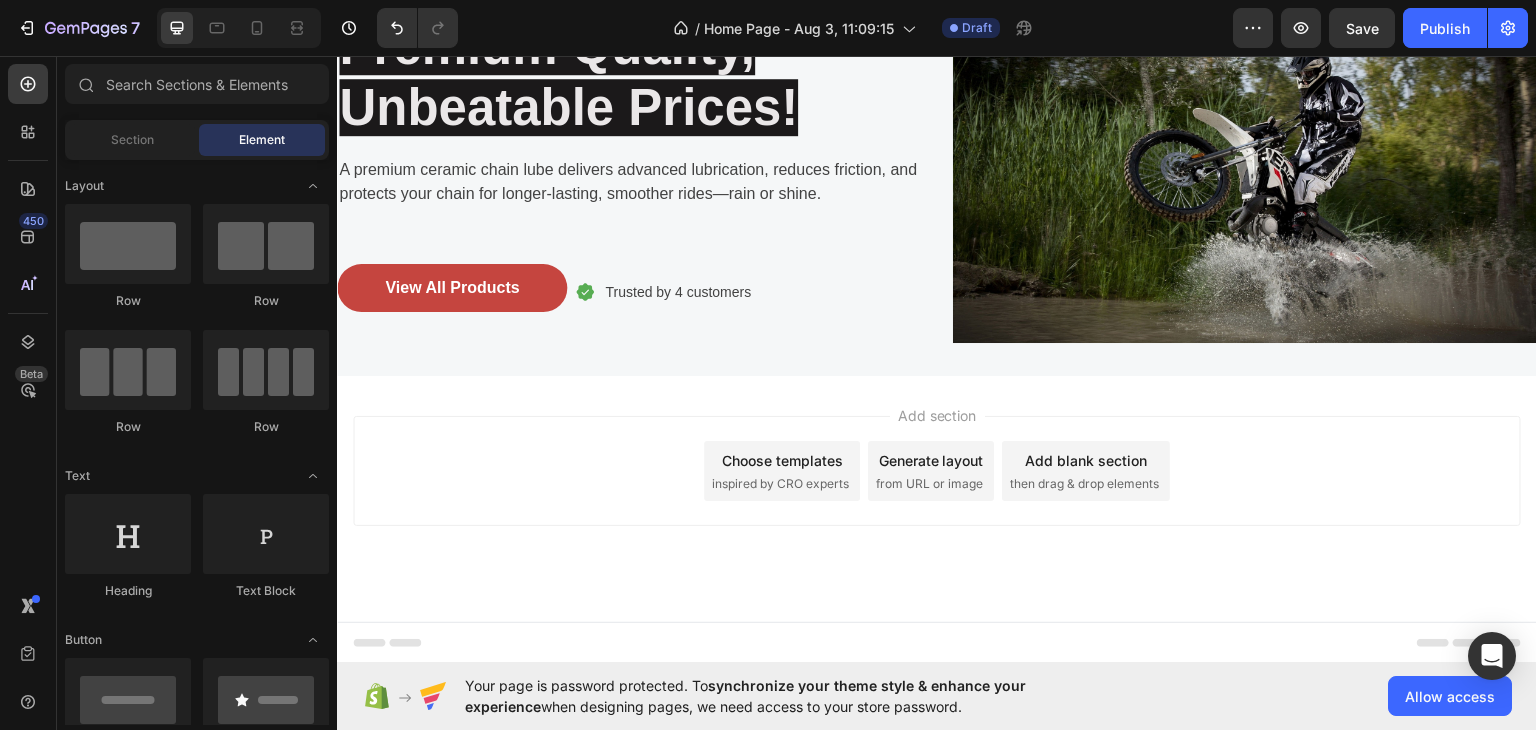click on "Add section Choose templates inspired by CRO experts Generate layout from URL or image Add blank section then drag & drop elements" at bounding box center [937, 470] 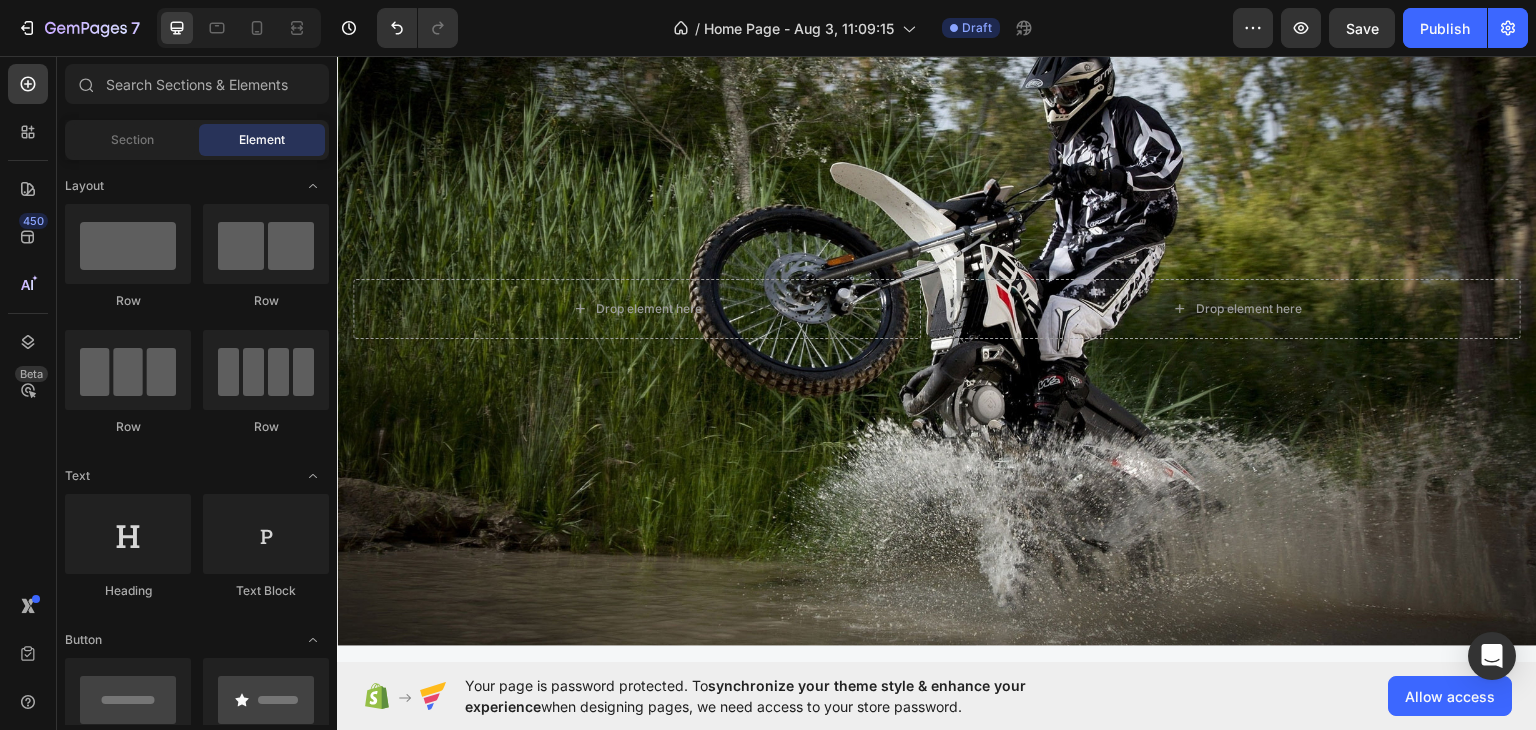 scroll, scrollTop: 0, scrollLeft: 0, axis: both 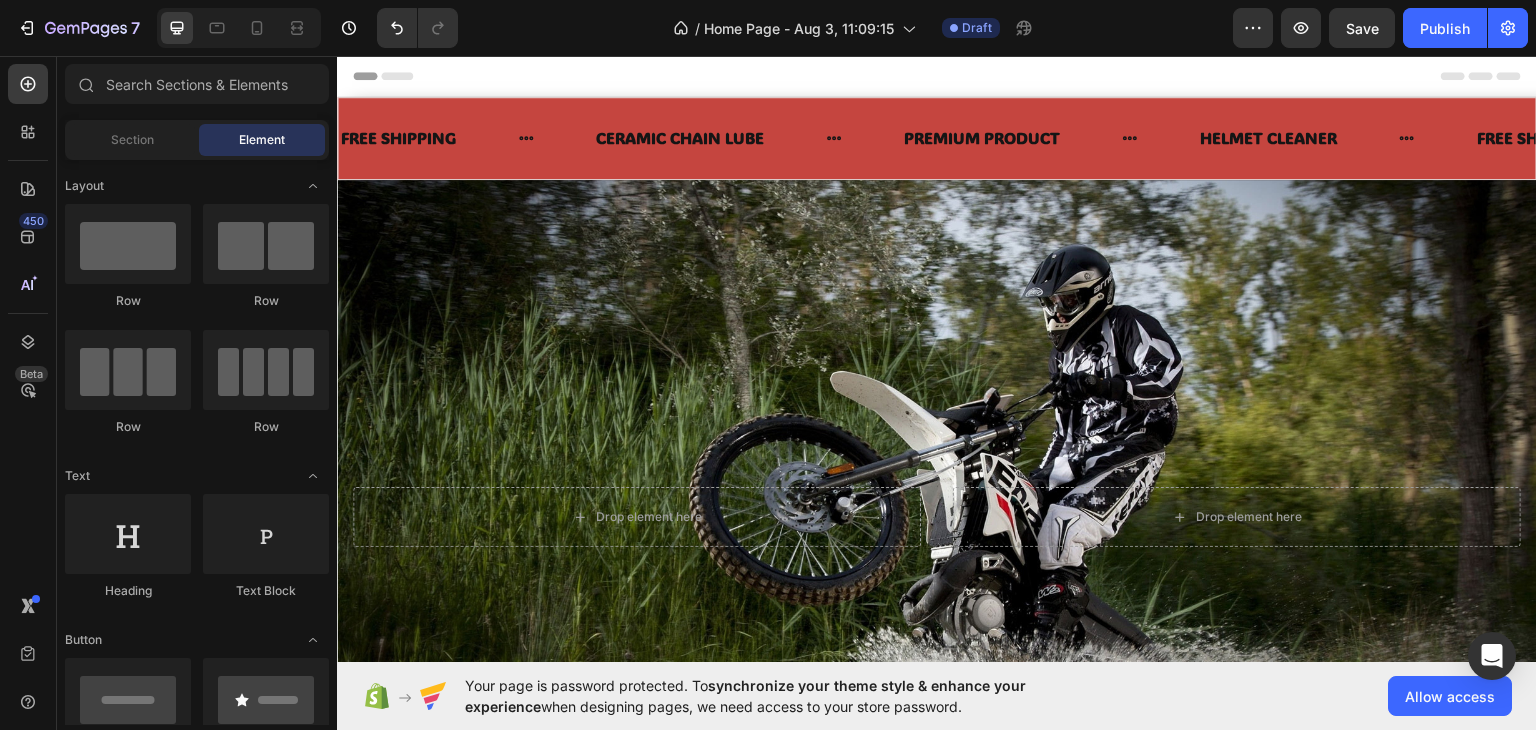 click on "7   /  Home Page - Aug 3, 11:09:15 Draft Preview  Save   Publish" 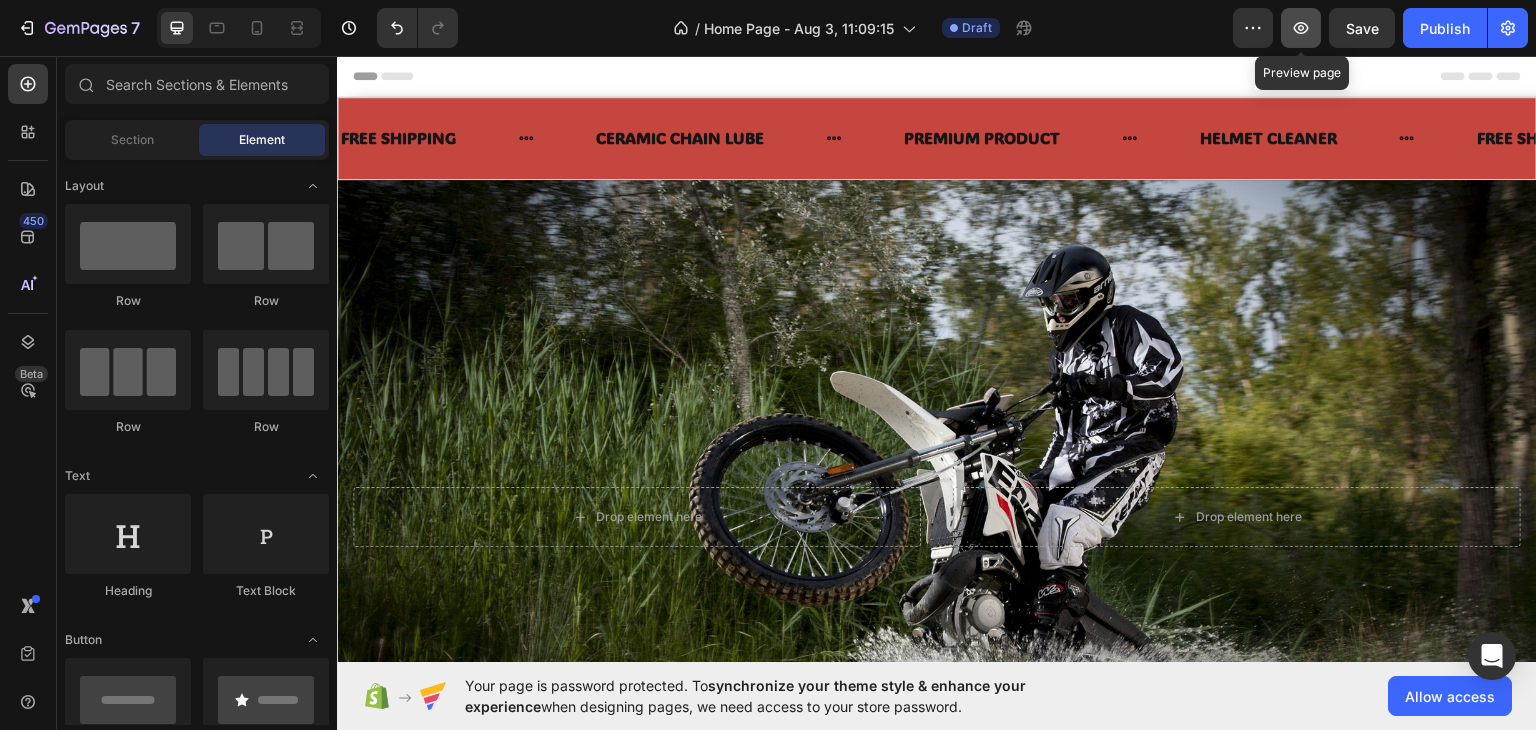click 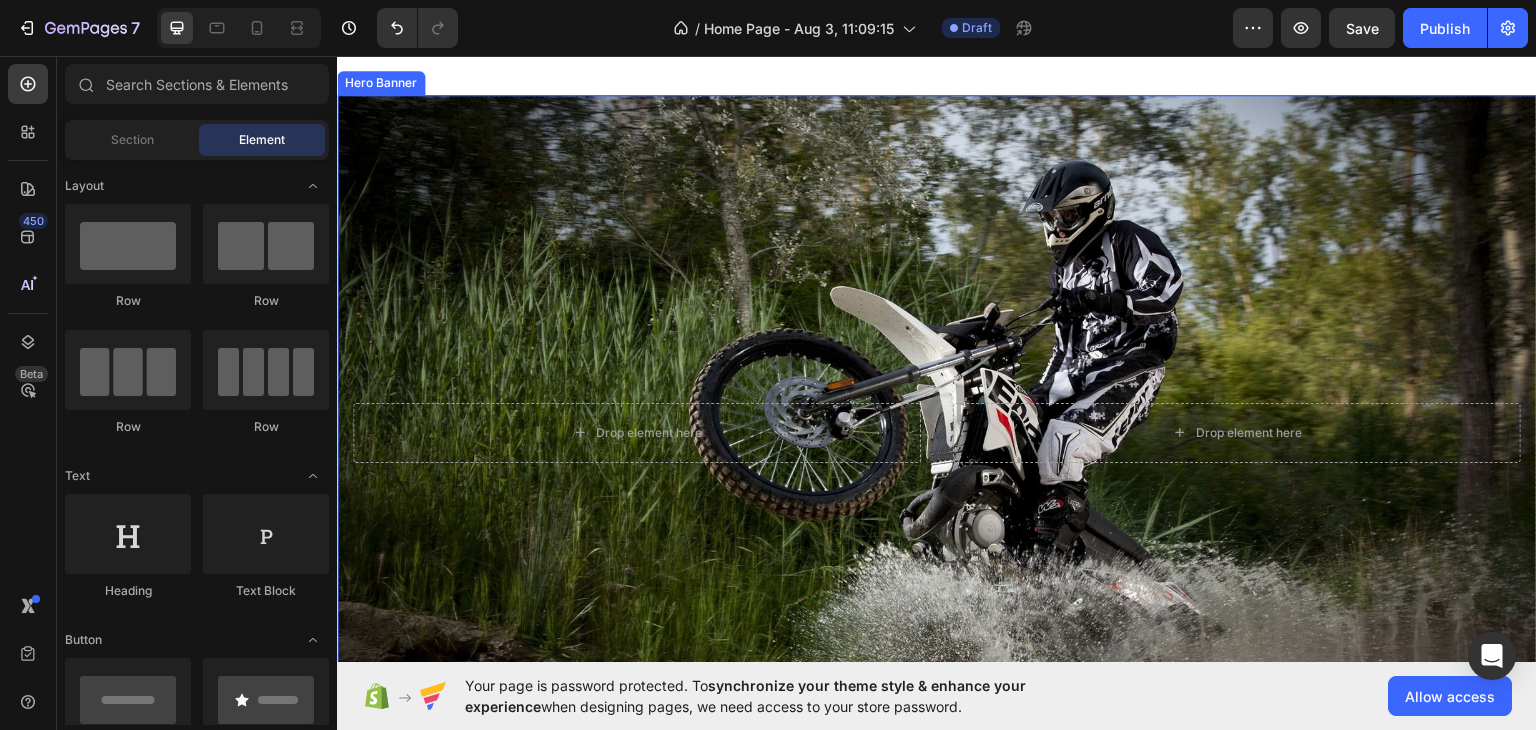 scroll, scrollTop: 0, scrollLeft: 0, axis: both 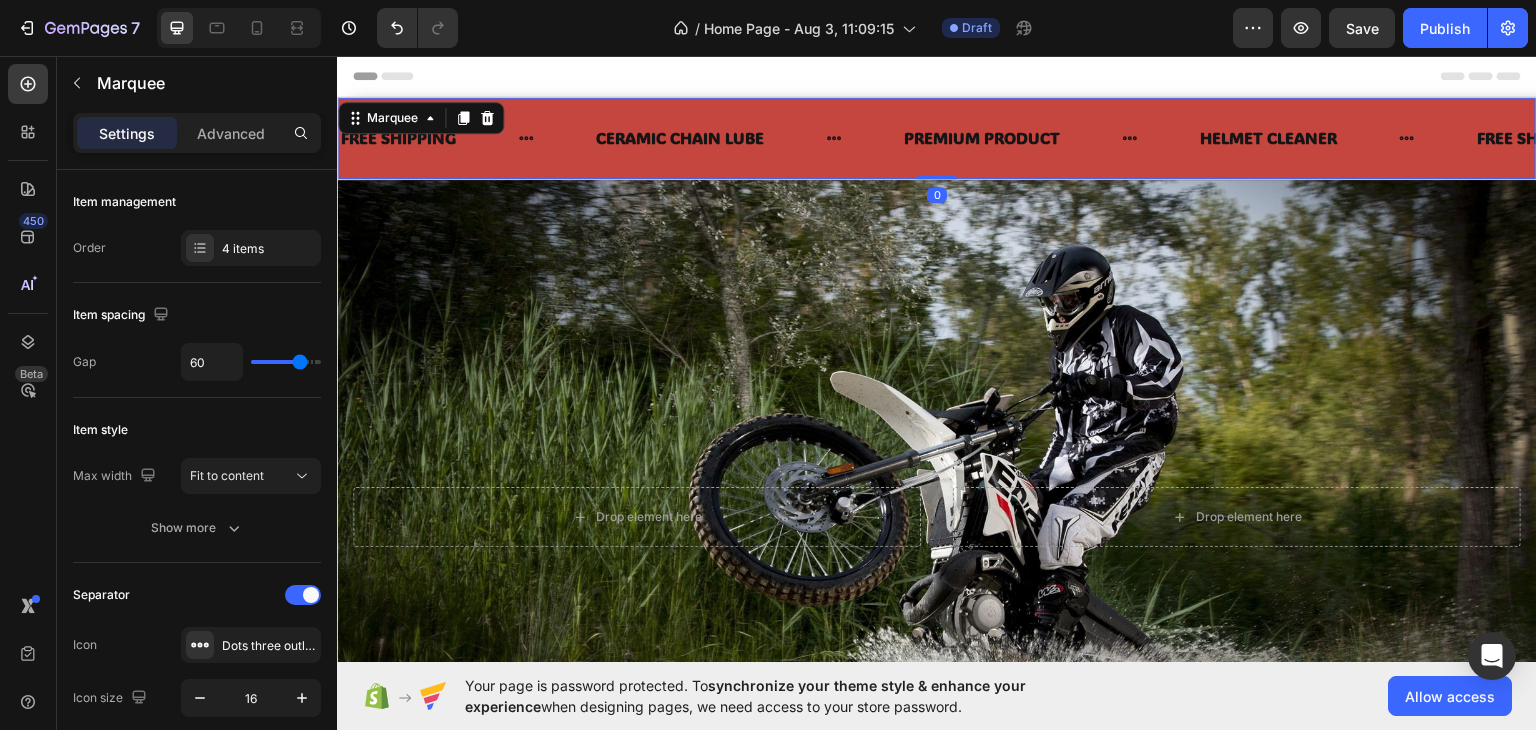 click on "FREE SHIPPING Text Block
CERAMIC CHAIN LUBE Text Block
PREMIUM PRODUCT Text Block
HELMET CLEANER Text Block
FREE SHIPPING Text Block
CERAMIC CHAIN LUBE Text Block
PREMIUM PRODUCT Text Block
HELMET CLEANER Text Block
FREE SHIPPING Text Block
CERAMIC CHAIN LUBE Text Block
PREMIUM PRODUCT Text Block
HELMET CLEANER Text Block
FREE SHIPPING Text Block
CERAMIC CHAIN LUBE Text Block
PREMIUM PRODUCT Text Block
HELMET CLEANER Text Block
FREE SHIPPING Text Block
CERAMIC CHAIN LUBE Text Block
PREMIUM PRODUCT Text Block
HELMET CLEANER Text Block
FREE SHIPPING Text Block
CERAMIC CHAIN LUBE Text Block
PREMIUM PRODUCT Text Block
HELMET CLEANER Text Block Marquee" at bounding box center [937, 137] 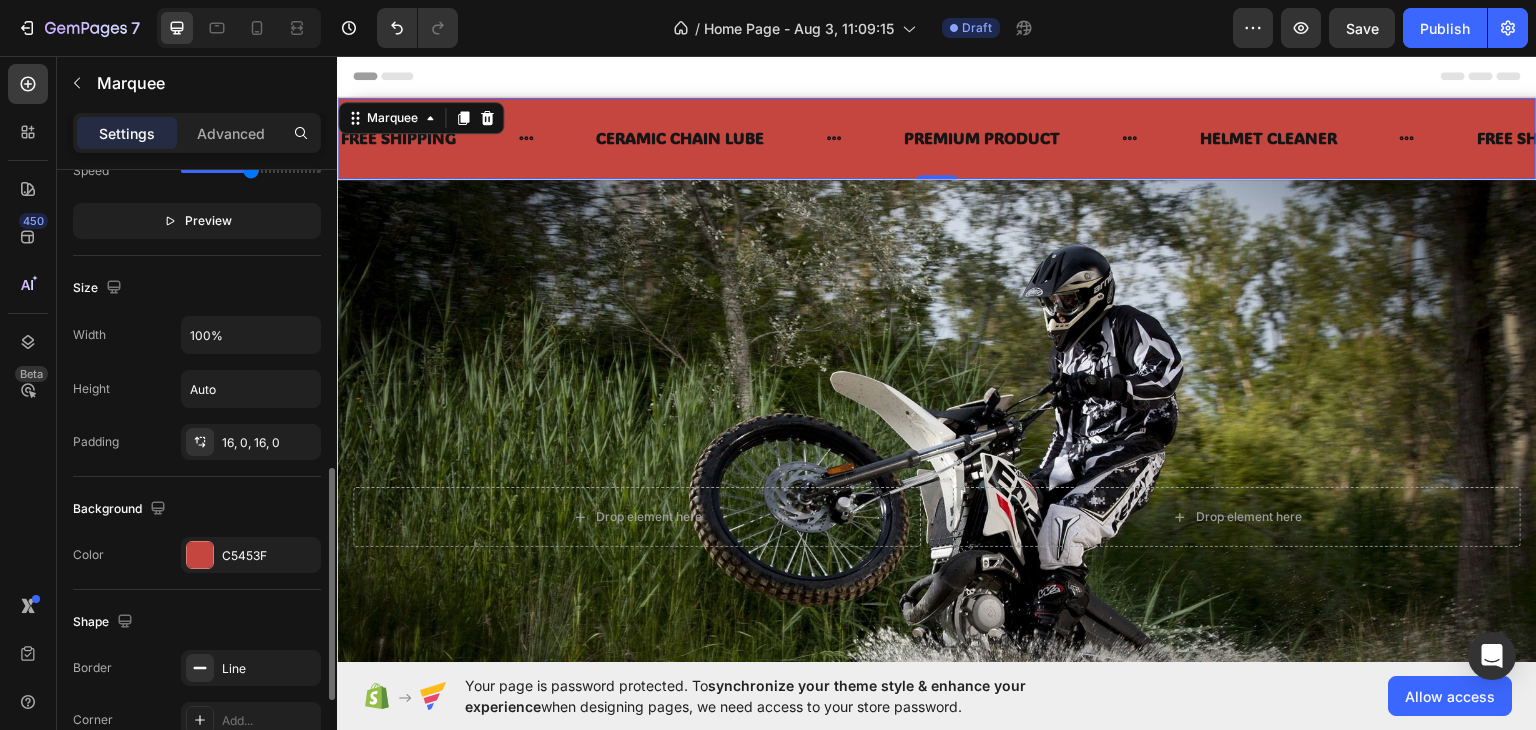 scroll, scrollTop: 796, scrollLeft: 0, axis: vertical 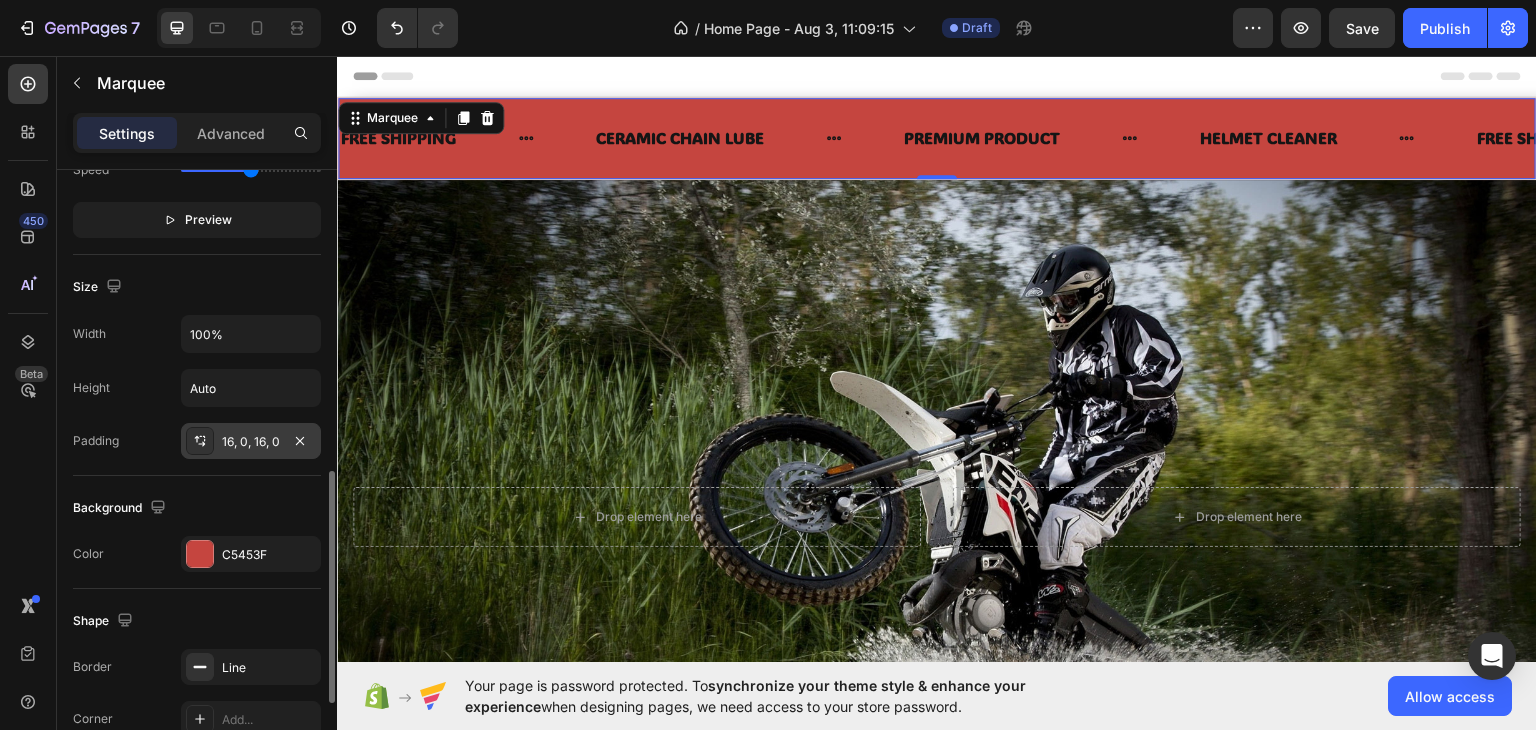 click on "16, 0, 16, 0" at bounding box center (251, 442) 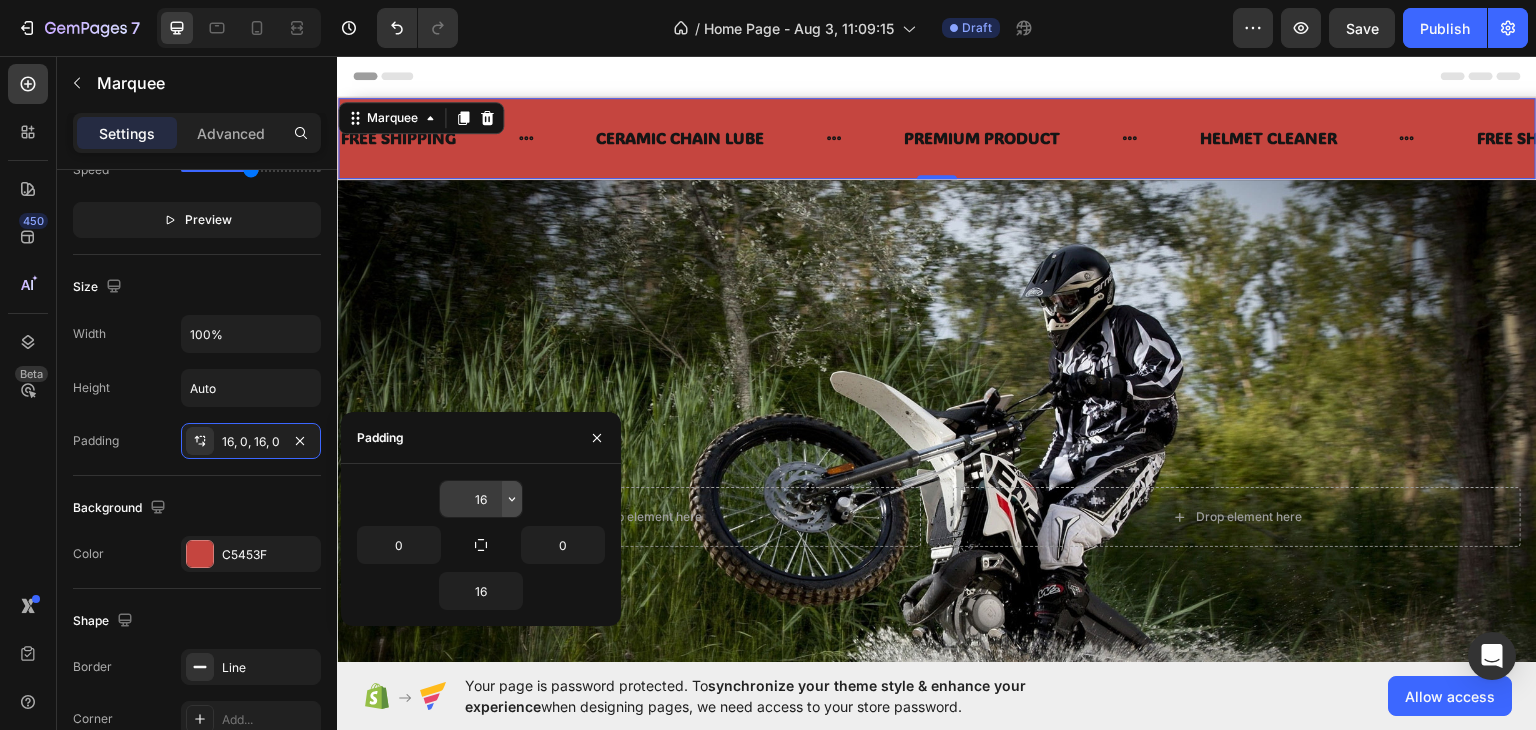 click 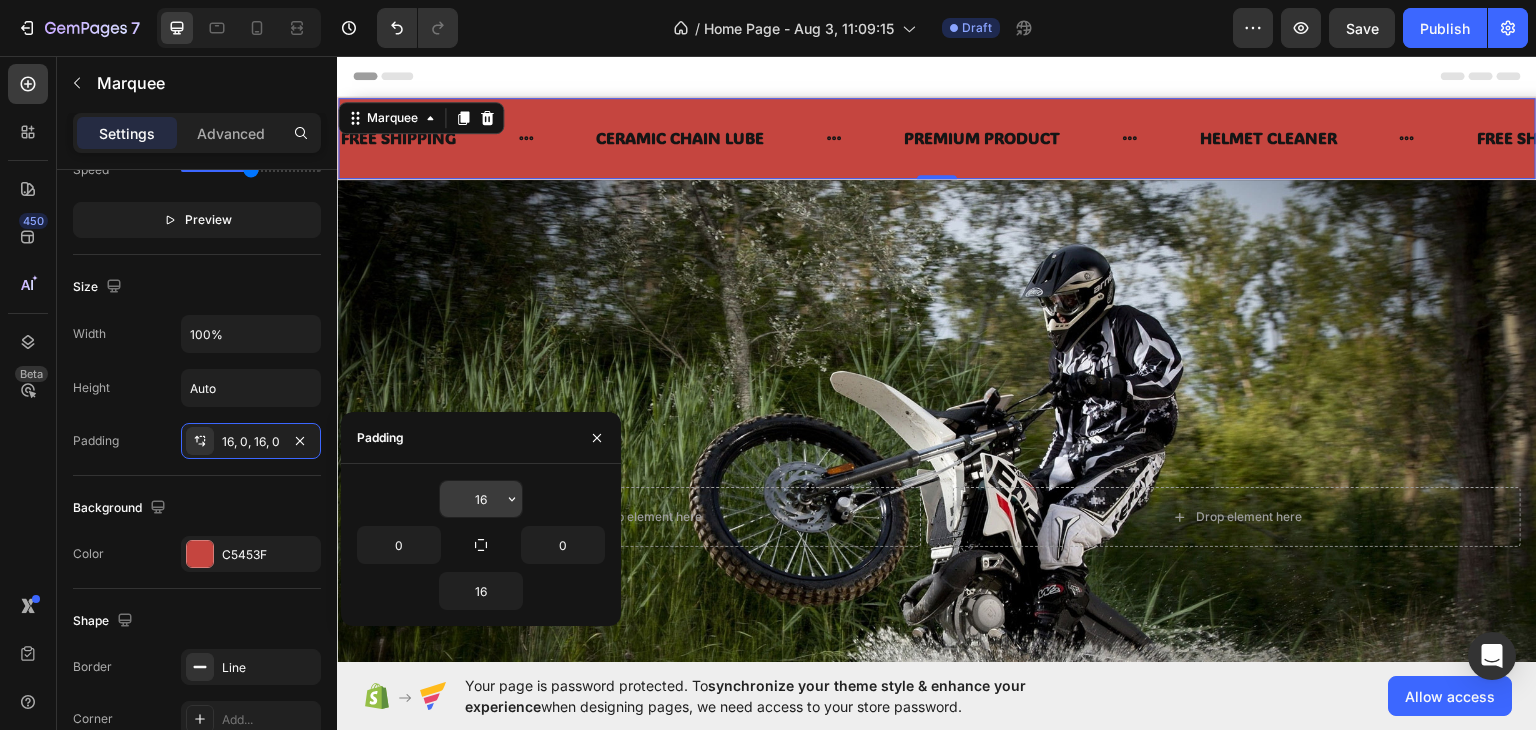 click 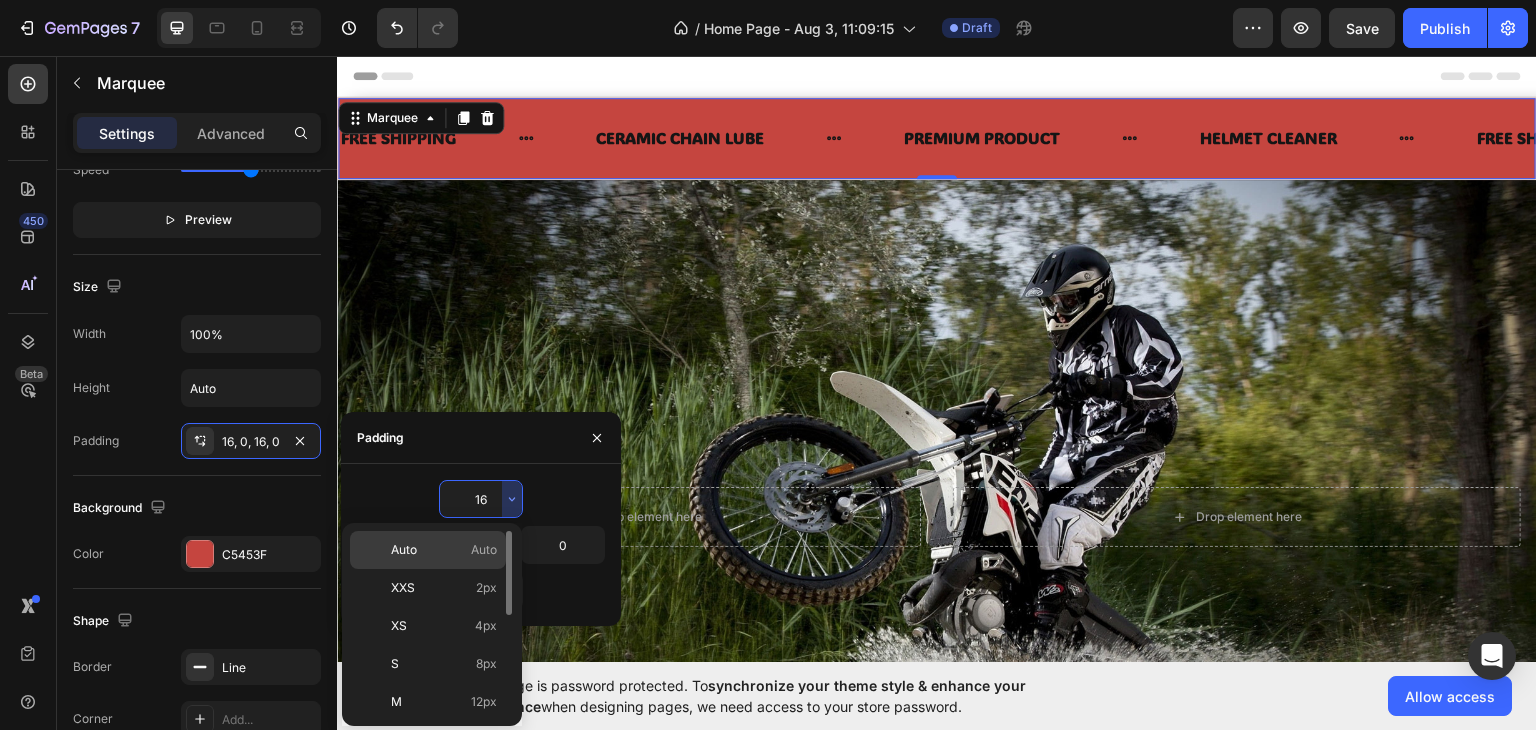 click on "Auto" at bounding box center (484, 550) 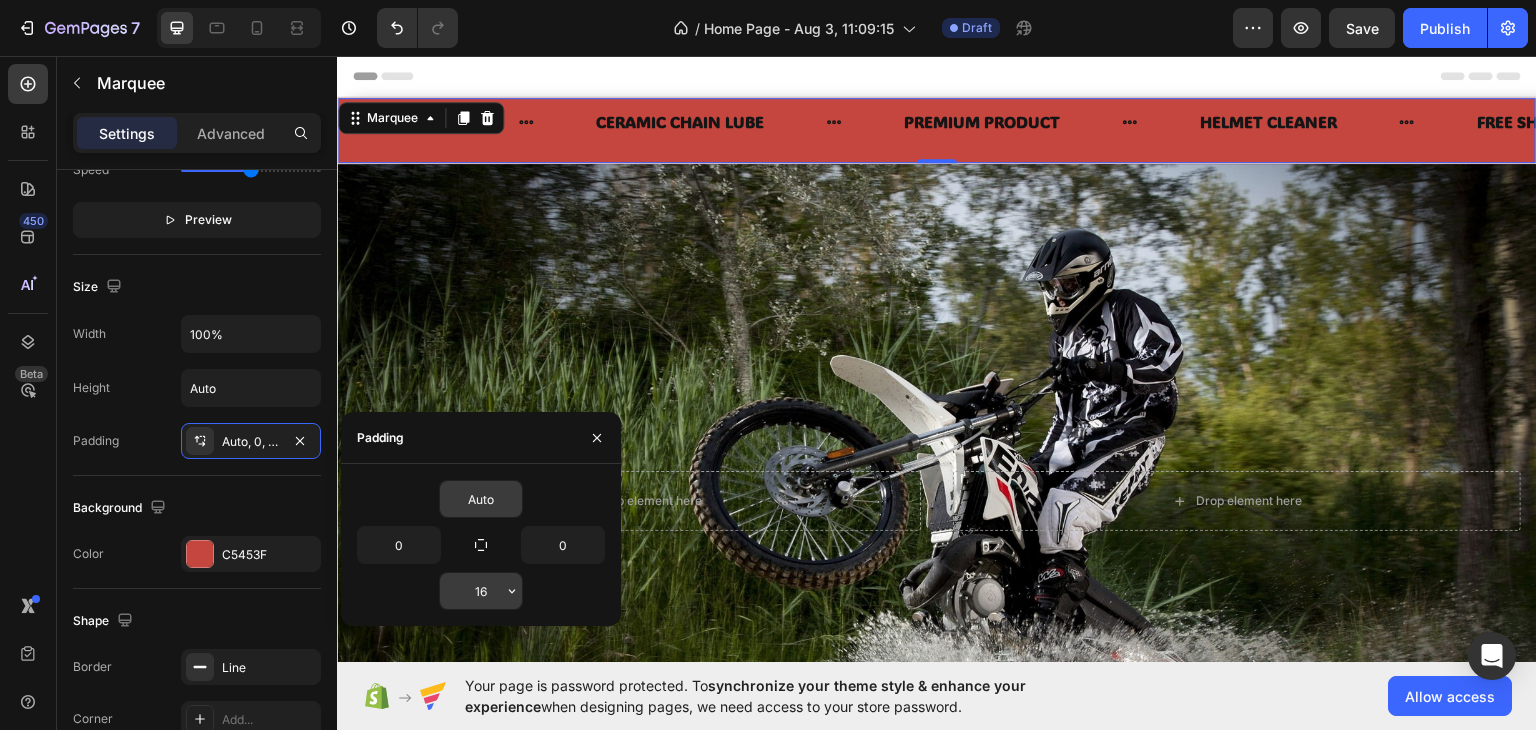 click on "16" at bounding box center [481, 591] 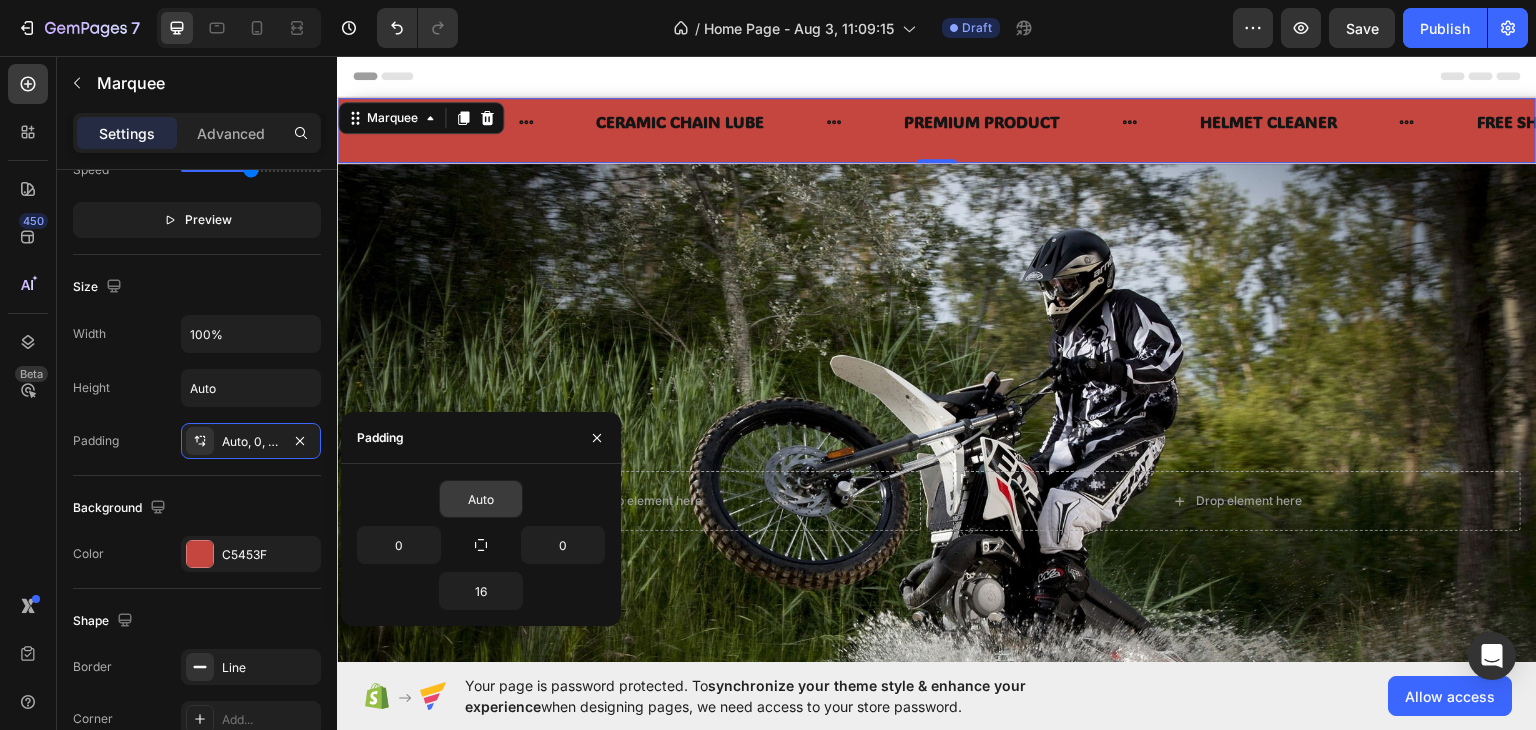 click on "16" at bounding box center (481, 591) 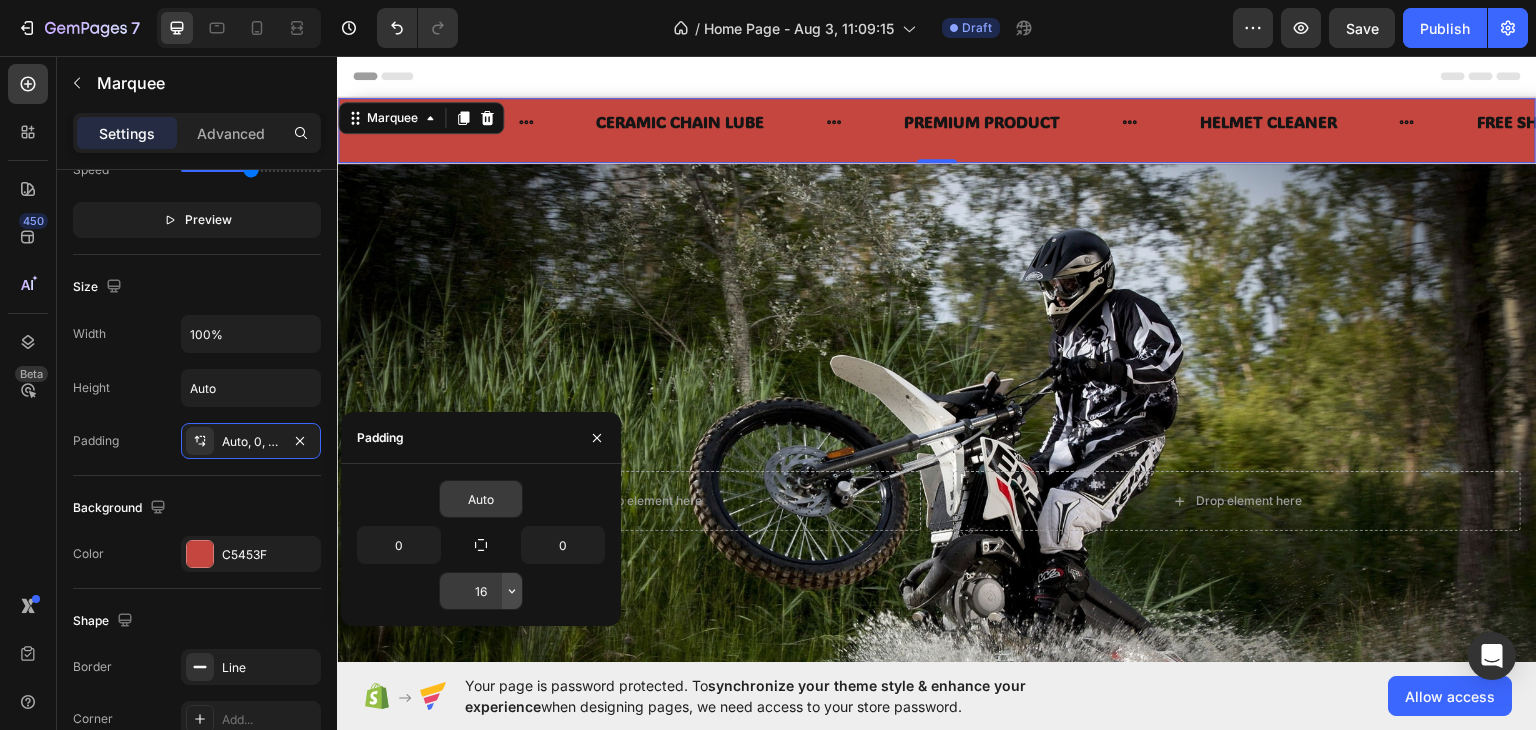 click 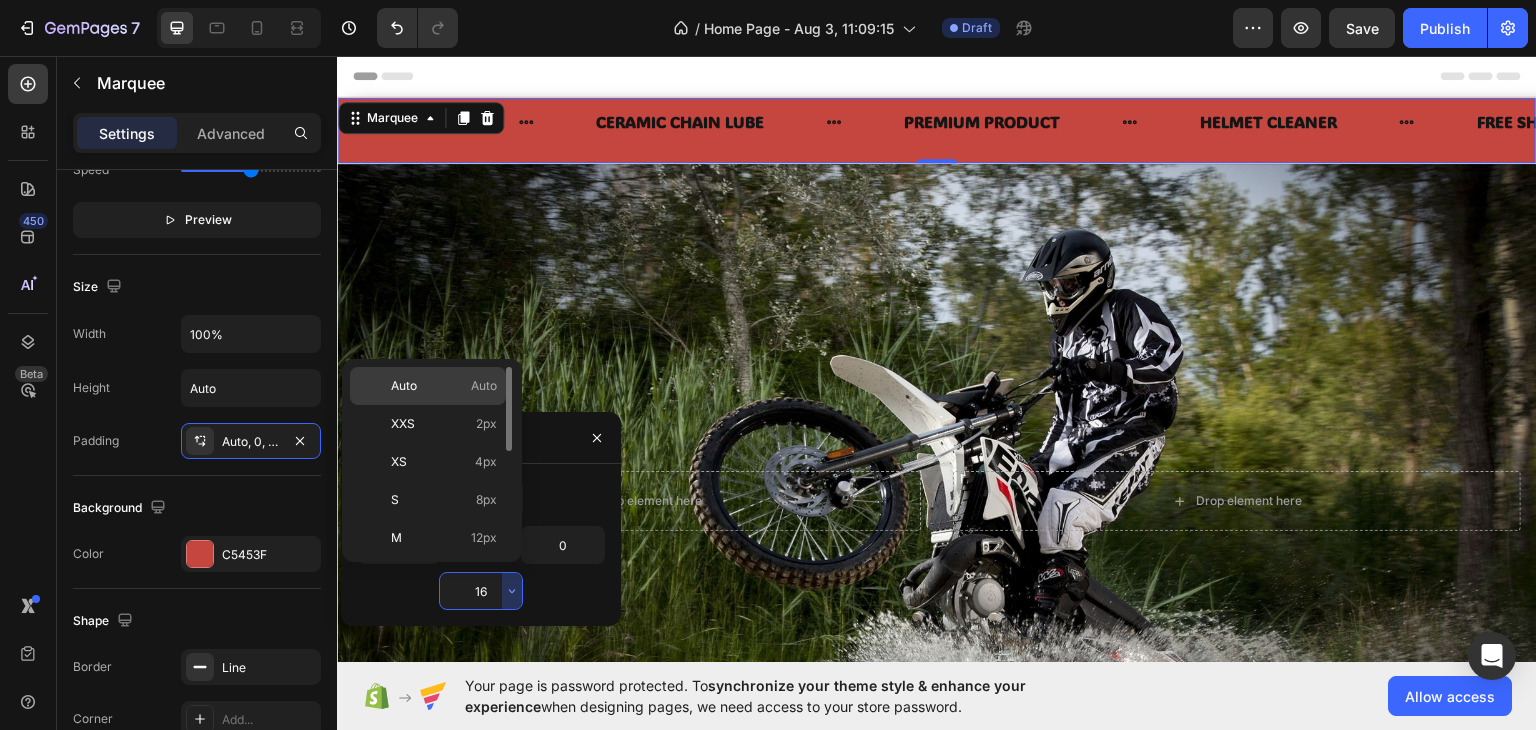 click on "Auto" at bounding box center [484, 386] 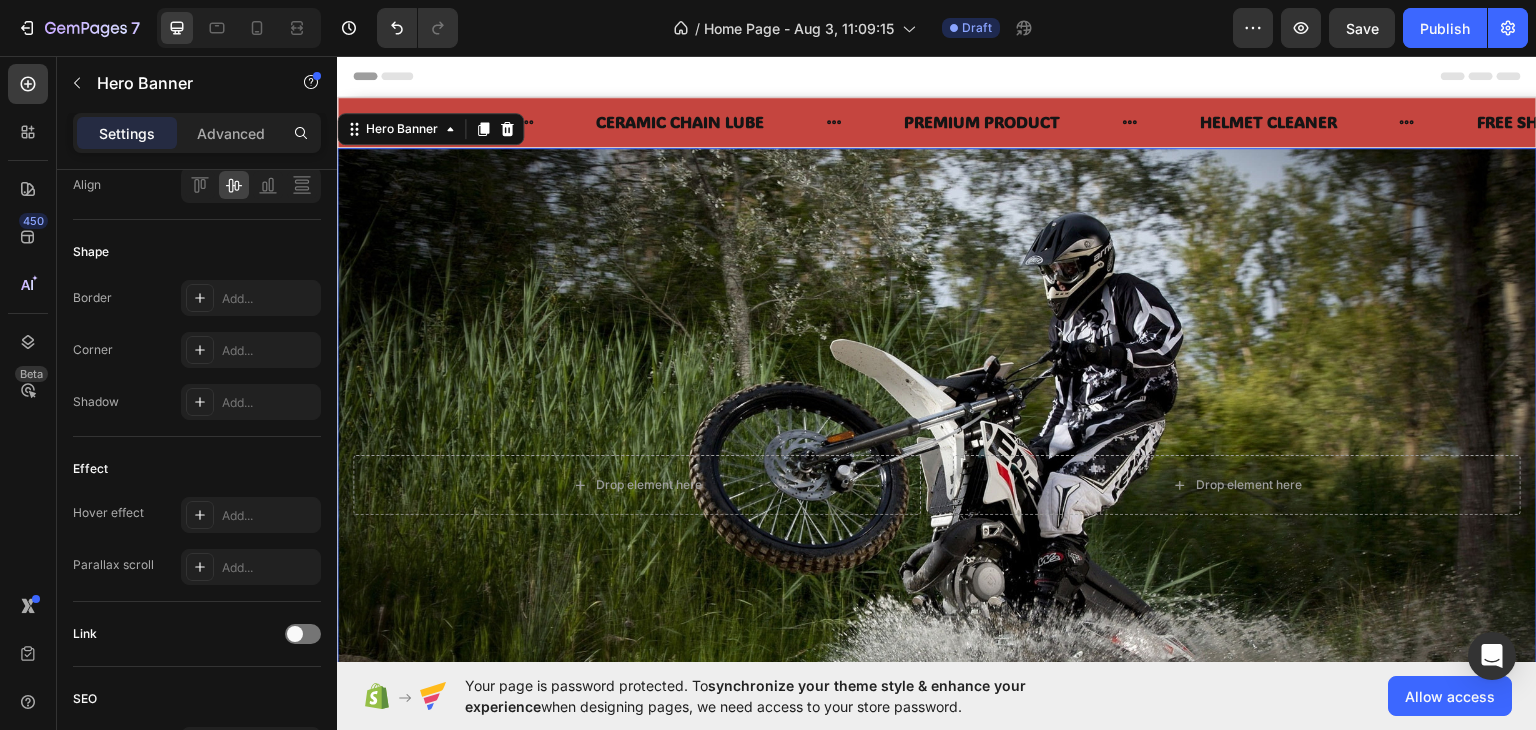 scroll, scrollTop: 0, scrollLeft: 0, axis: both 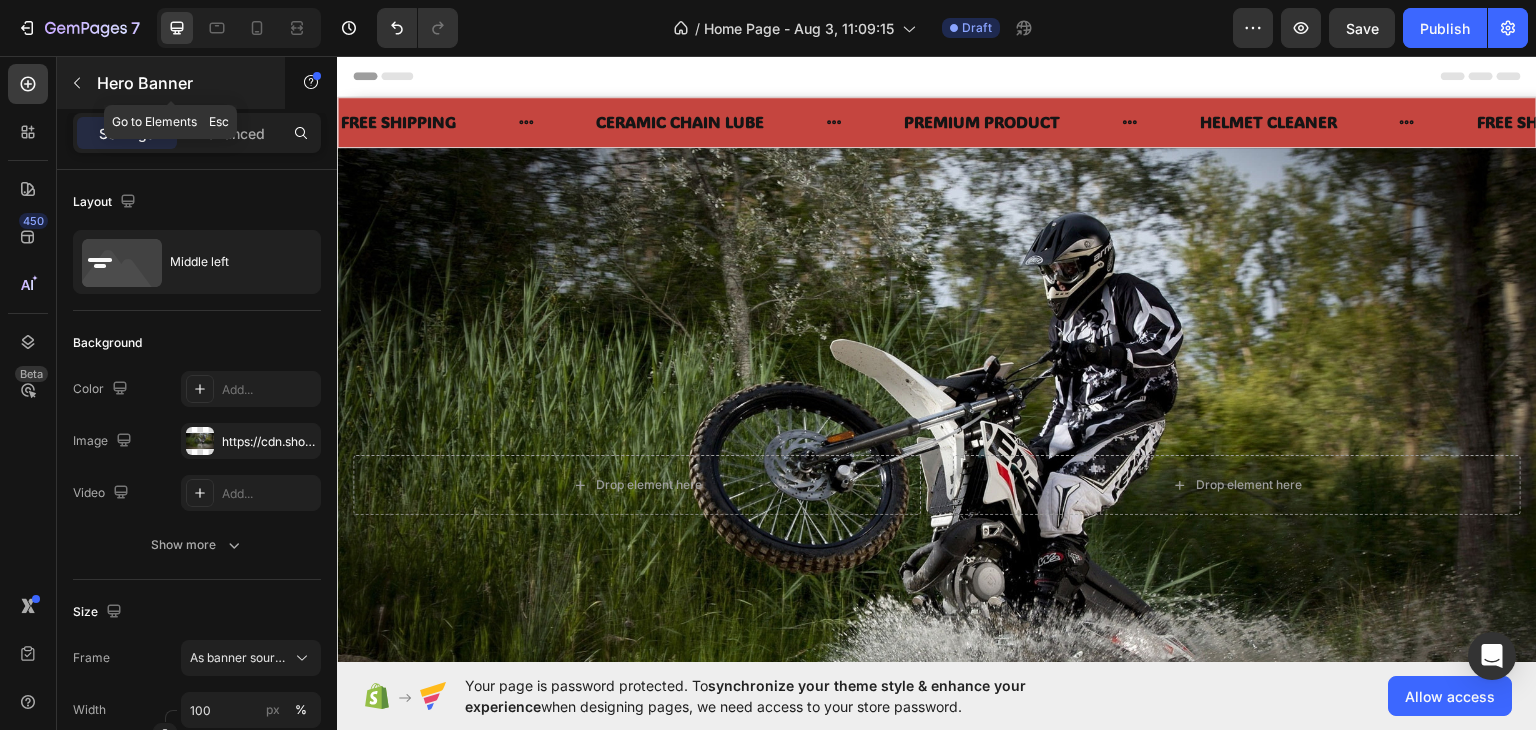 click 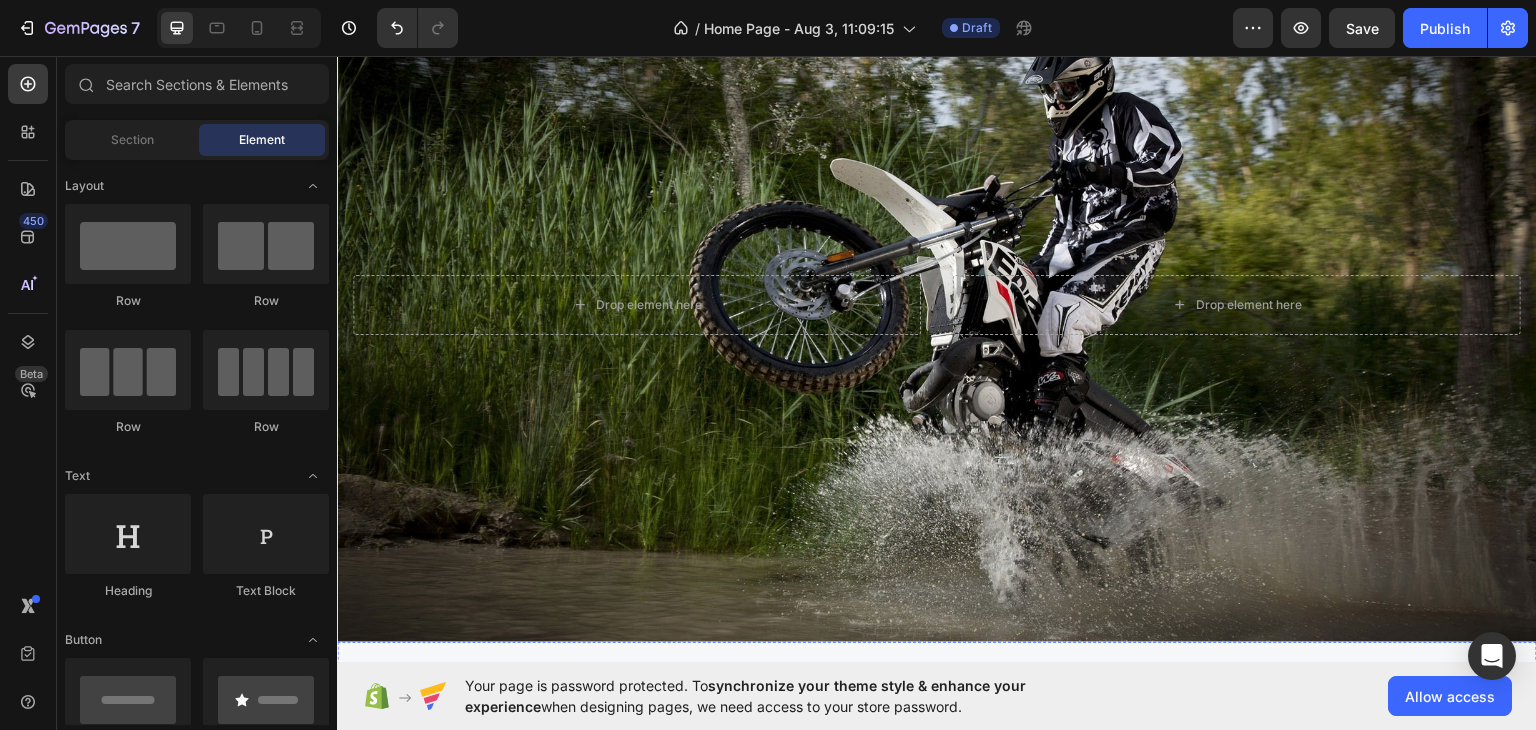 scroll, scrollTop: 165, scrollLeft: 0, axis: vertical 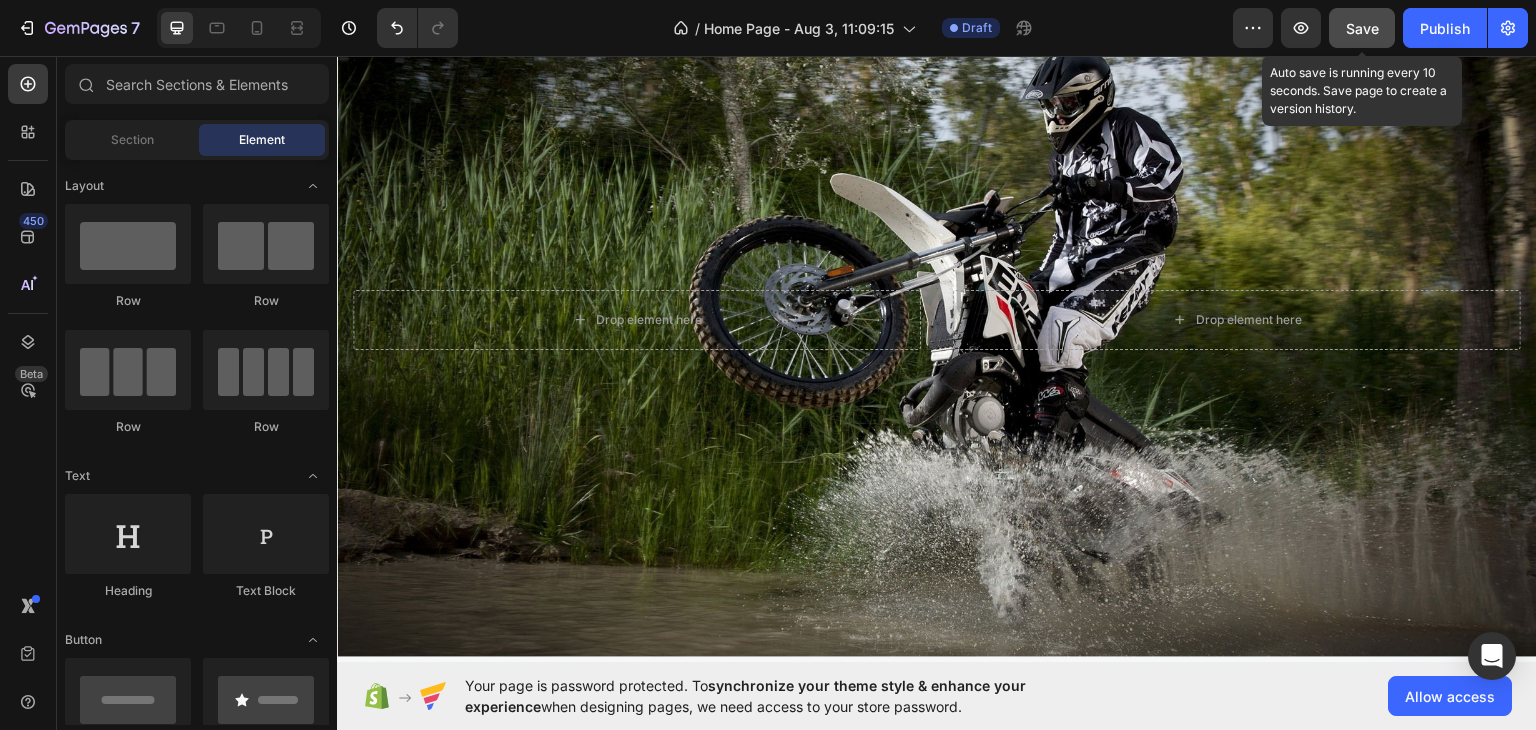 click on "Save" at bounding box center (1362, 28) 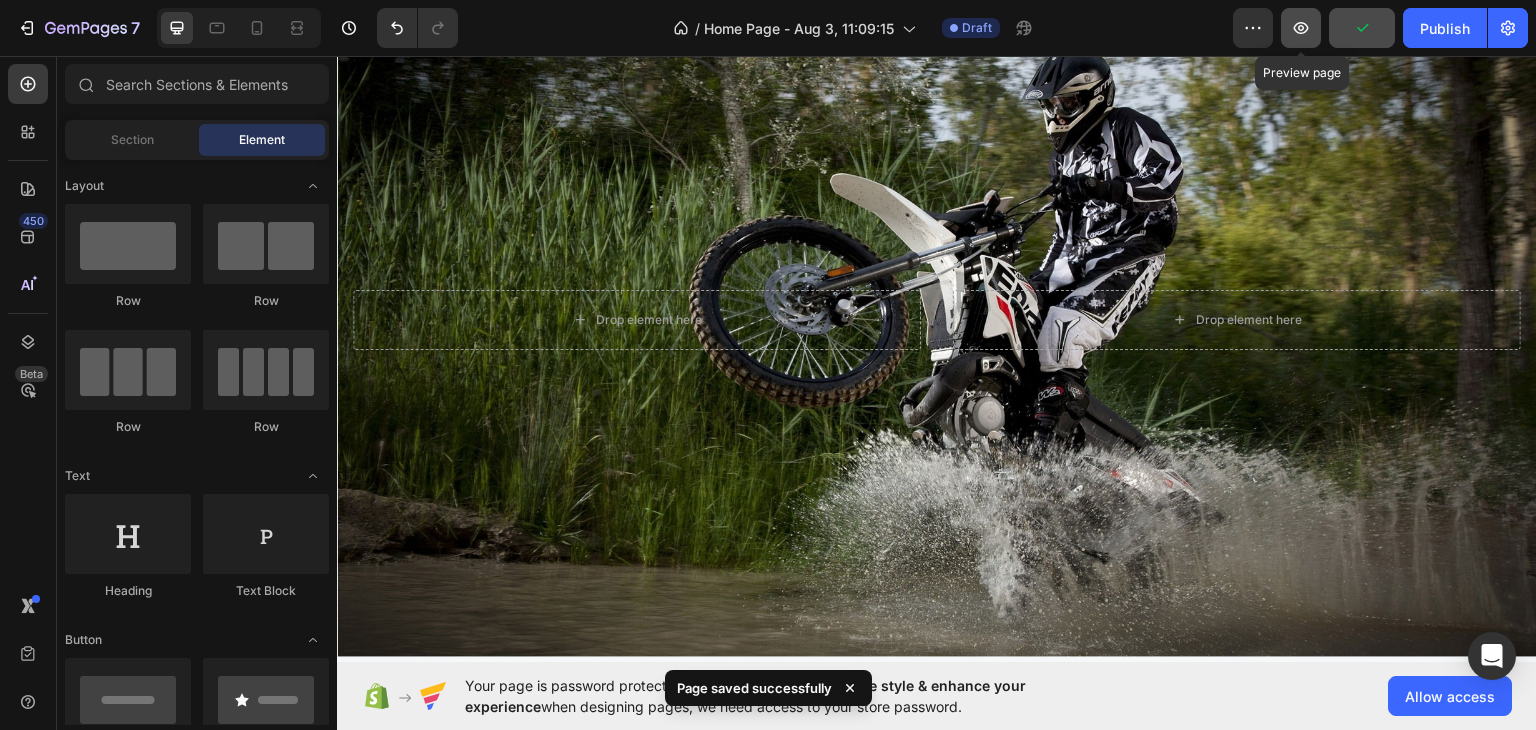 click 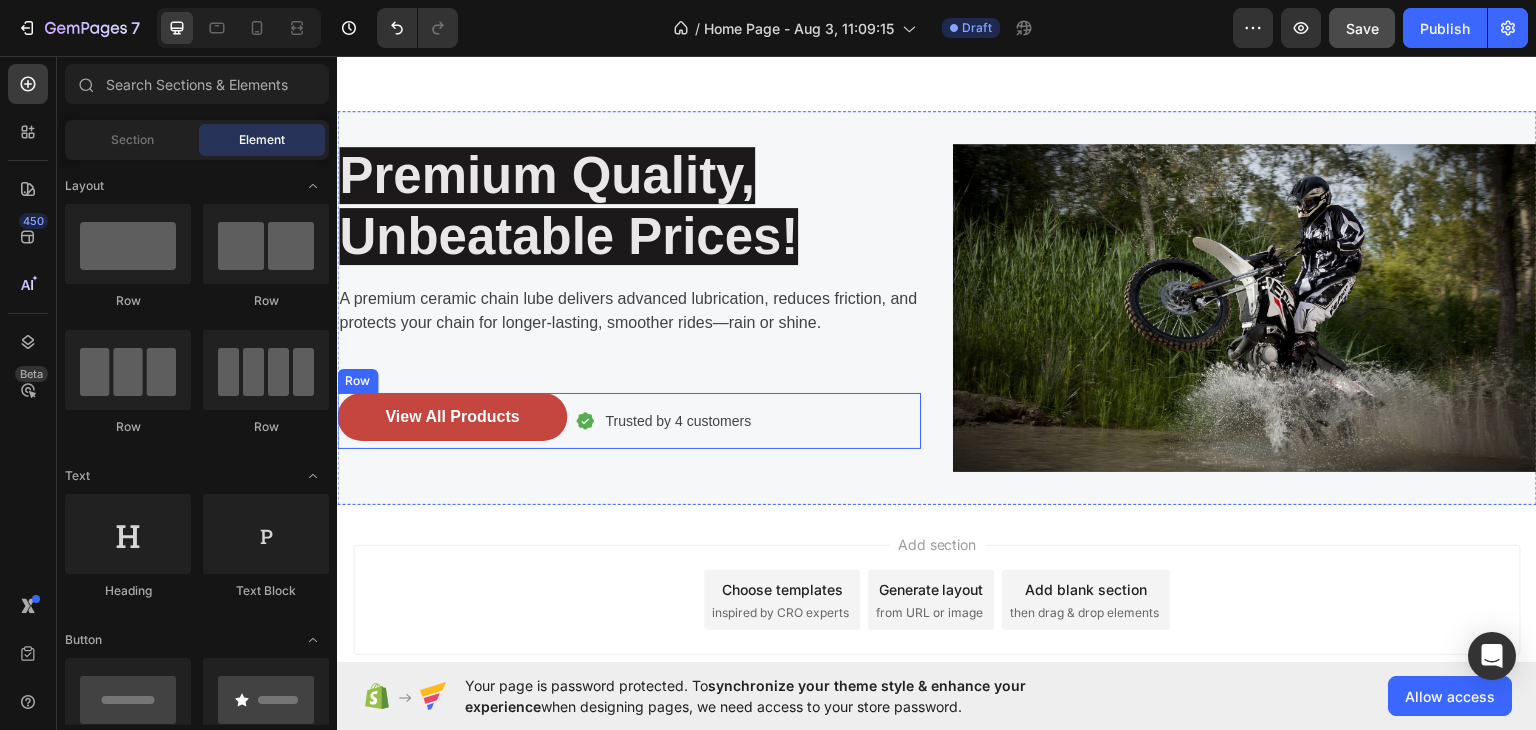 scroll, scrollTop: 832, scrollLeft: 0, axis: vertical 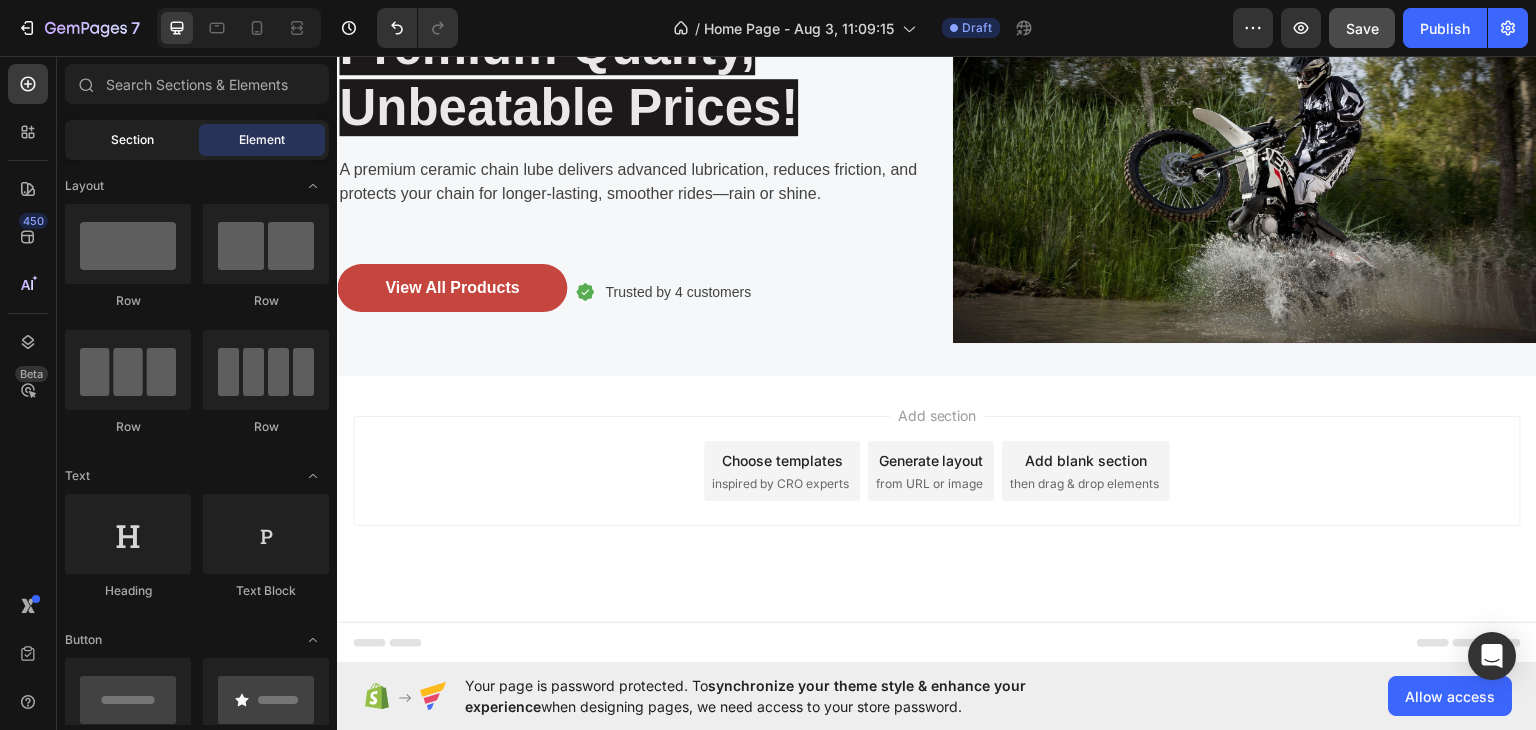 click on "Section" at bounding box center (132, 140) 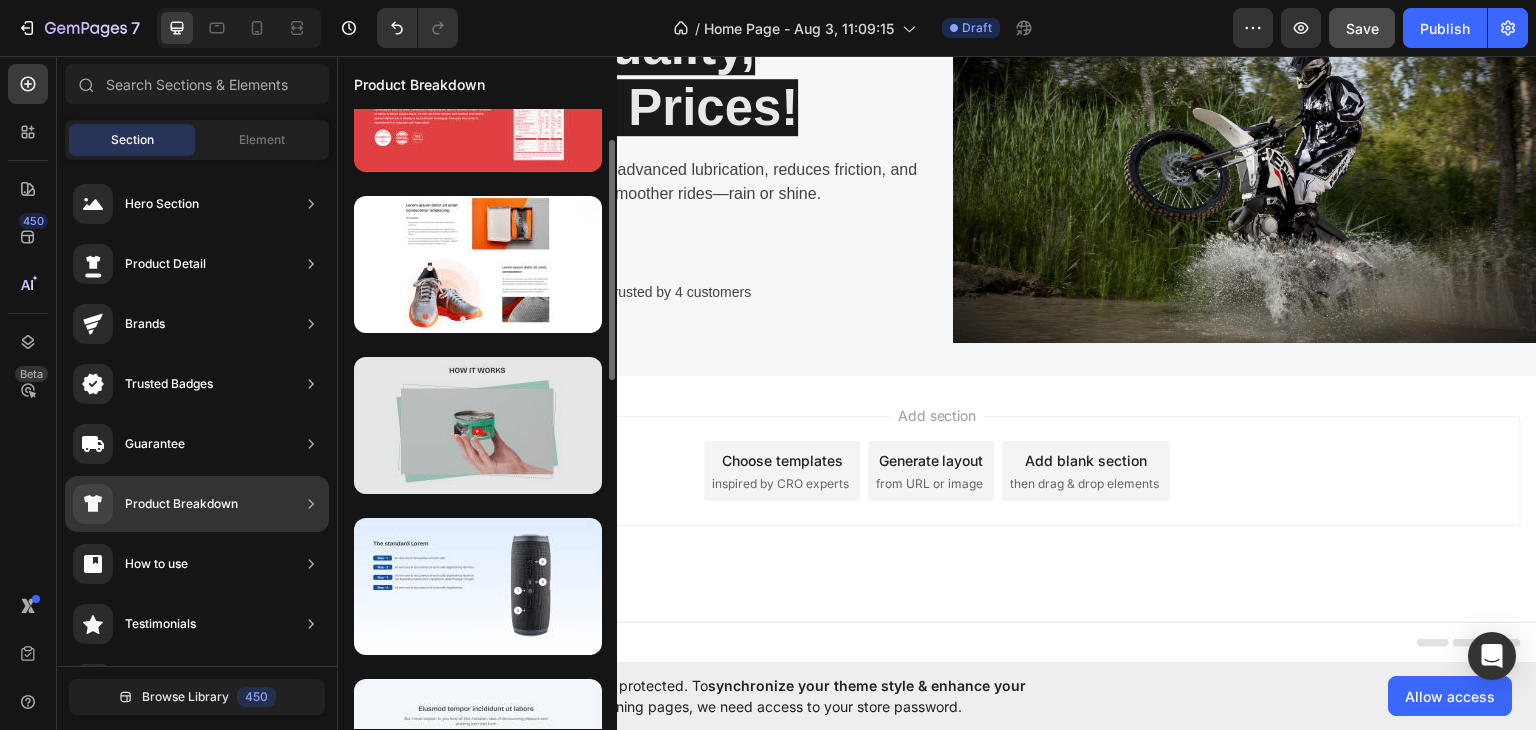 scroll, scrollTop: 76, scrollLeft: 0, axis: vertical 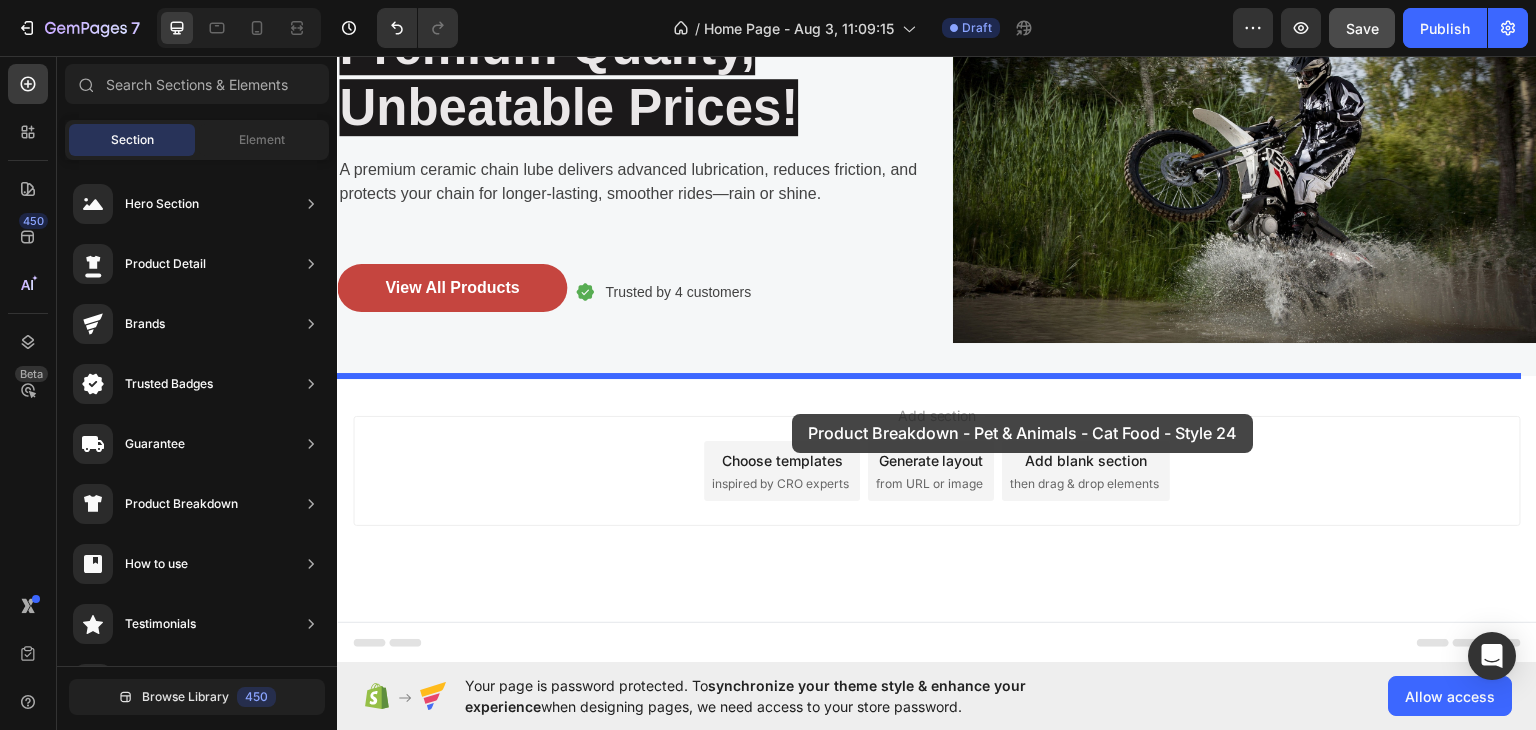drag, startPoint x: 769, startPoint y: 476, endPoint x: 791, endPoint y: 413, distance: 66.730804 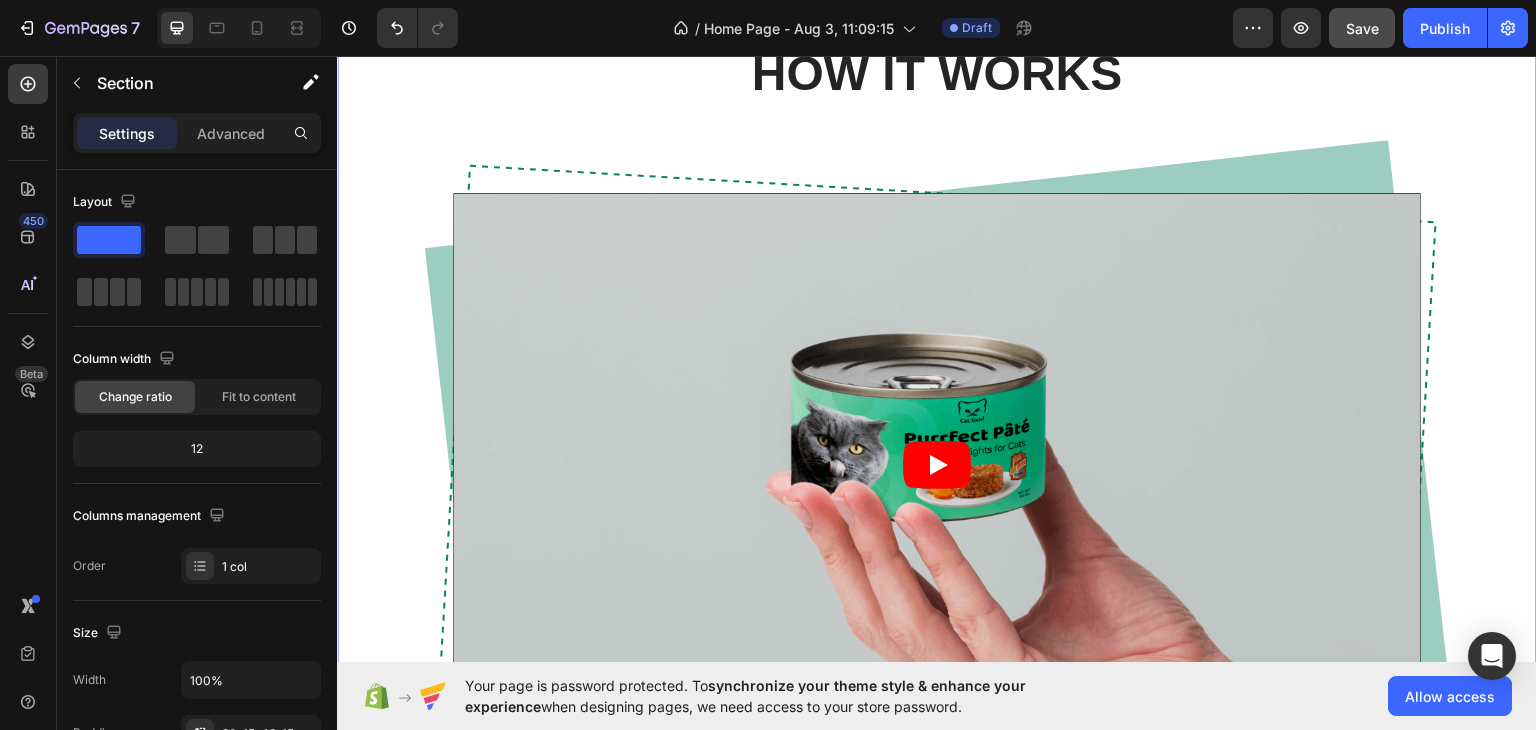 scroll, scrollTop: 1248, scrollLeft: 0, axis: vertical 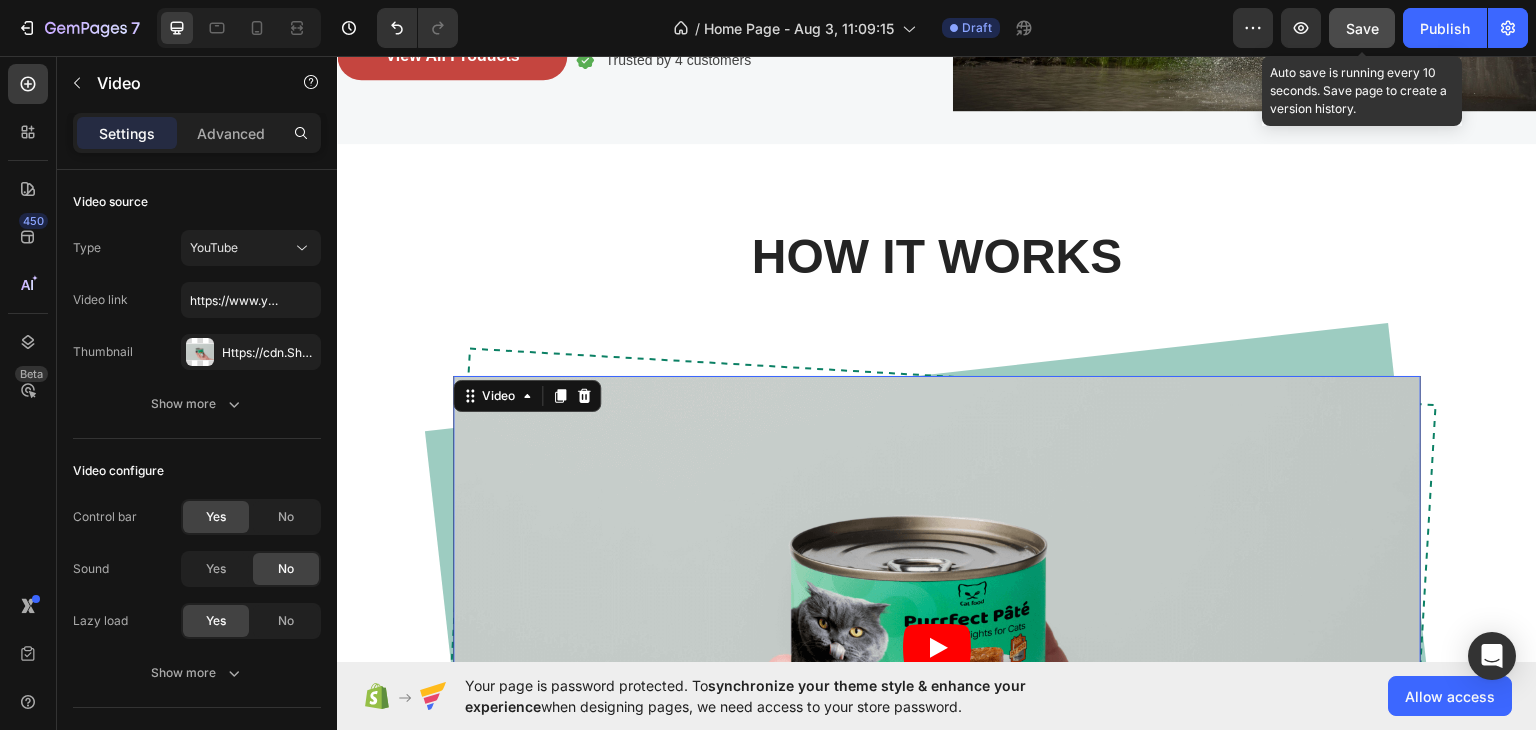 click on "Save" at bounding box center (1362, 28) 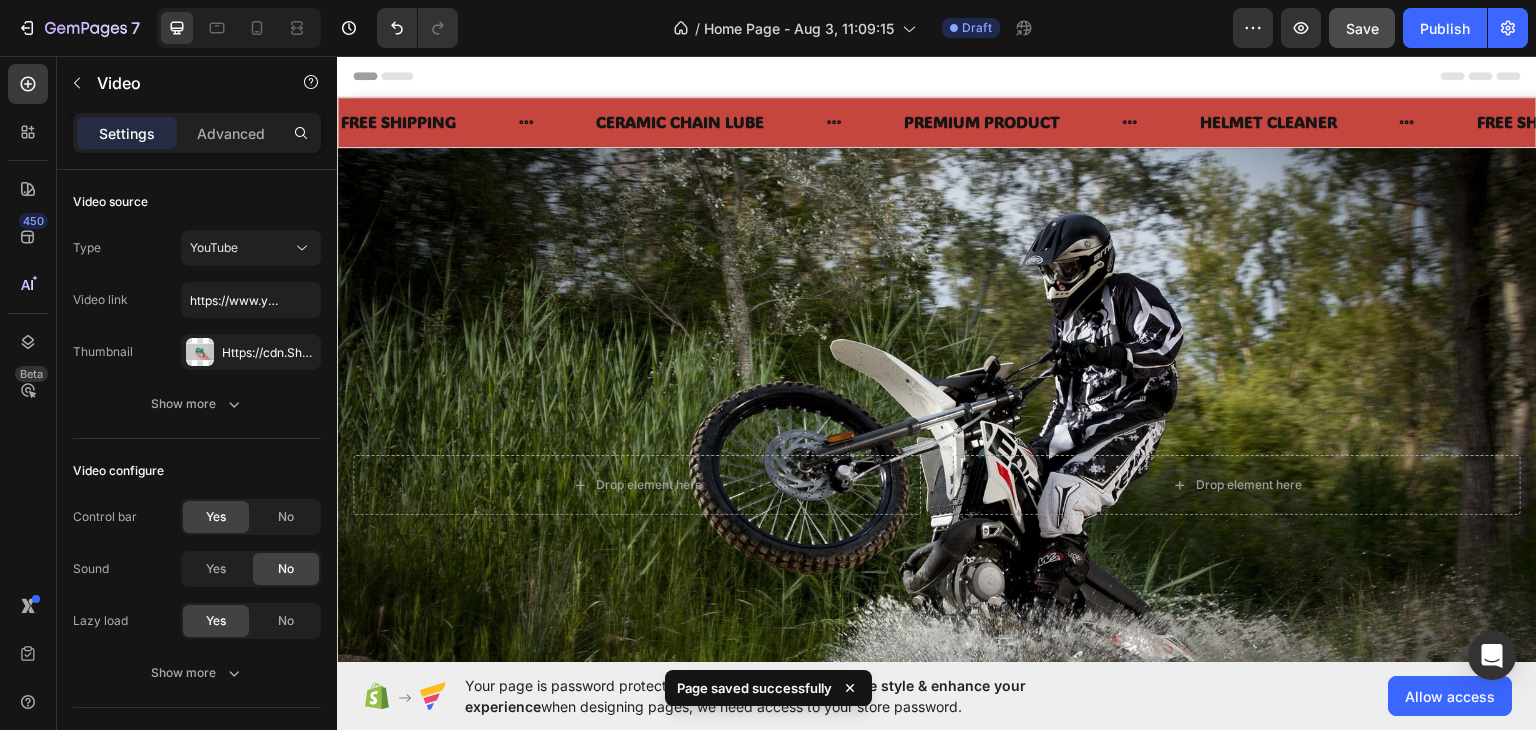 scroll, scrollTop: 0, scrollLeft: 0, axis: both 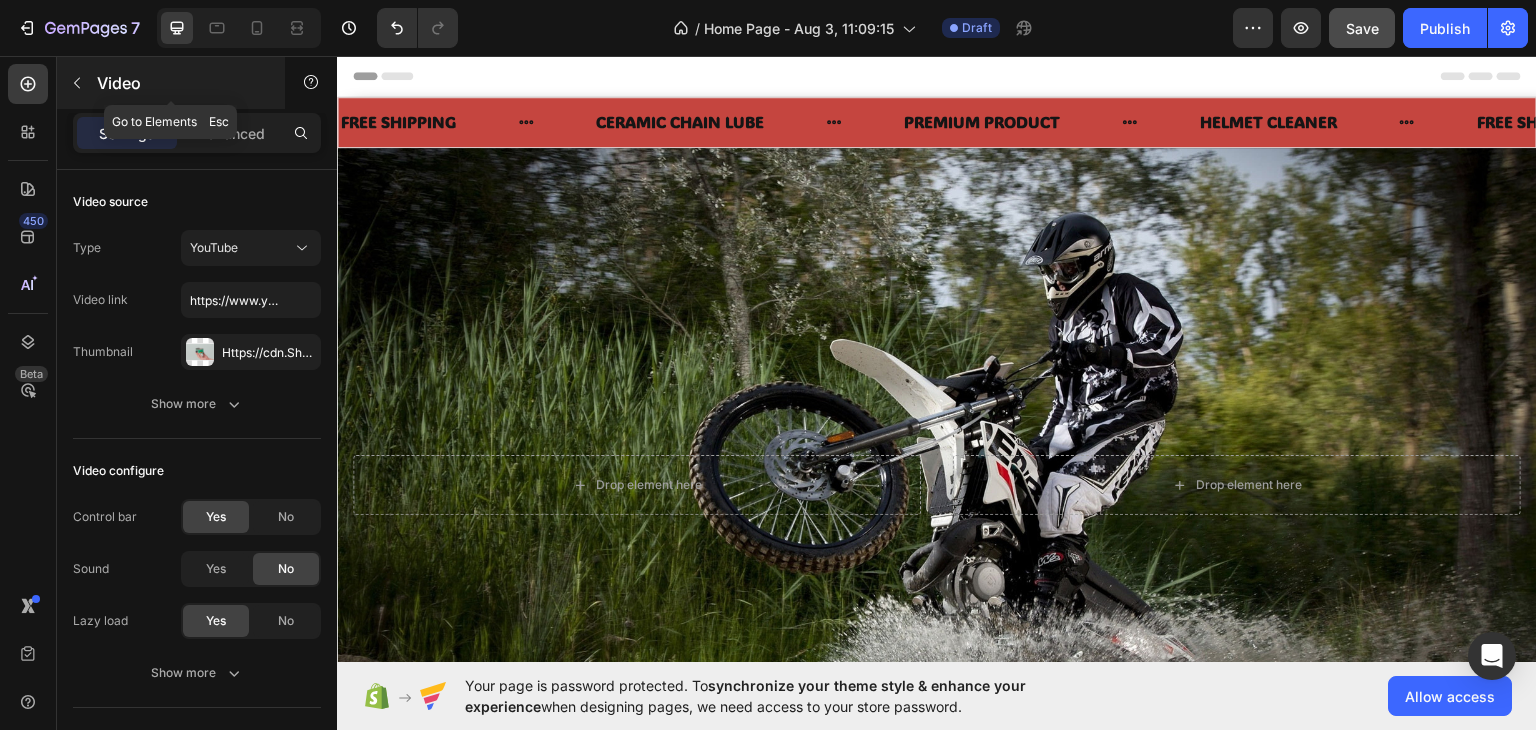 click 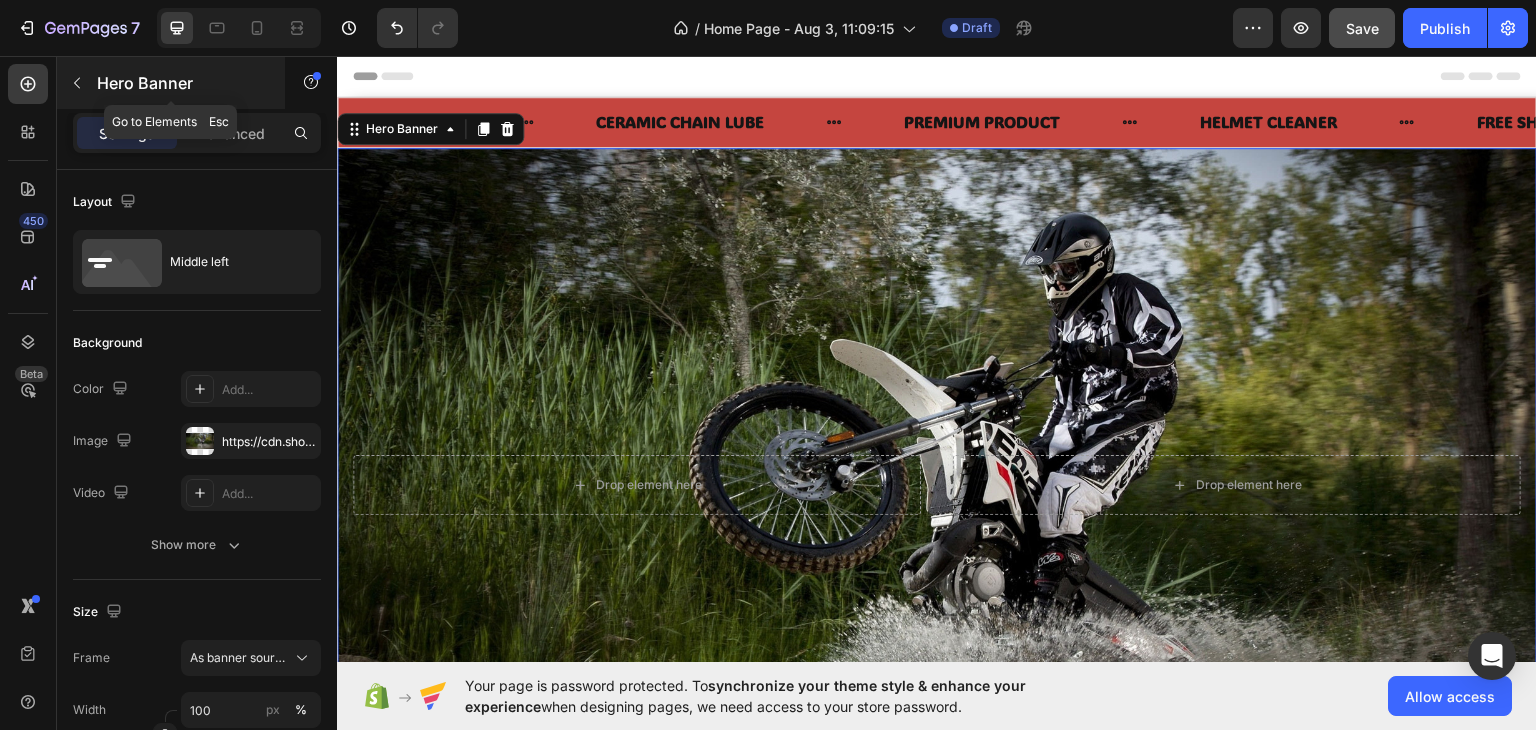 click at bounding box center [77, 83] 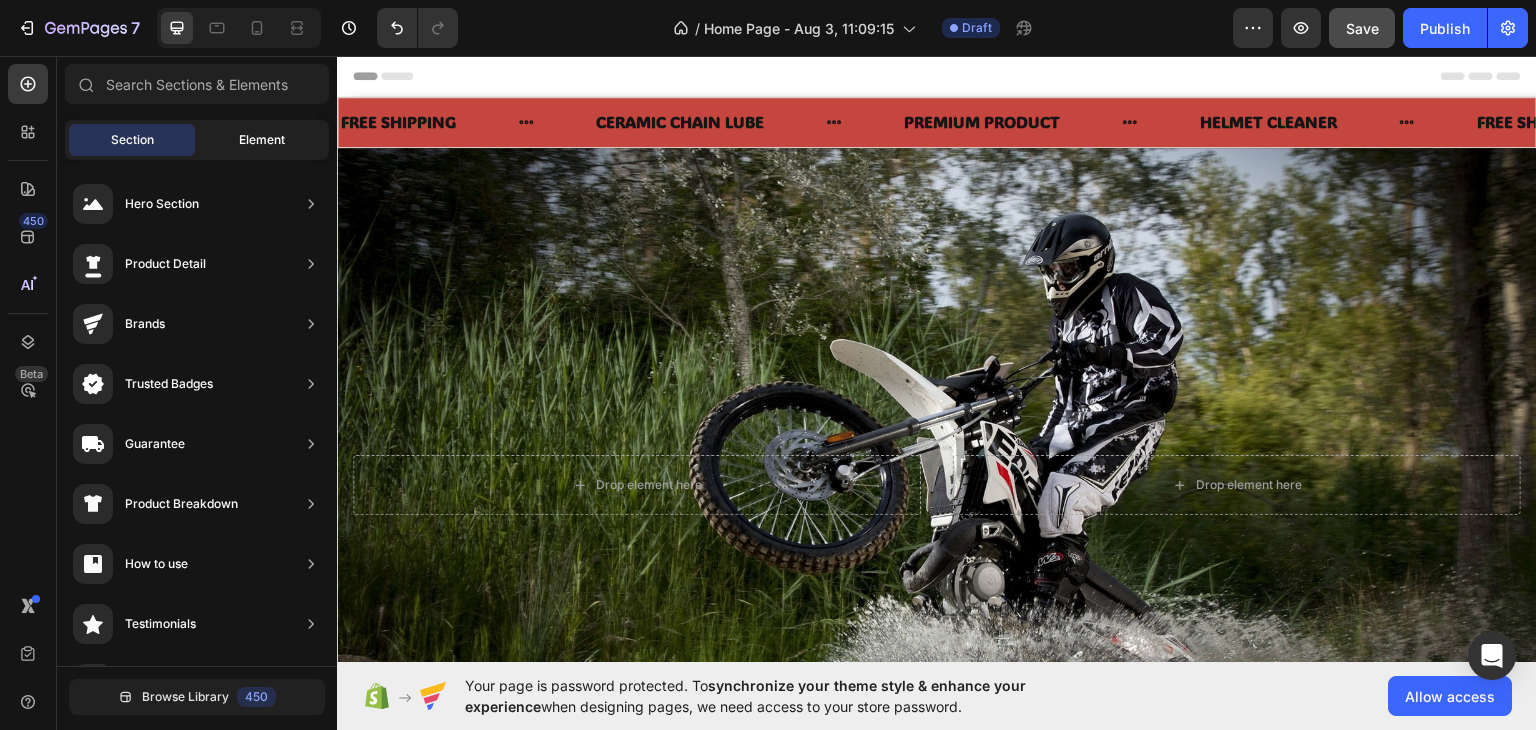 click on "Element" at bounding box center [262, 140] 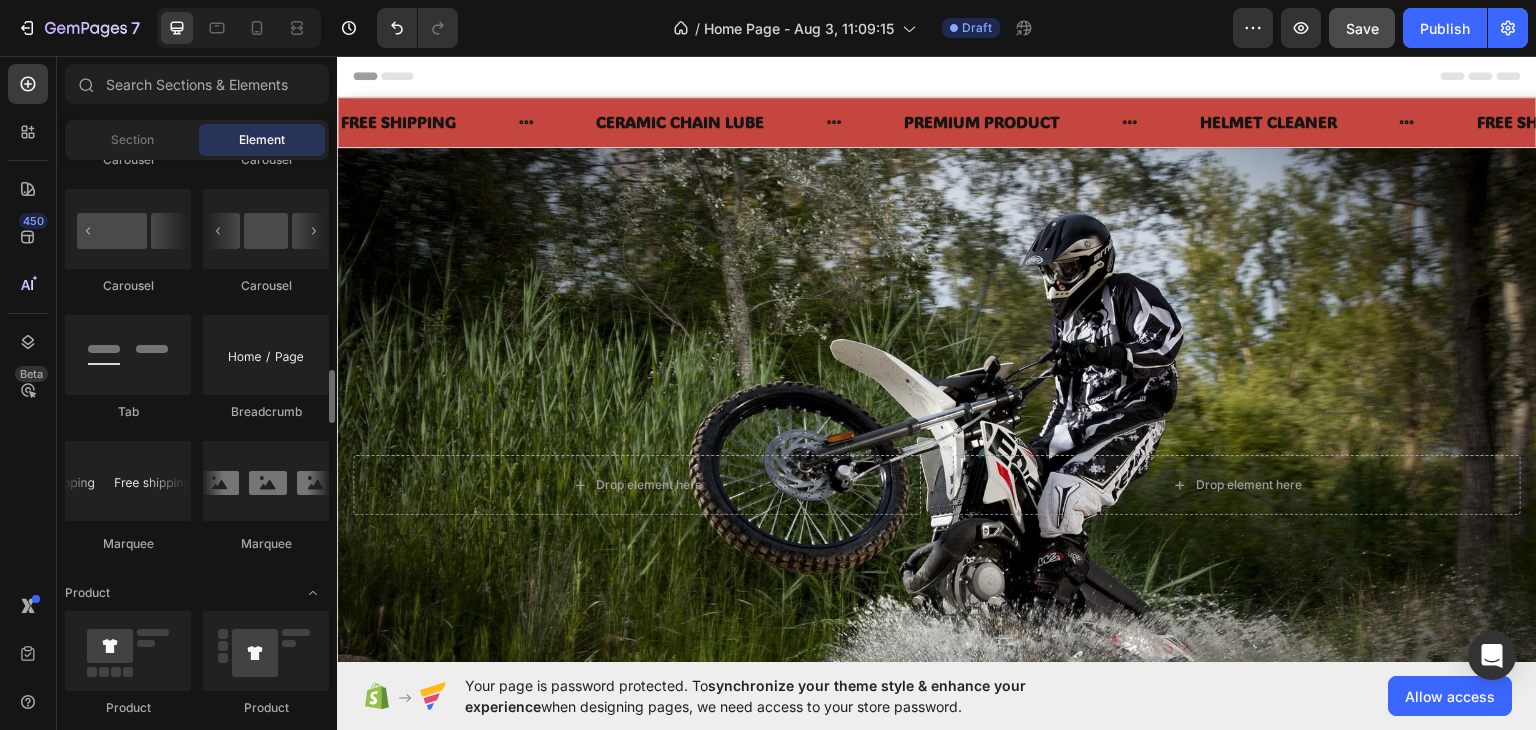 scroll, scrollTop: 2148, scrollLeft: 0, axis: vertical 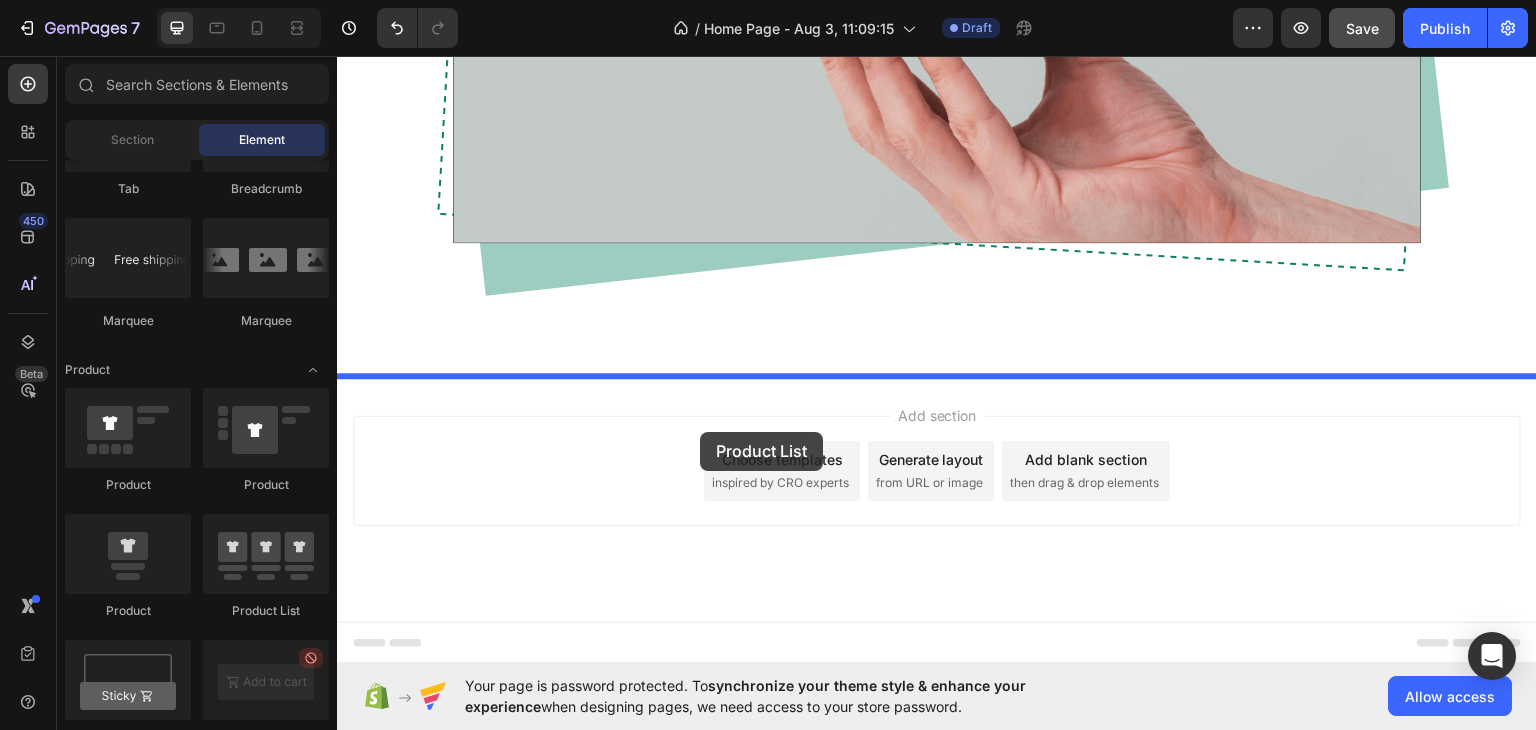 drag, startPoint x: 595, startPoint y: 614, endPoint x: 700, endPoint y: 431, distance: 210.98341 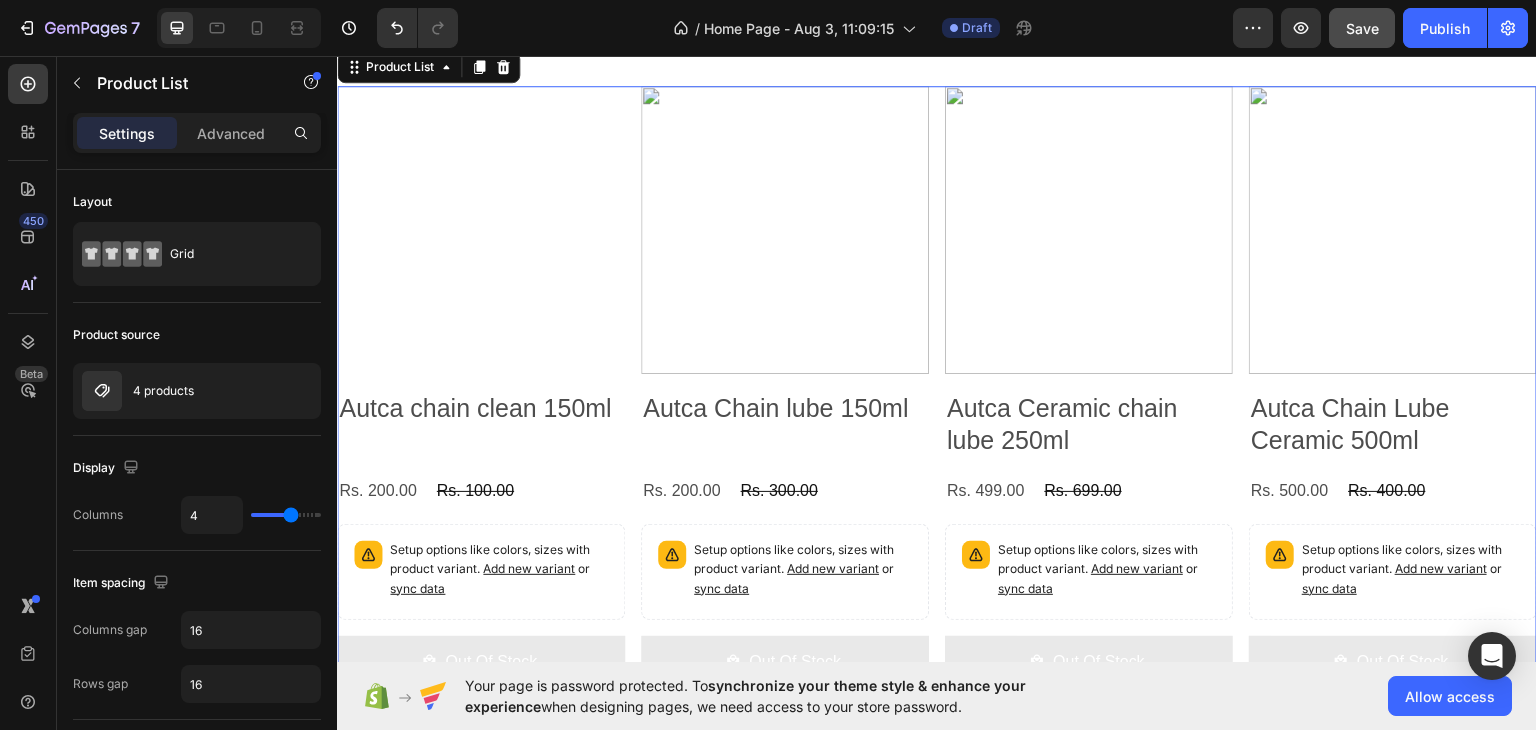 scroll, scrollTop: 2060, scrollLeft: 0, axis: vertical 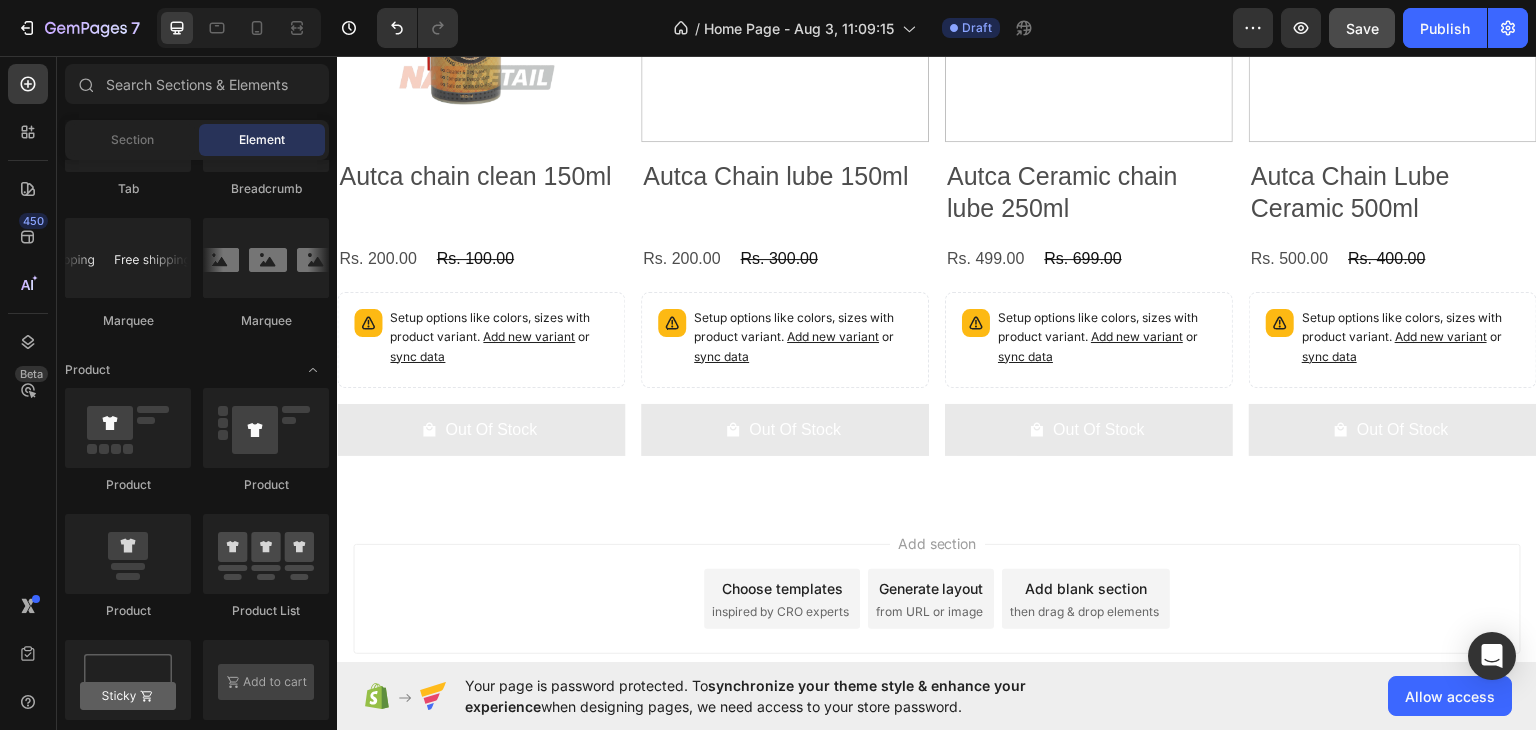 click on "Add section Choose templates inspired by CRO experts Generate layout from URL or image Add blank section then drag & drop elements" at bounding box center (937, 626) 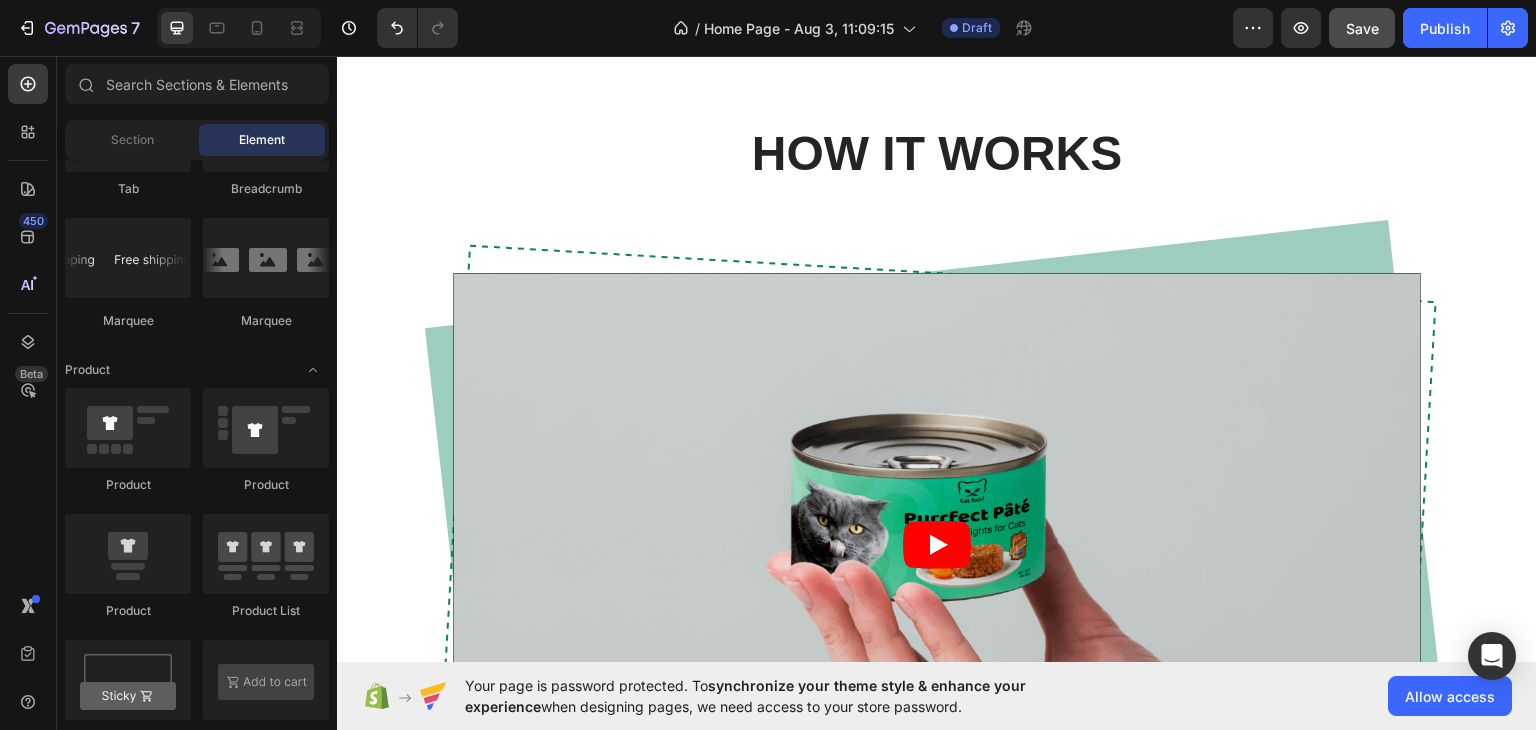 scroll, scrollTop: 1089, scrollLeft: 0, axis: vertical 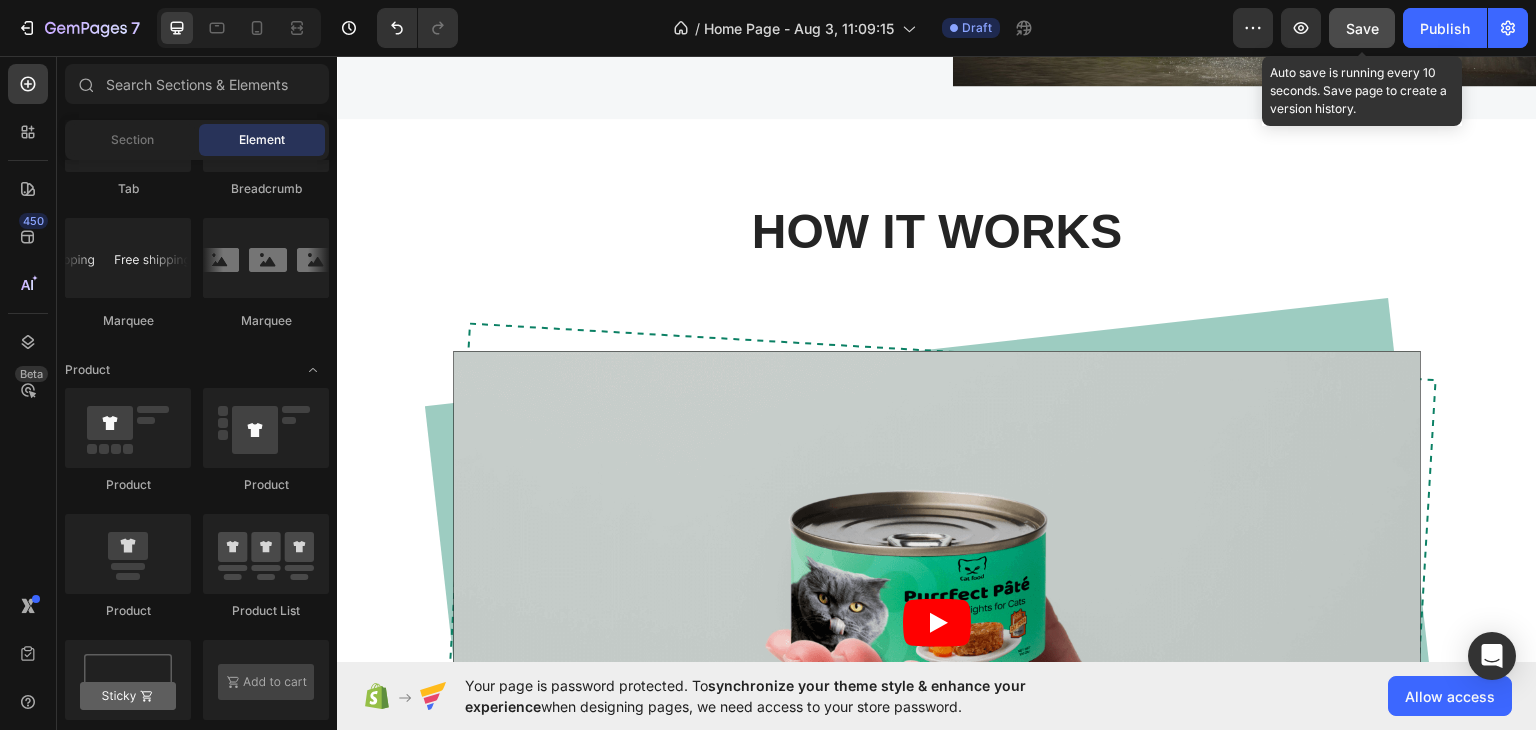 click on "Save" at bounding box center (1362, 28) 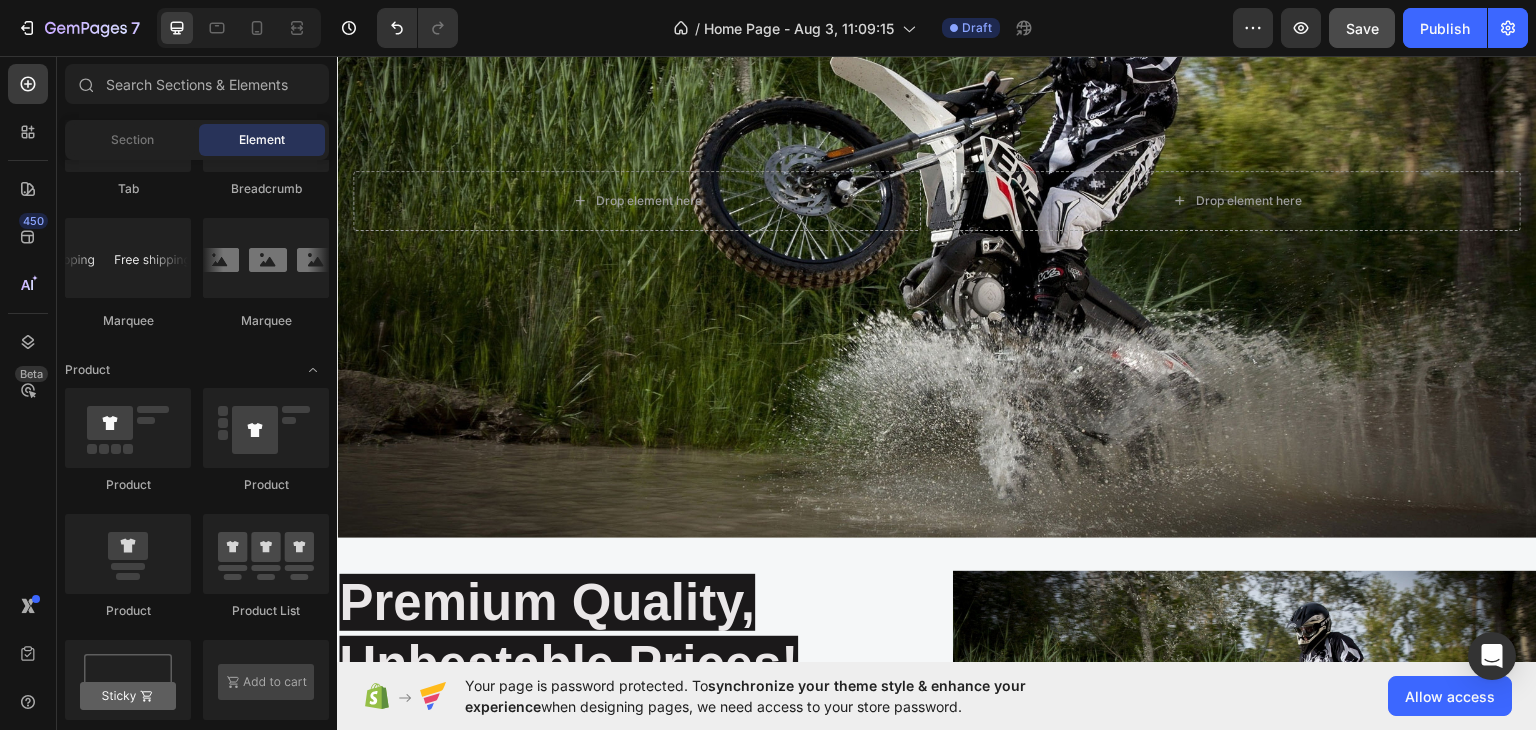 scroll, scrollTop: 0, scrollLeft: 0, axis: both 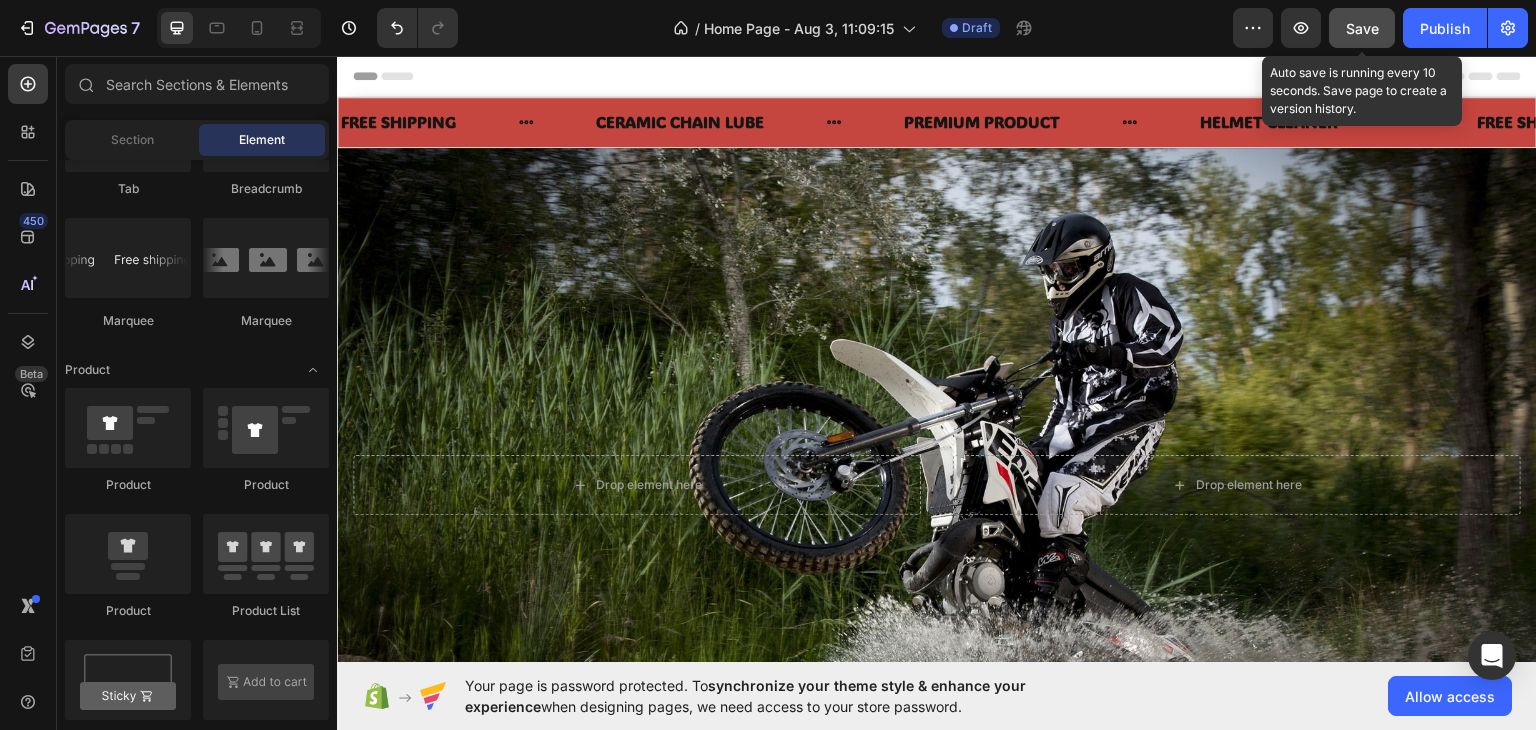 click on "Save" at bounding box center [1362, 28] 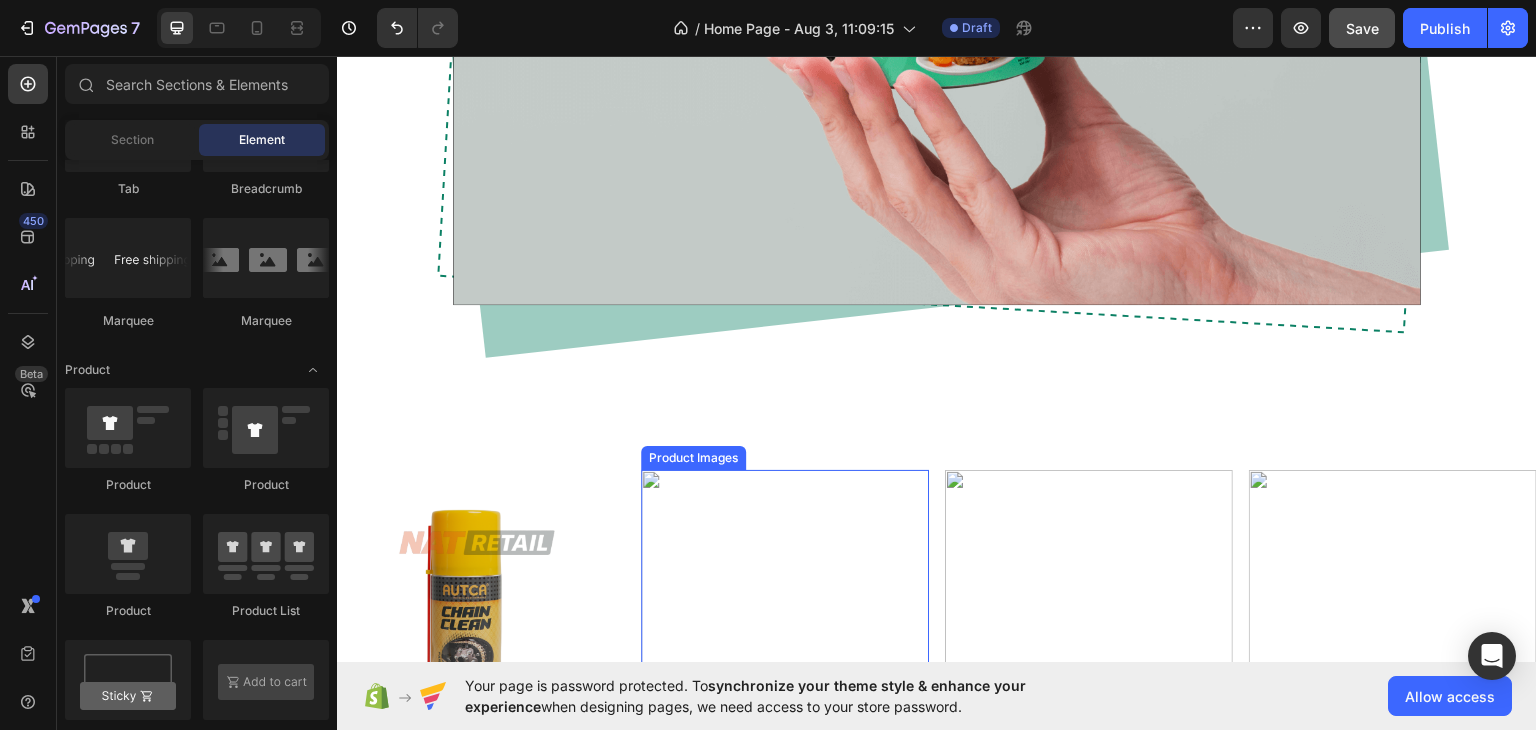 scroll, scrollTop: 1588, scrollLeft: 0, axis: vertical 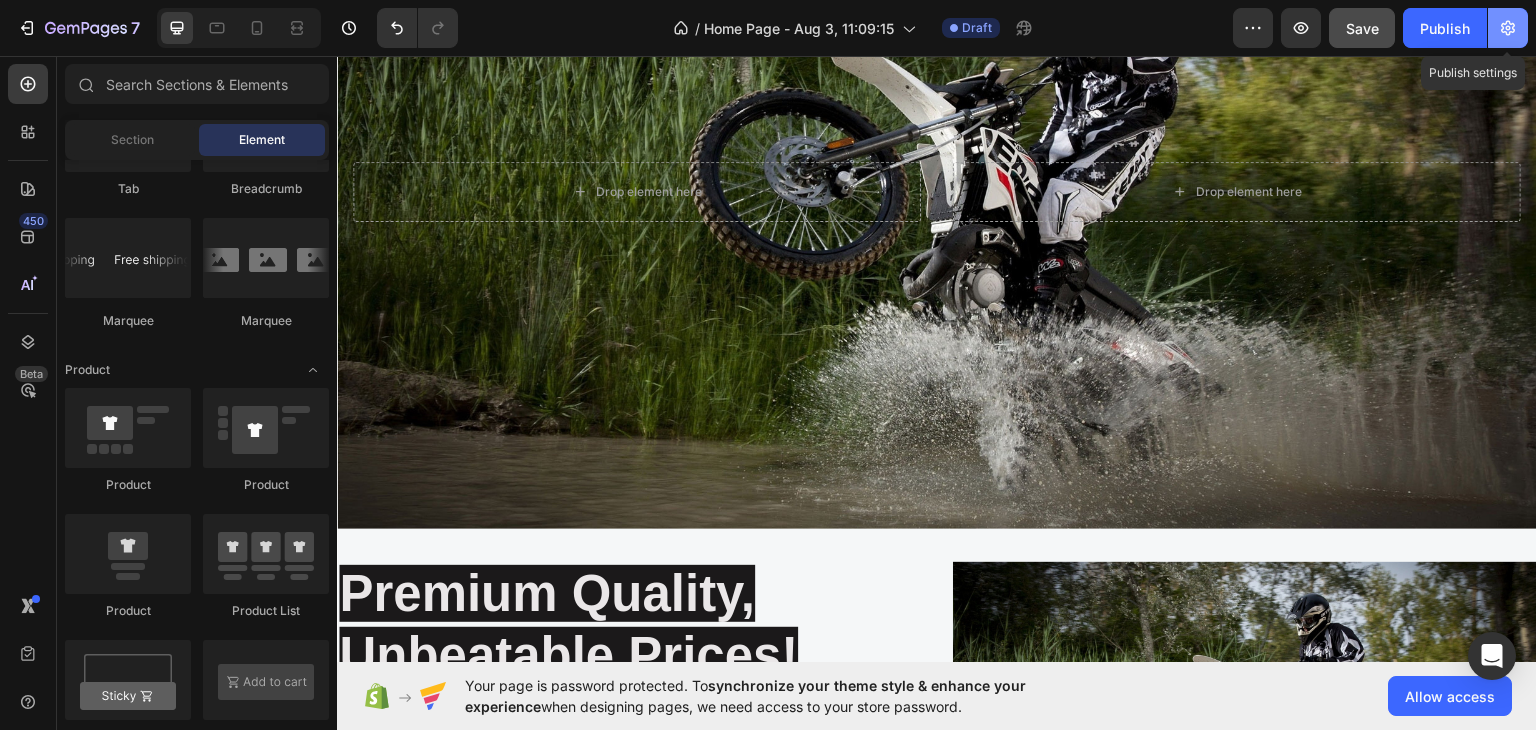 click 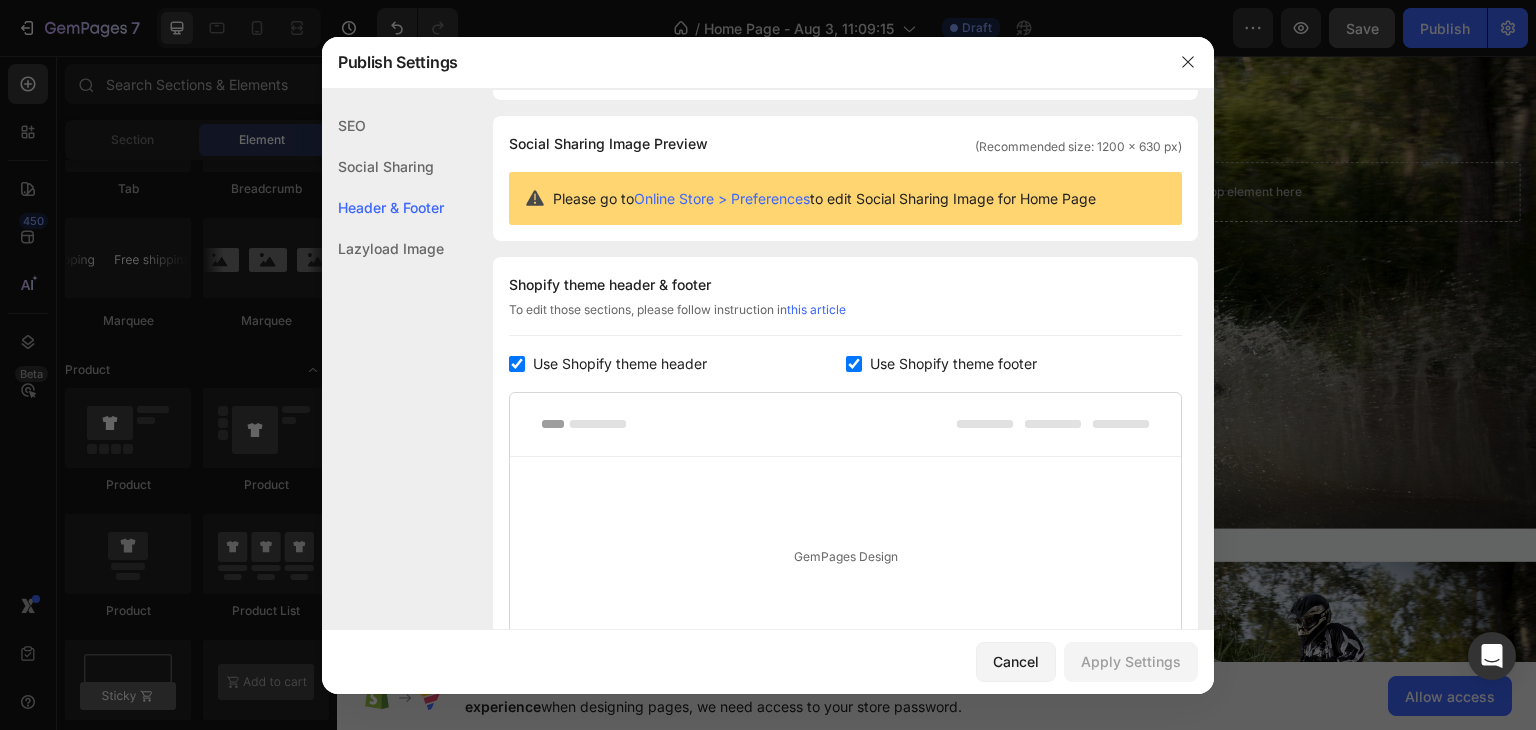 scroll, scrollTop: 124, scrollLeft: 0, axis: vertical 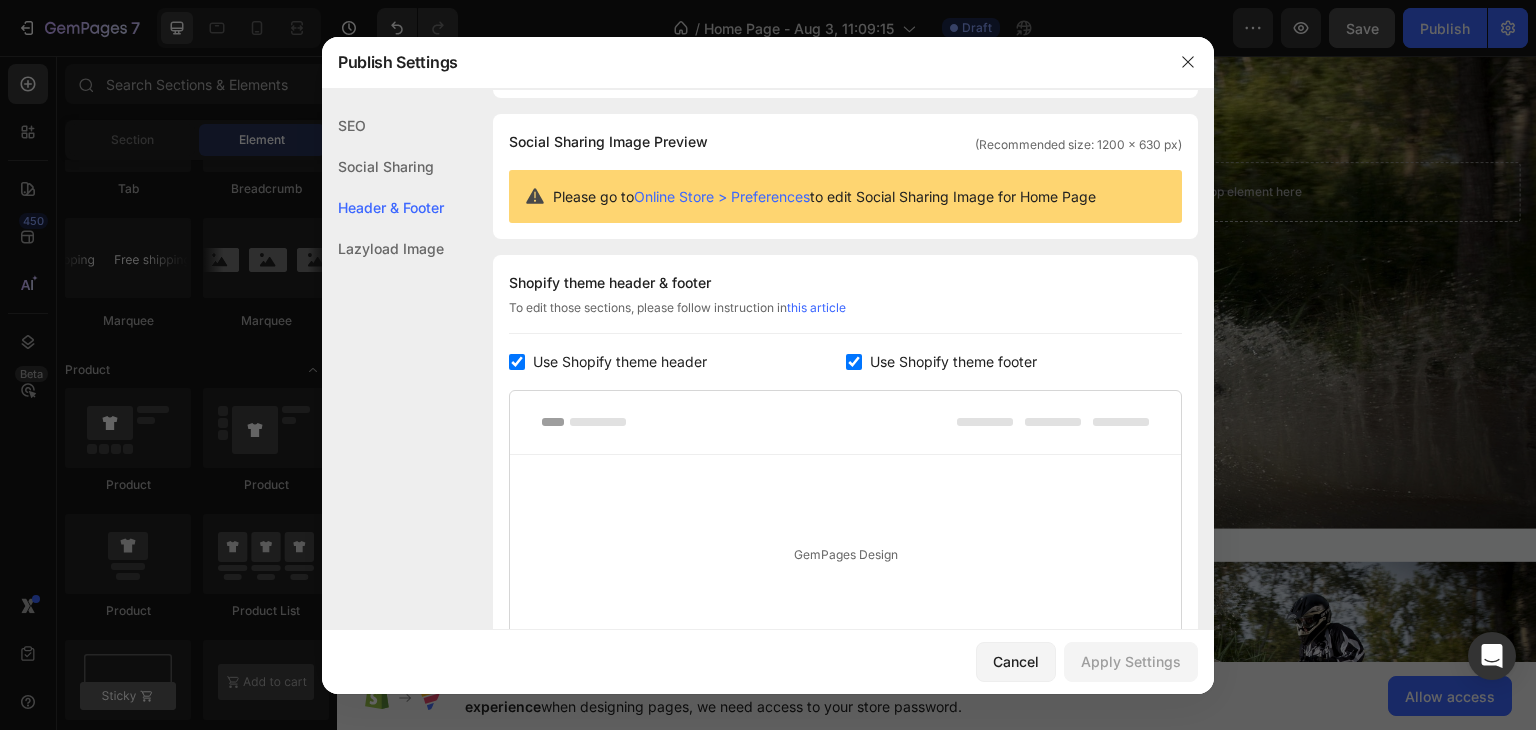 click at bounding box center [517, 362] 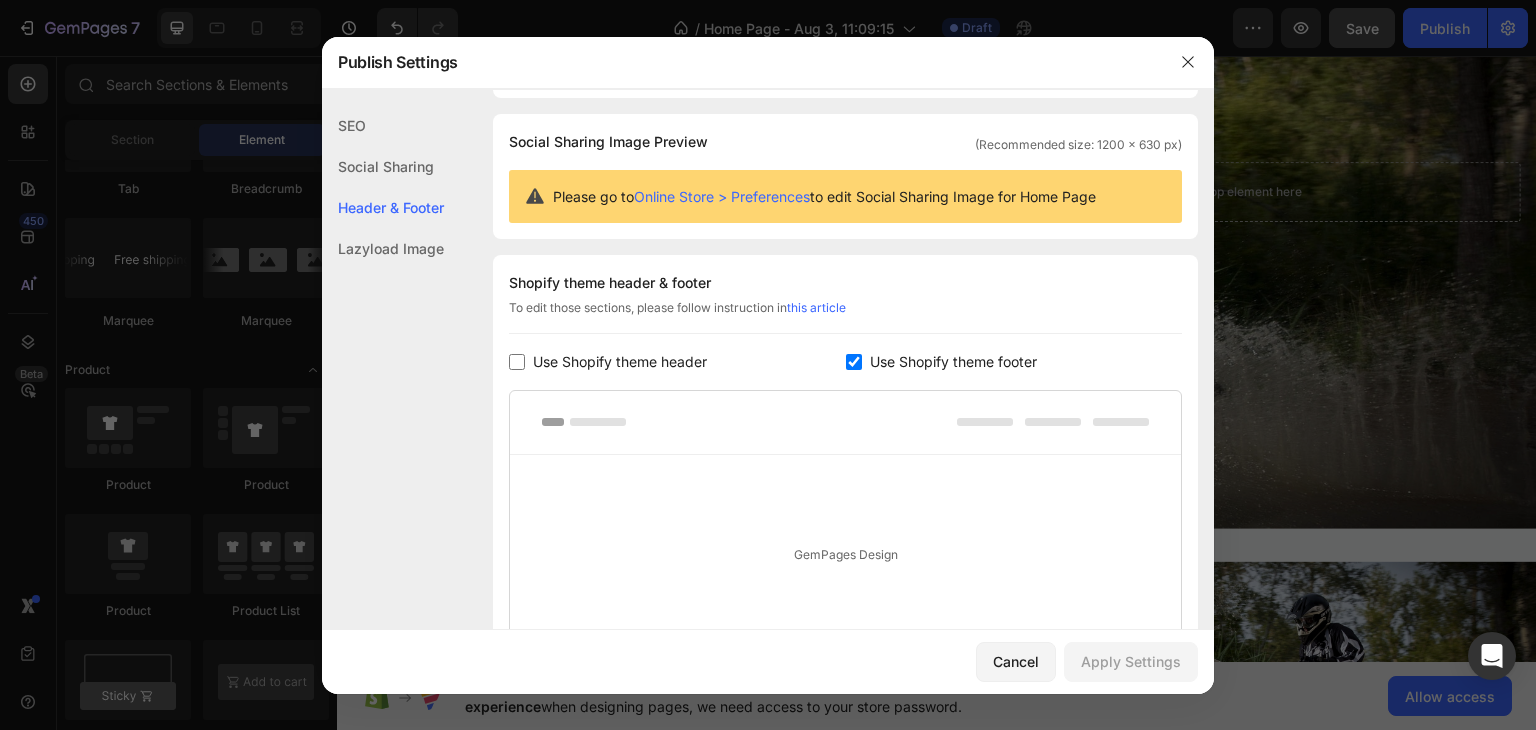 checkbox on "false" 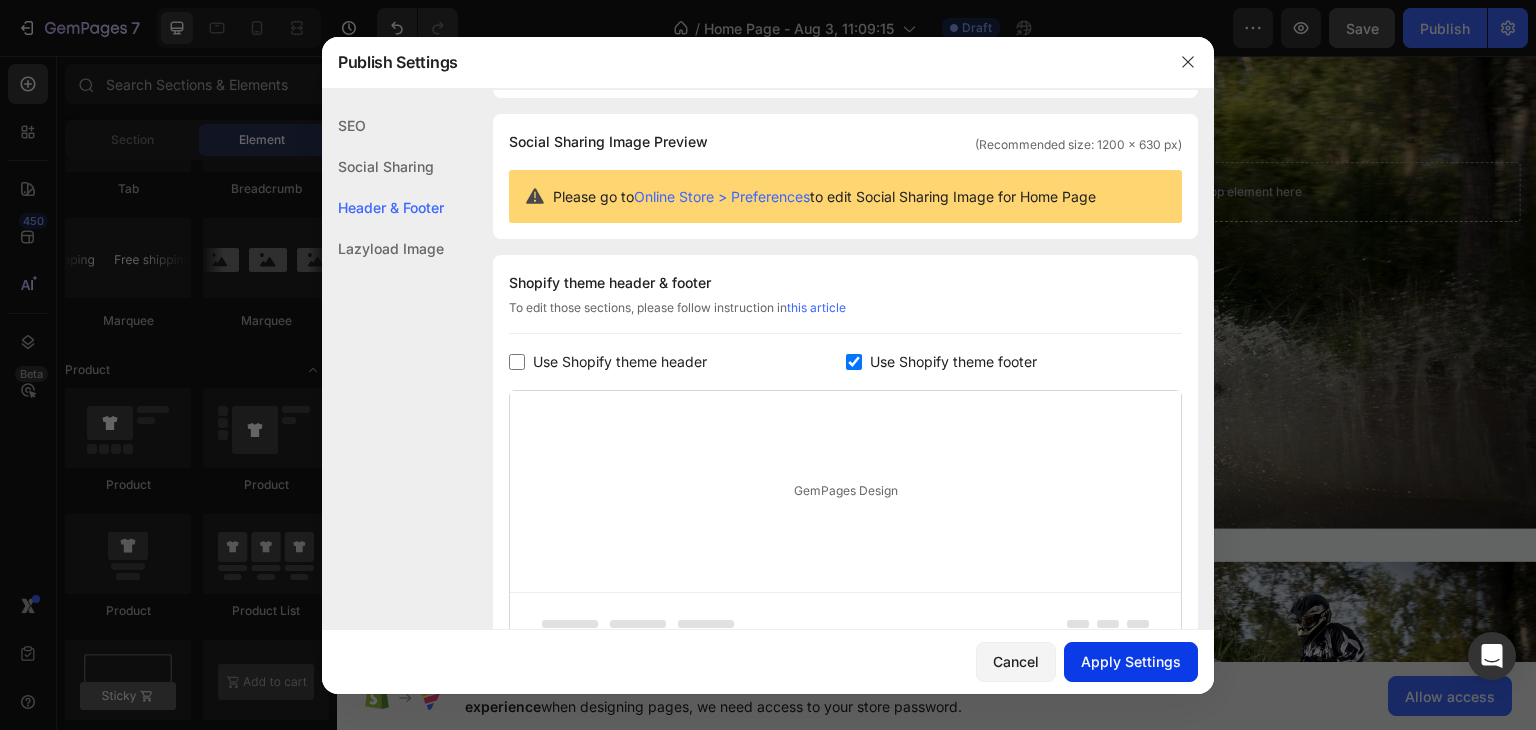 click on "Apply Settings" at bounding box center (1131, 661) 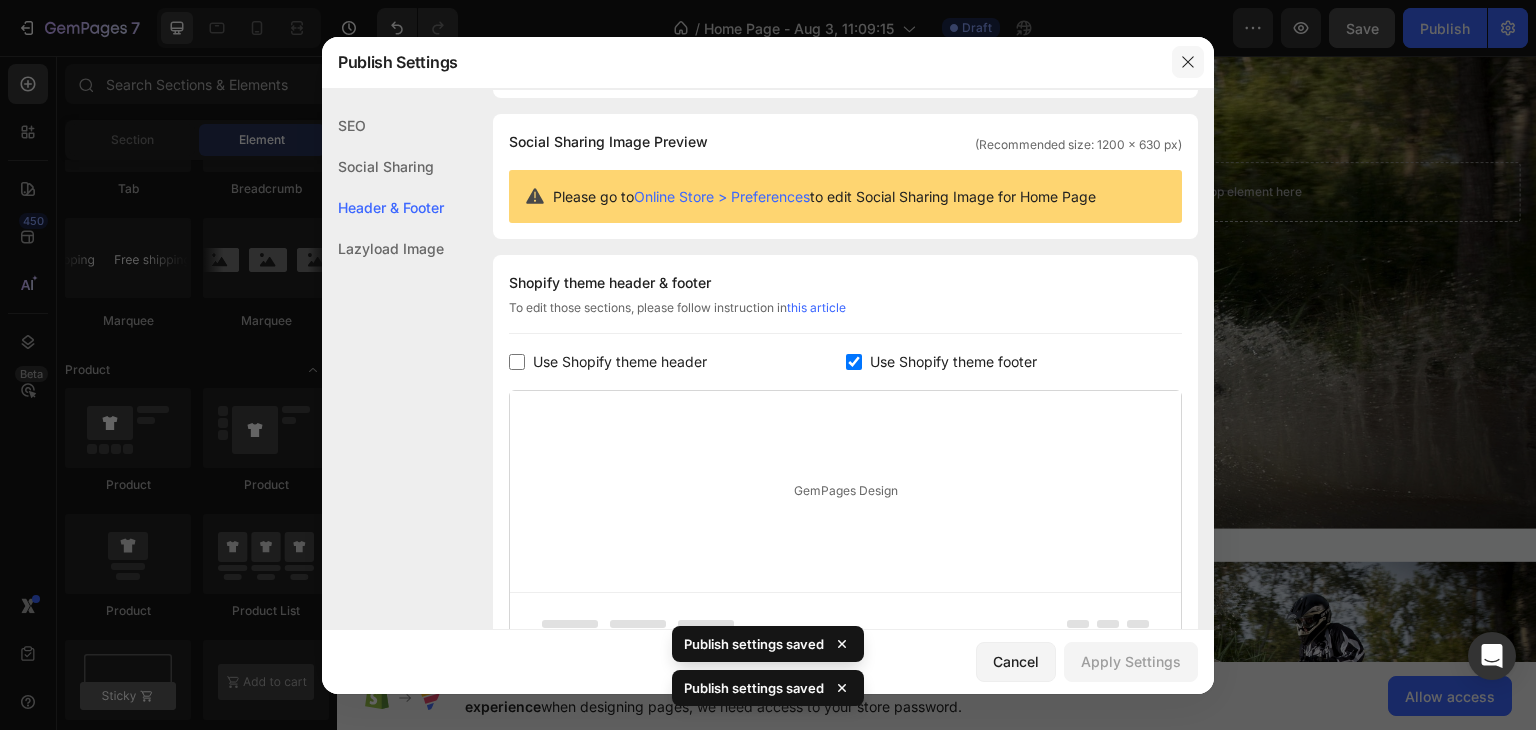 click 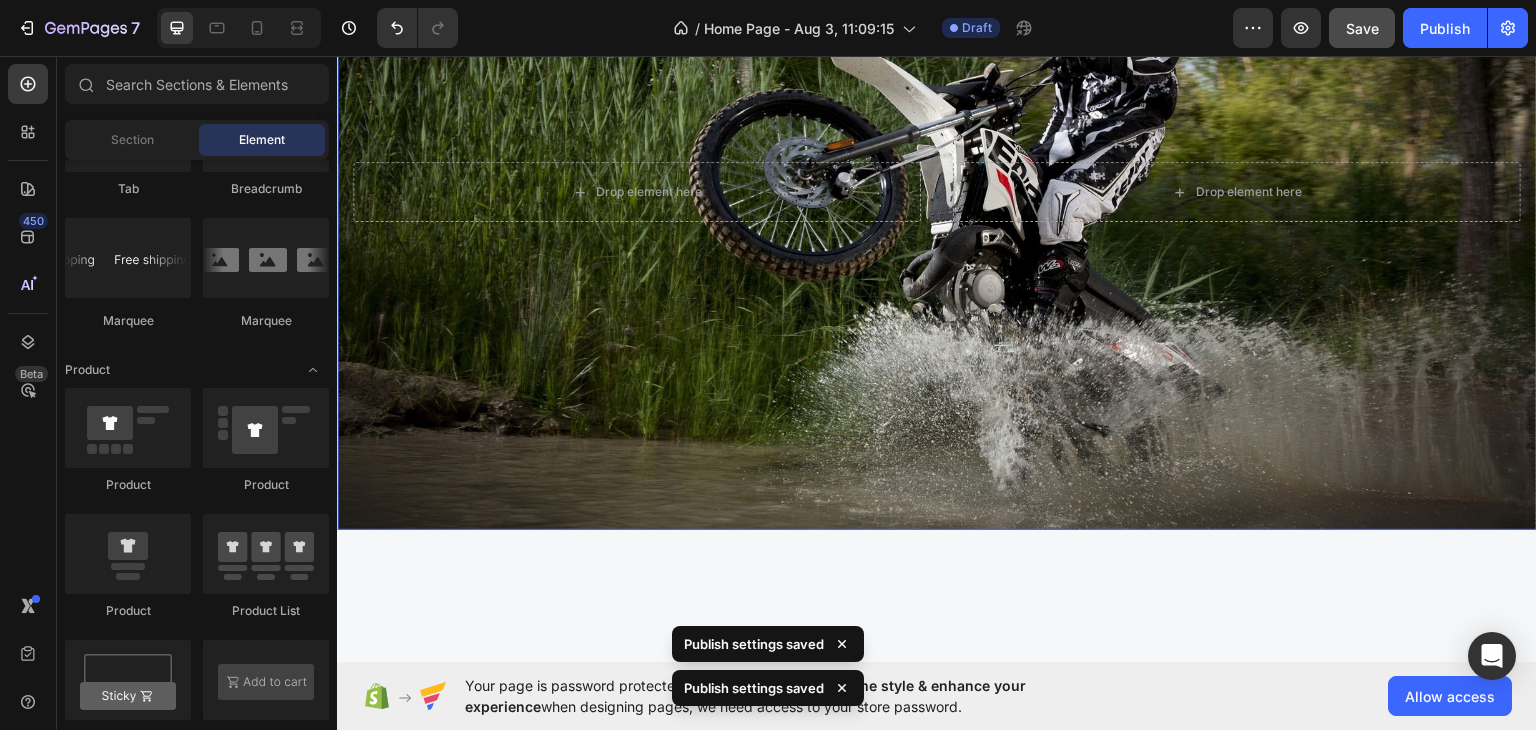 scroll, scrollTop: 0, scrollLeft: 0, axis: both 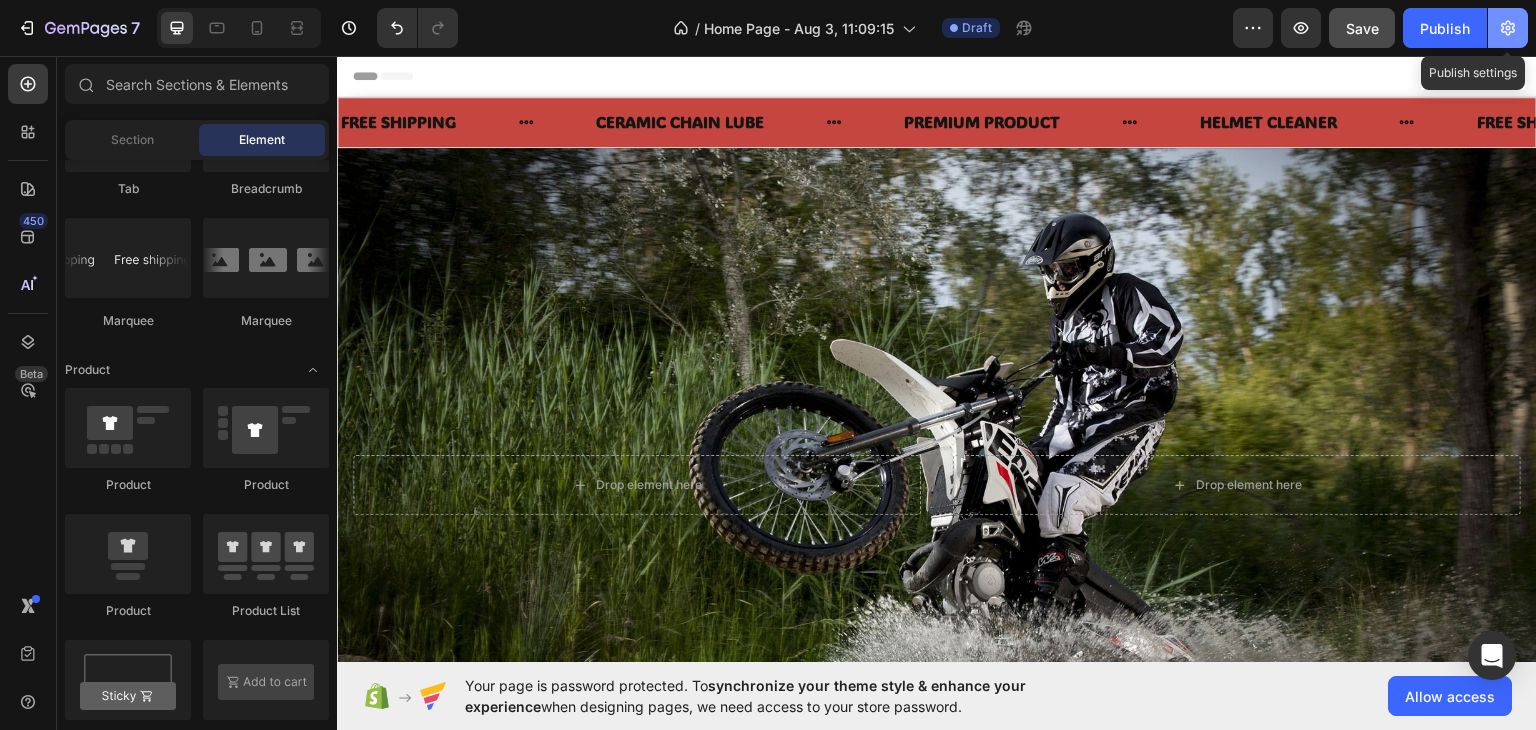 click 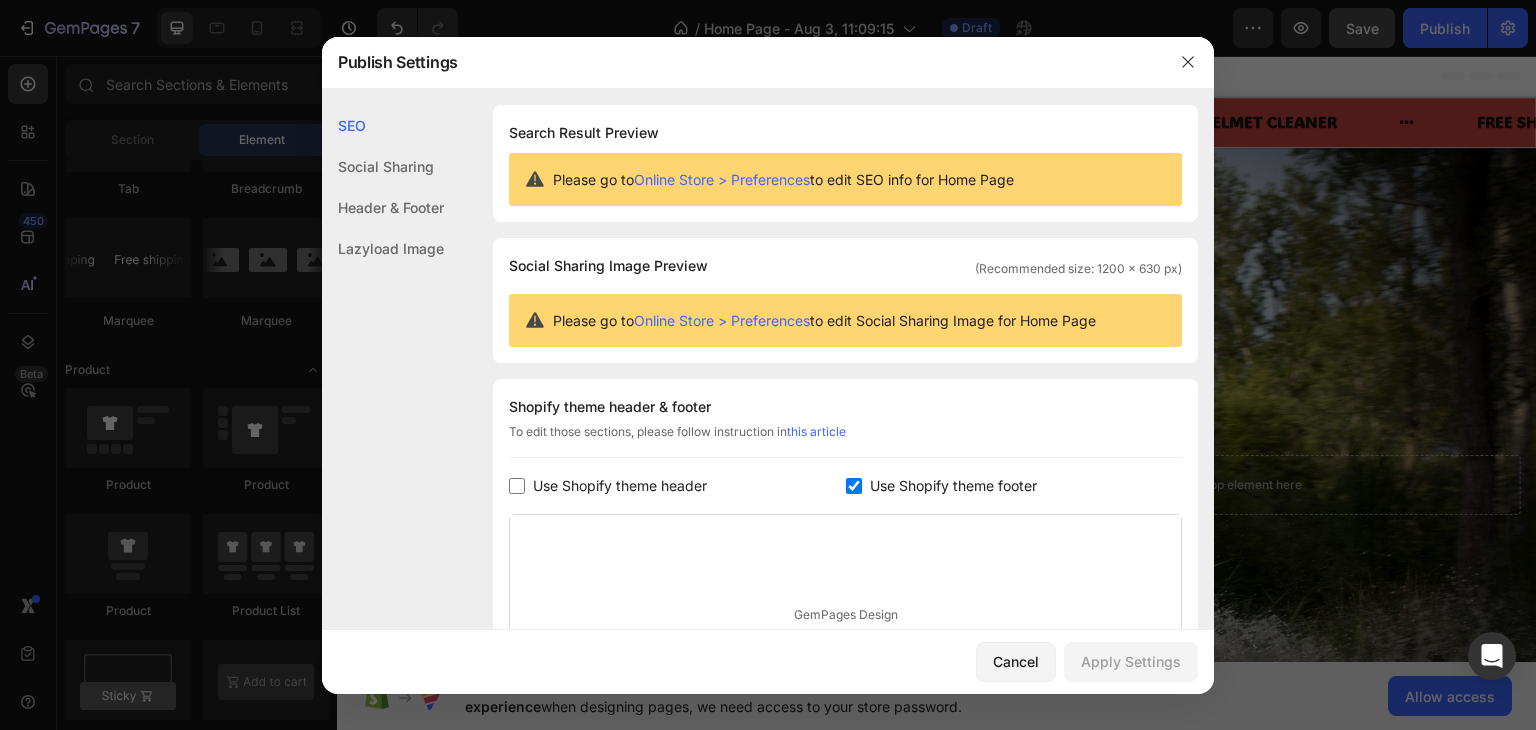 click at bounding box center [854, 486] 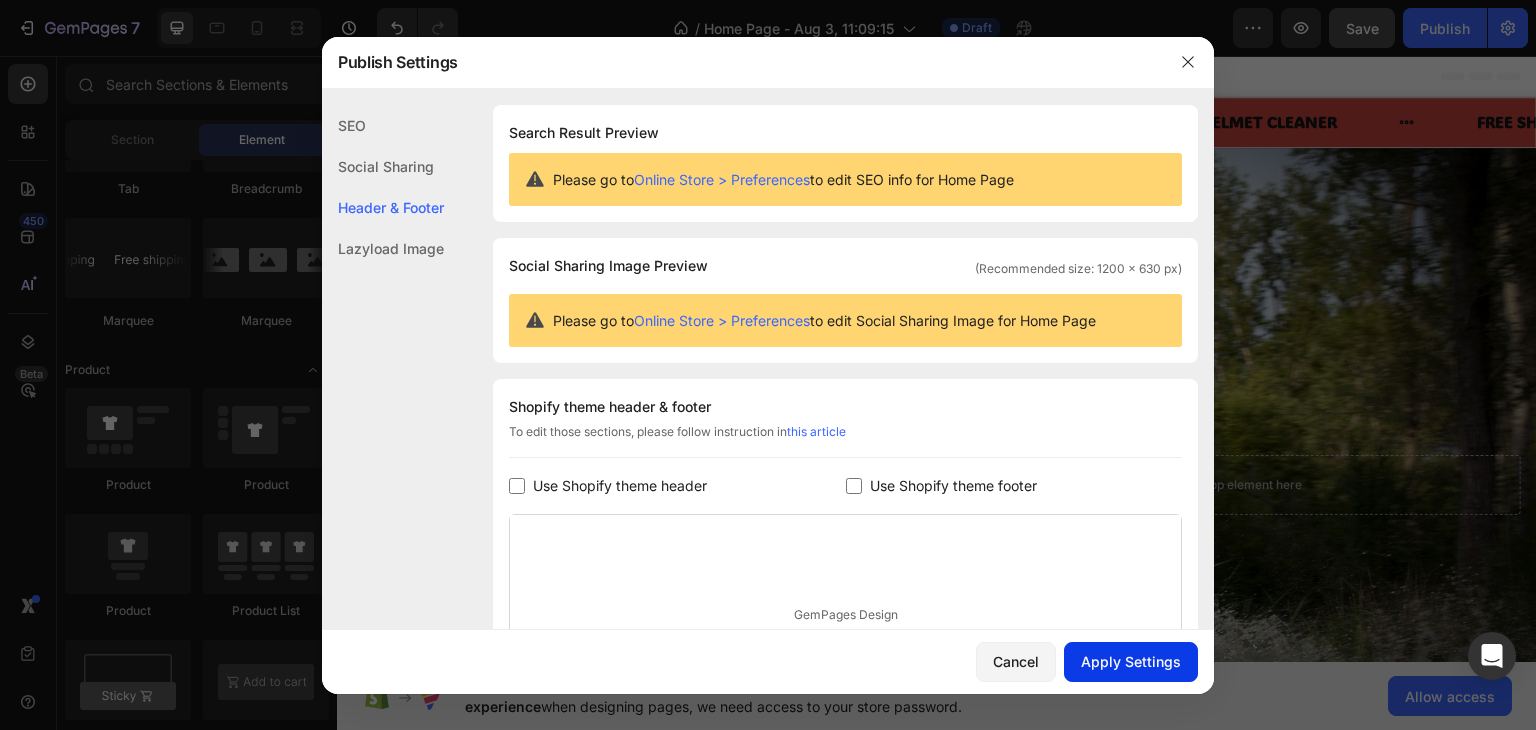 click on "Apply Settings" at bounding box center [1131, 661] 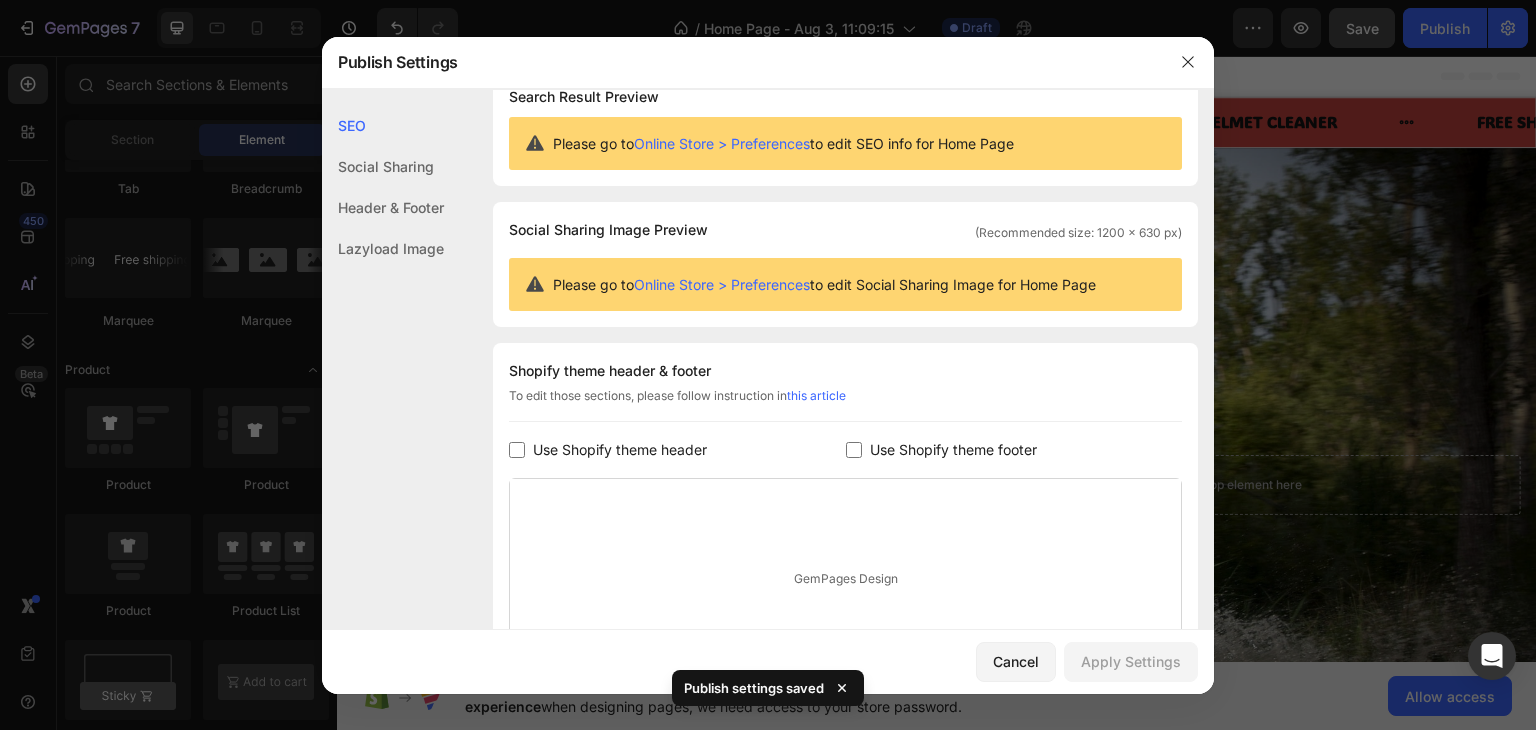 scroll, scrollTop: 0, scrollLeft: 0, axis: both 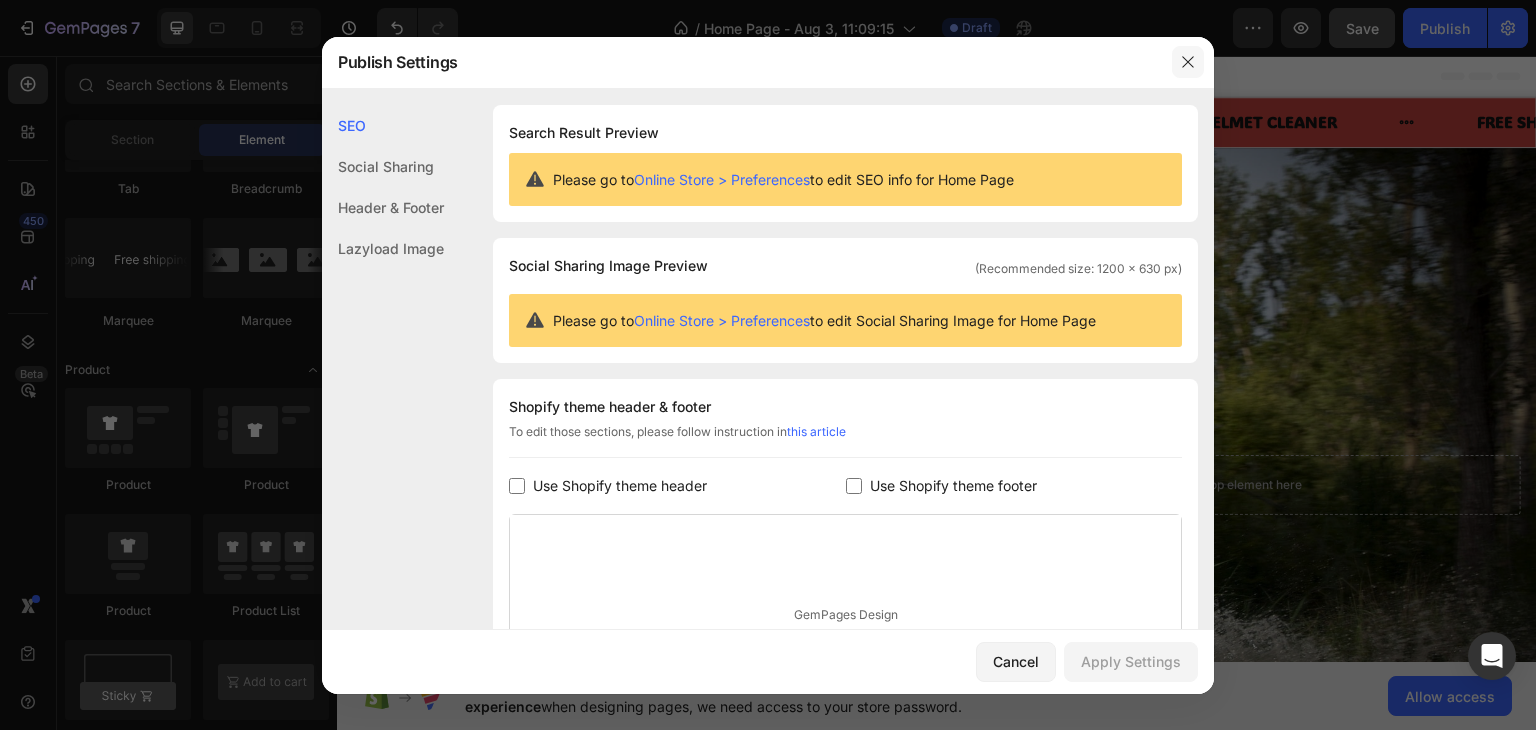 click 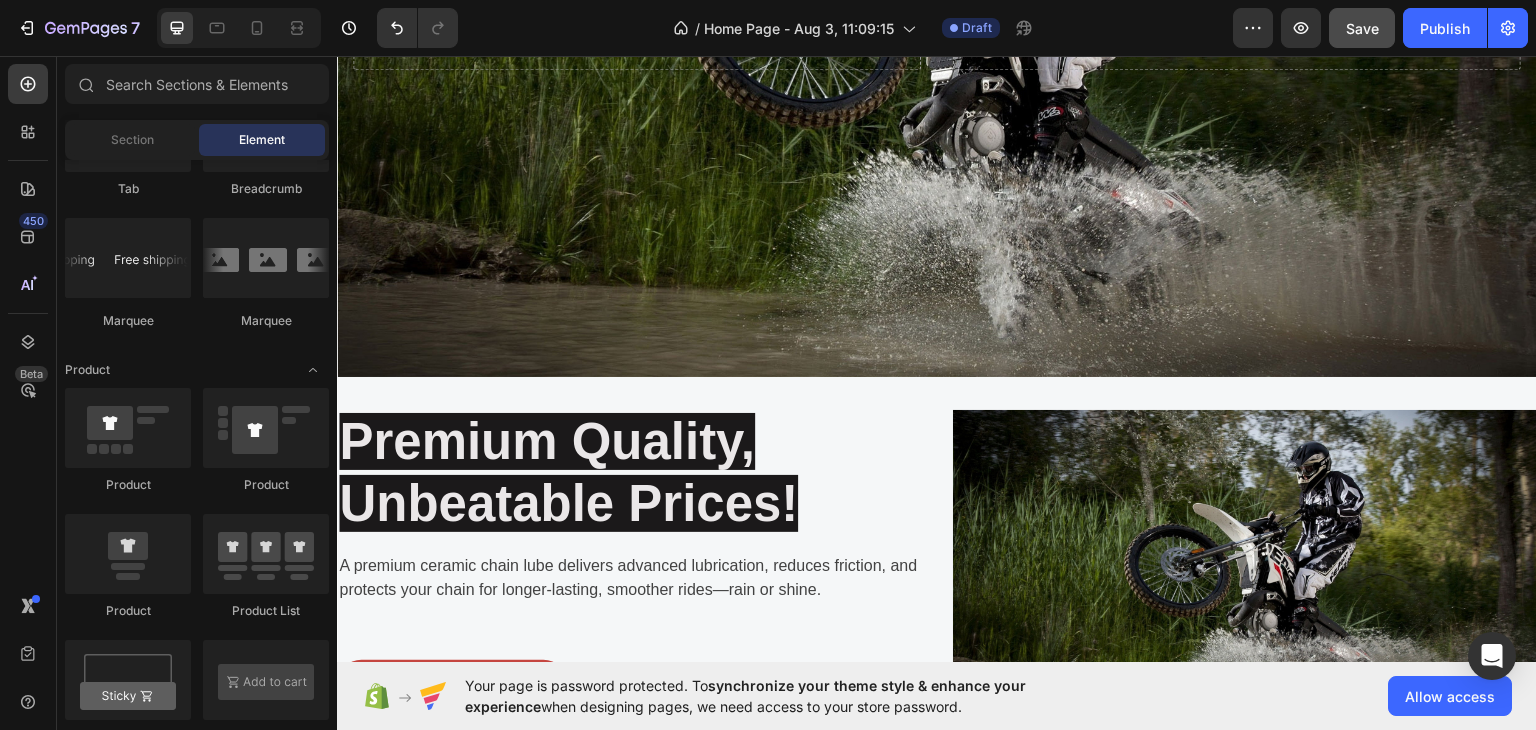 scroll, scrollTop: 444, scrollLeft: 0, axis: vertical 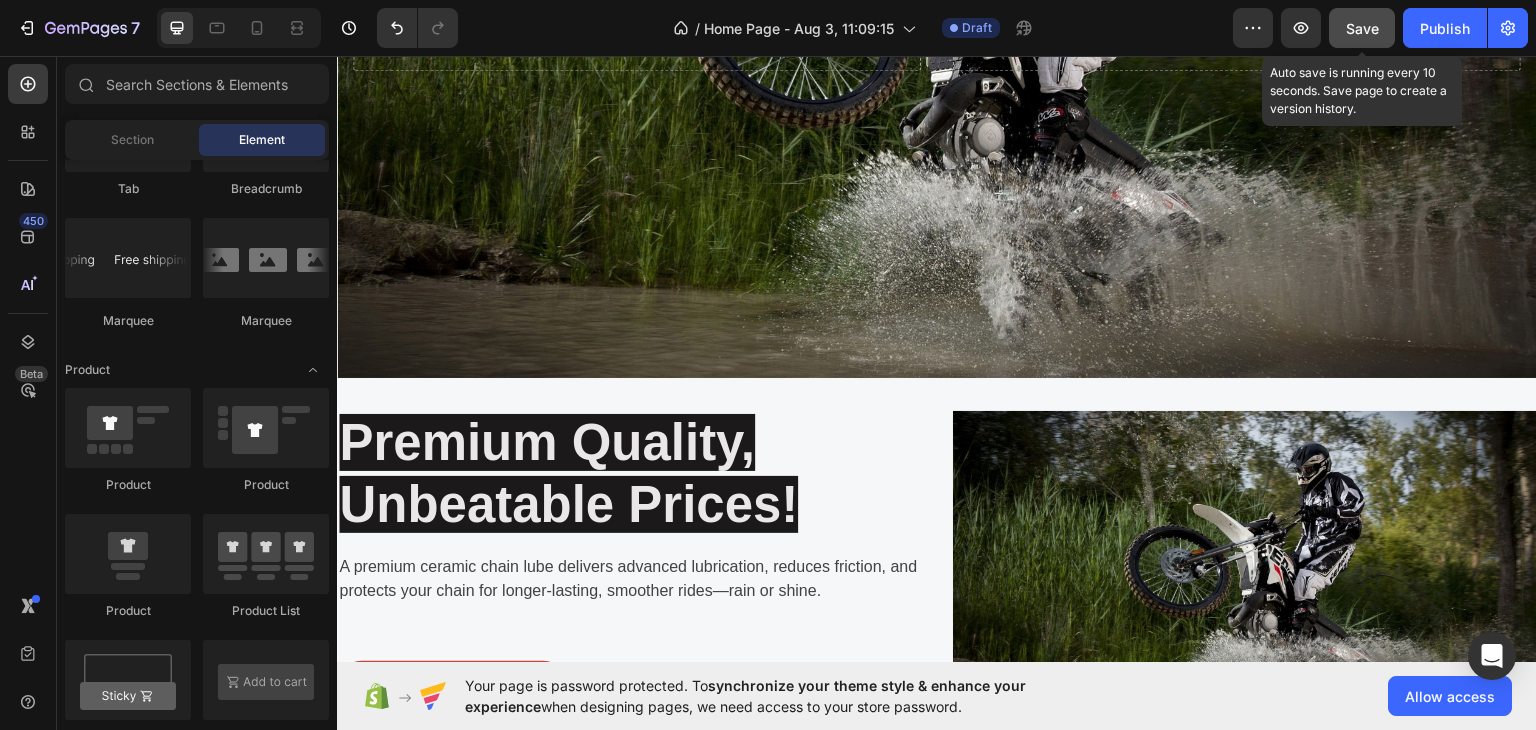 click on "Save" 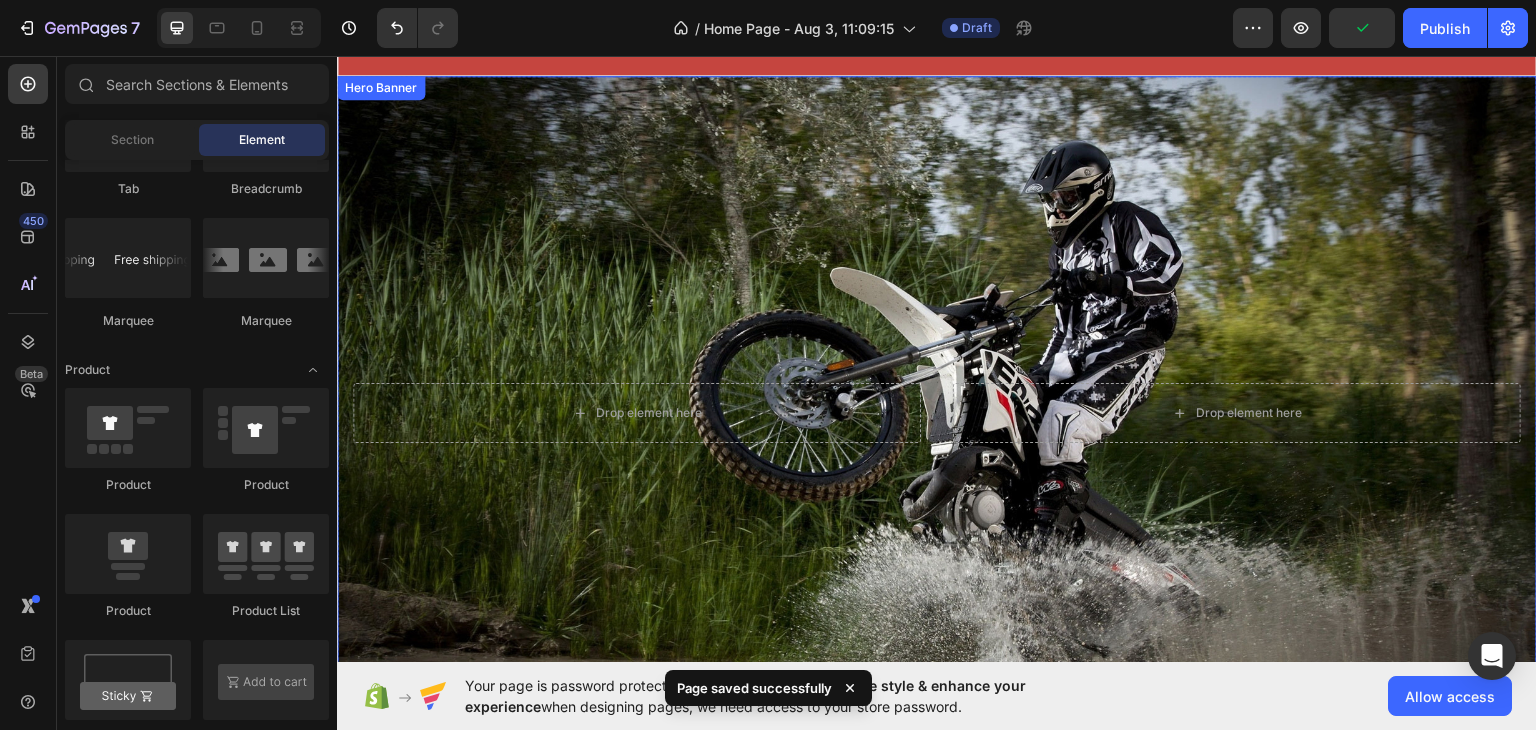 scroll, scrollTop: 0, scrollLeft: 0, axis: both 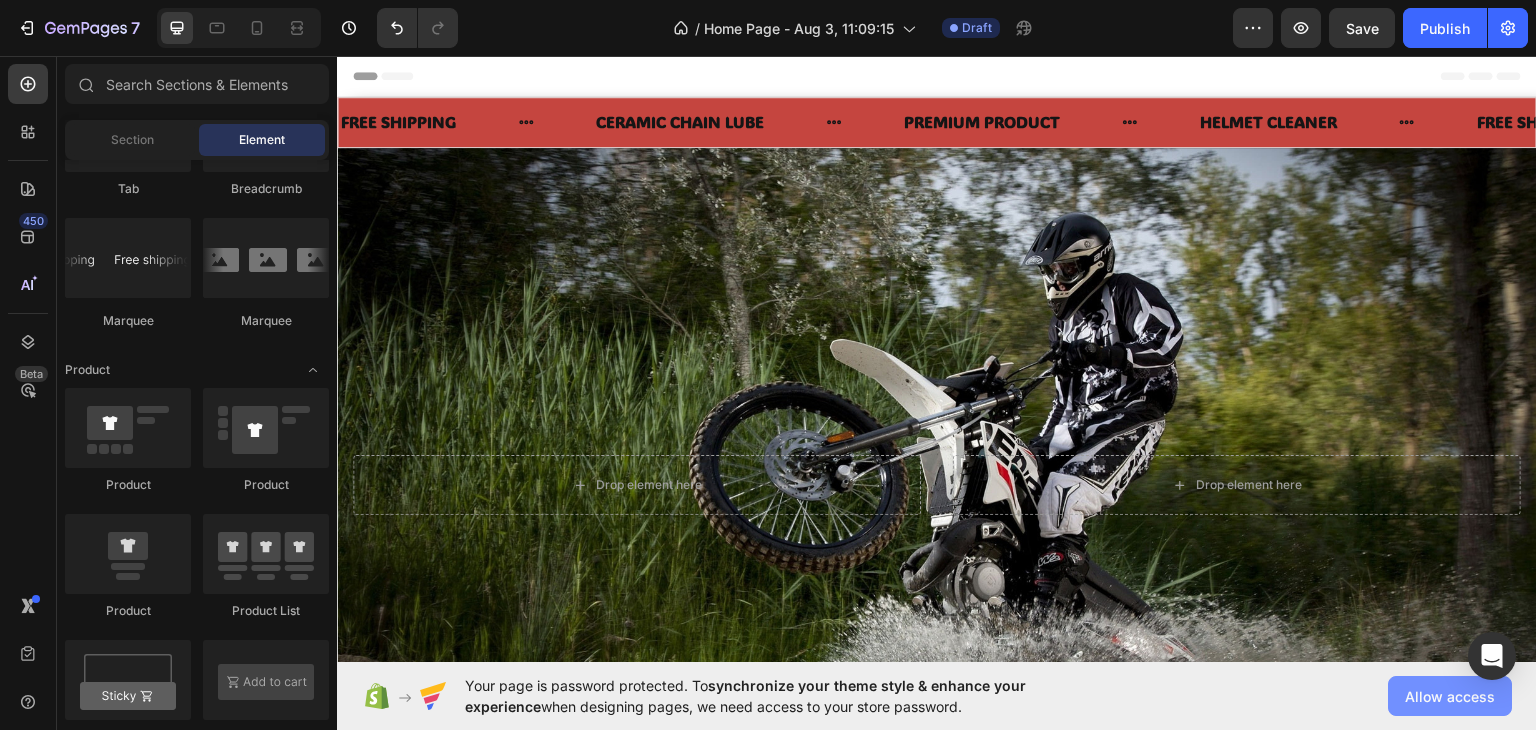 click on "Allow access" 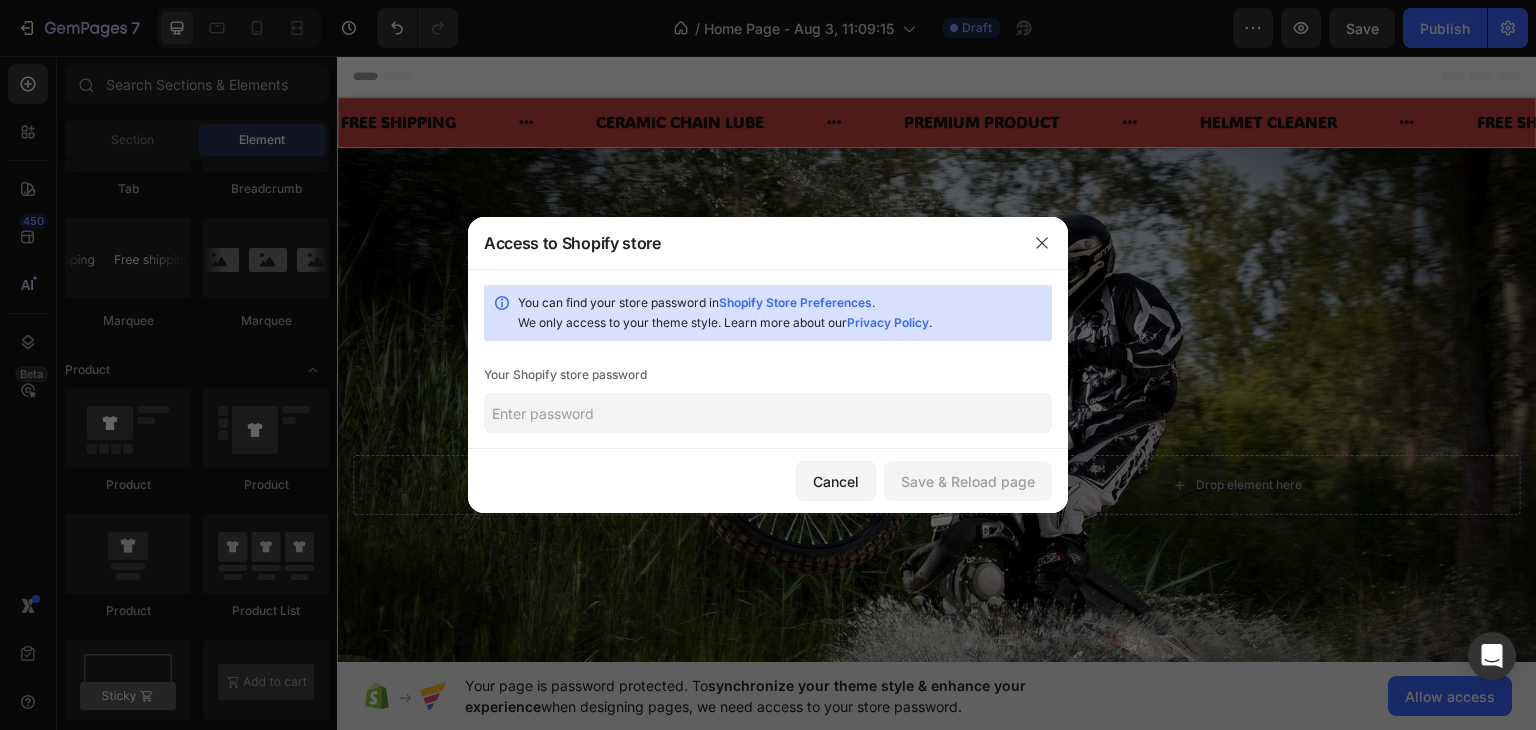 click 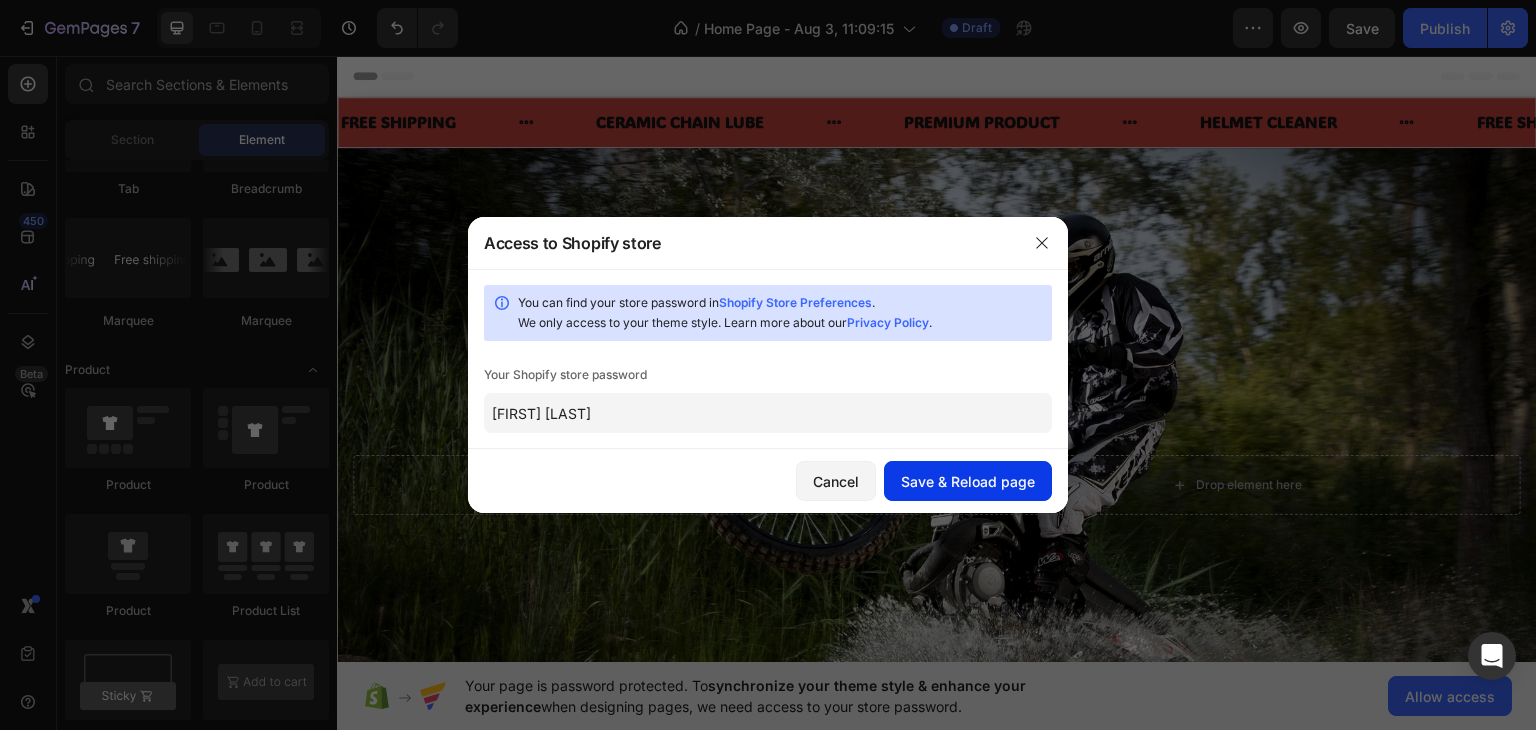 type on "satsah" 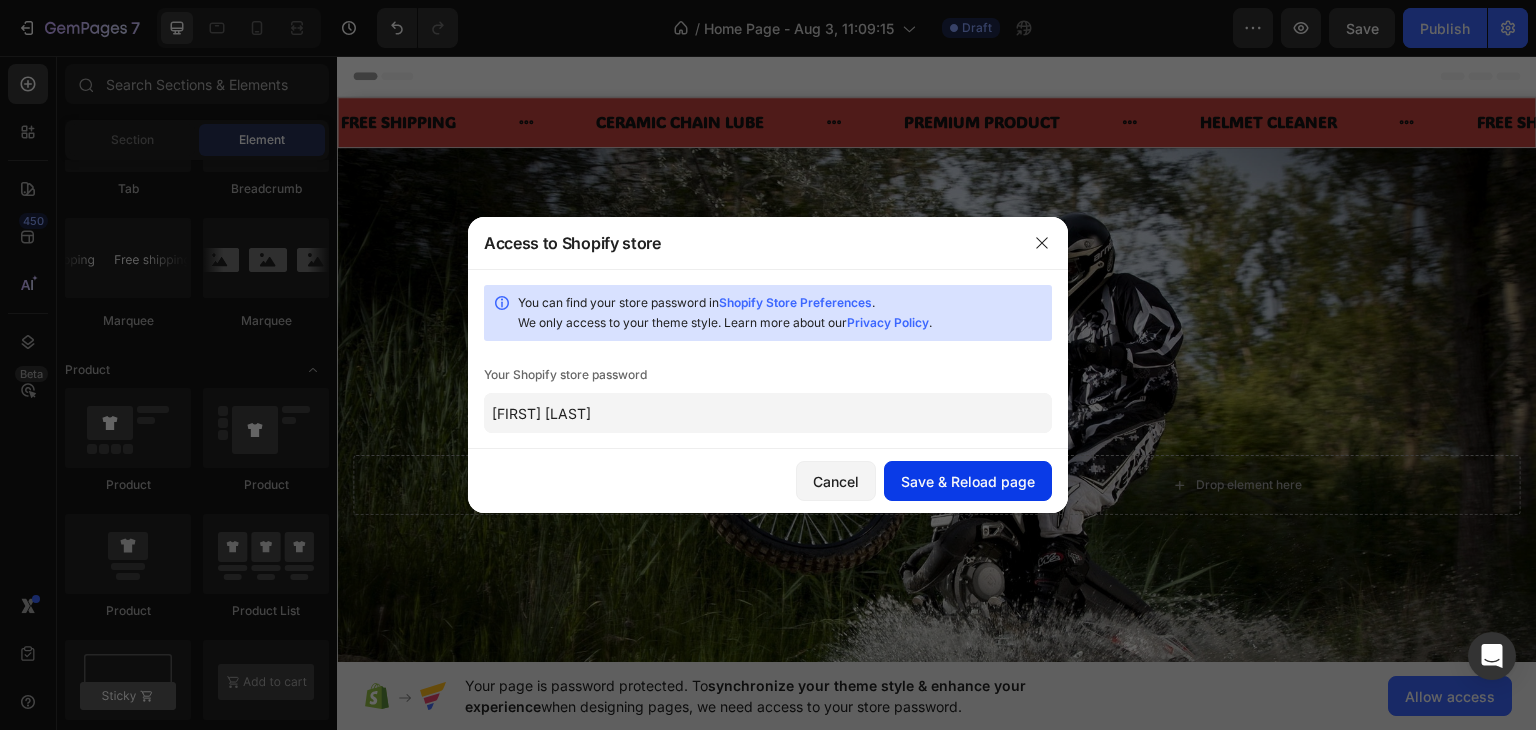 click on "Save & Reload page" at bounding box center [968, 481] 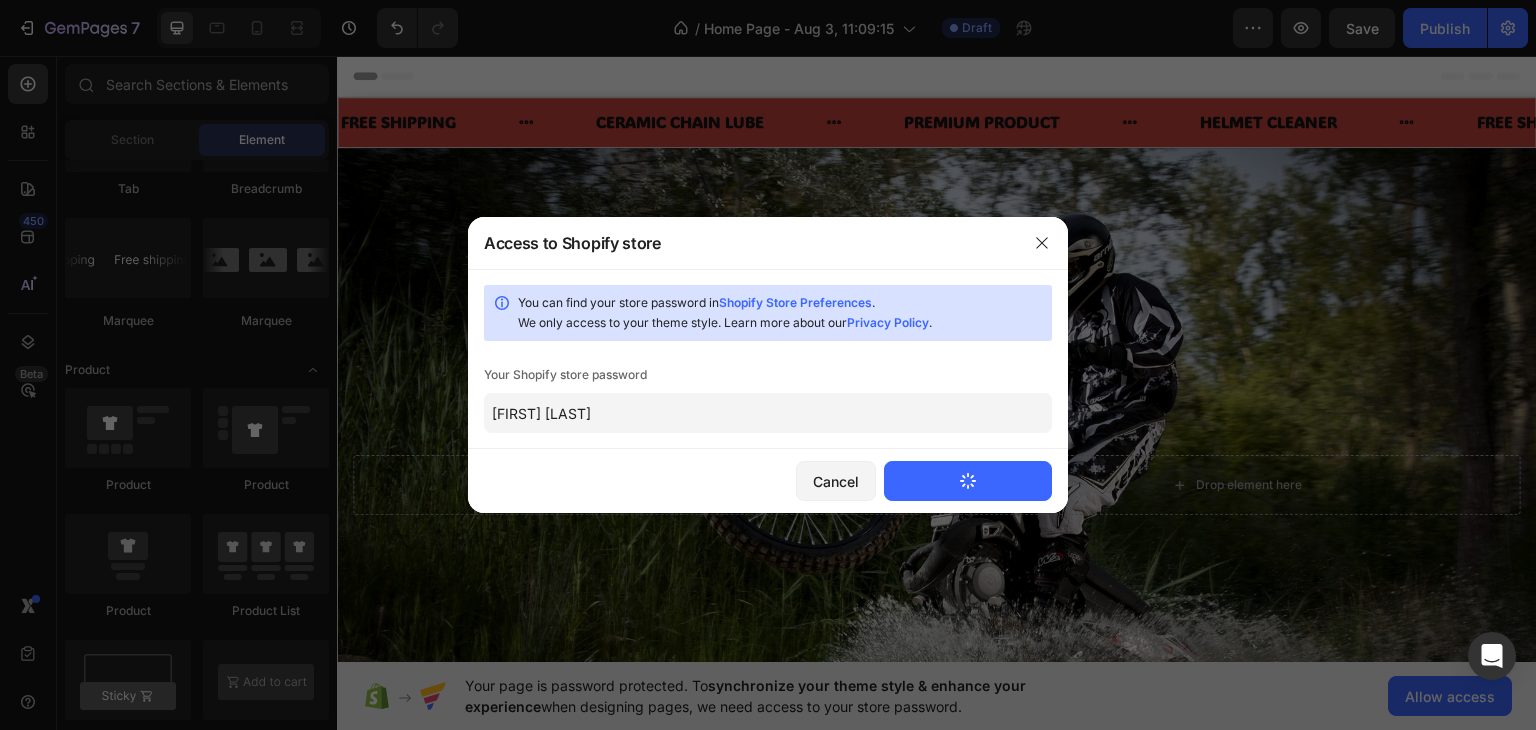 type 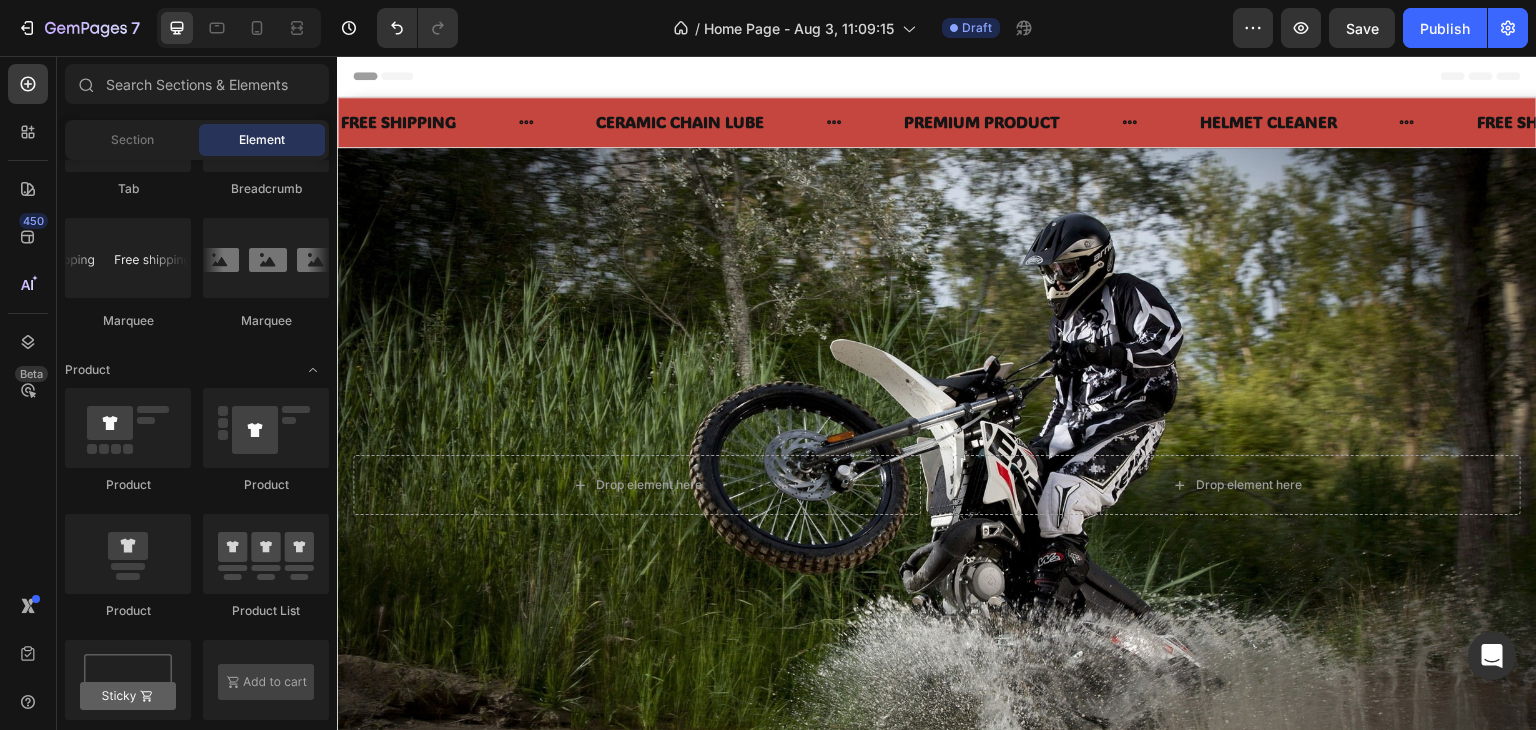 scroll, scrollTop: 0, scrollLeft: 0, axis: both 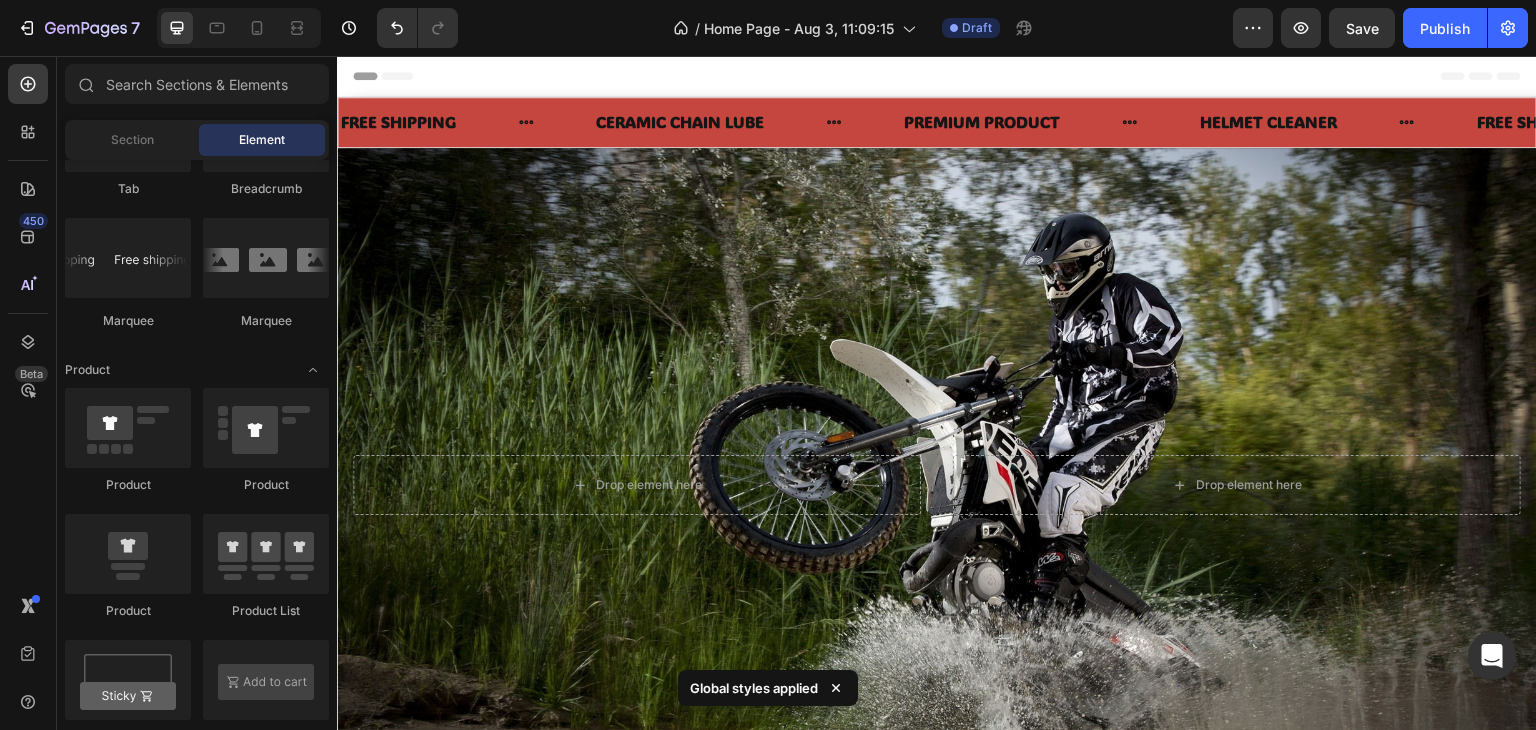 click 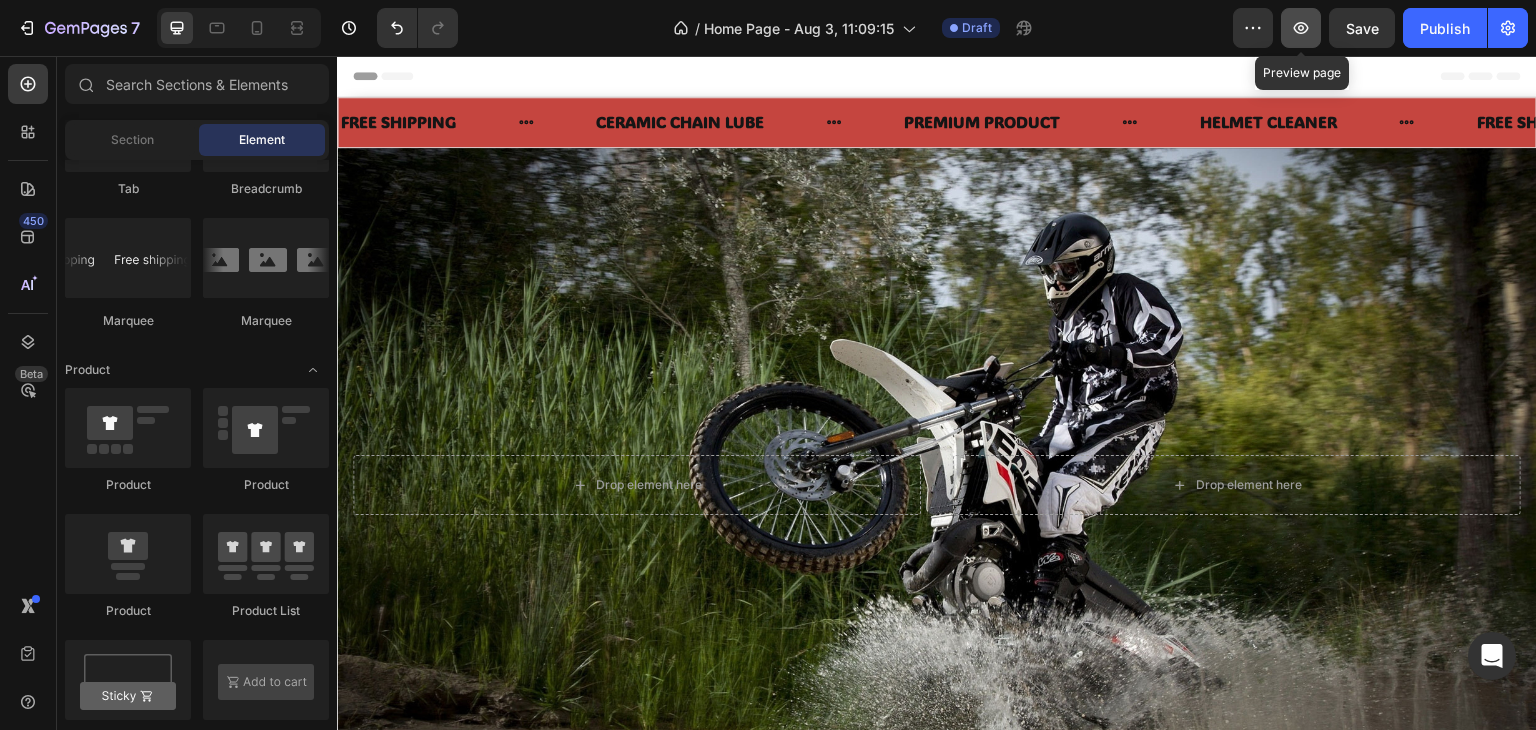 click 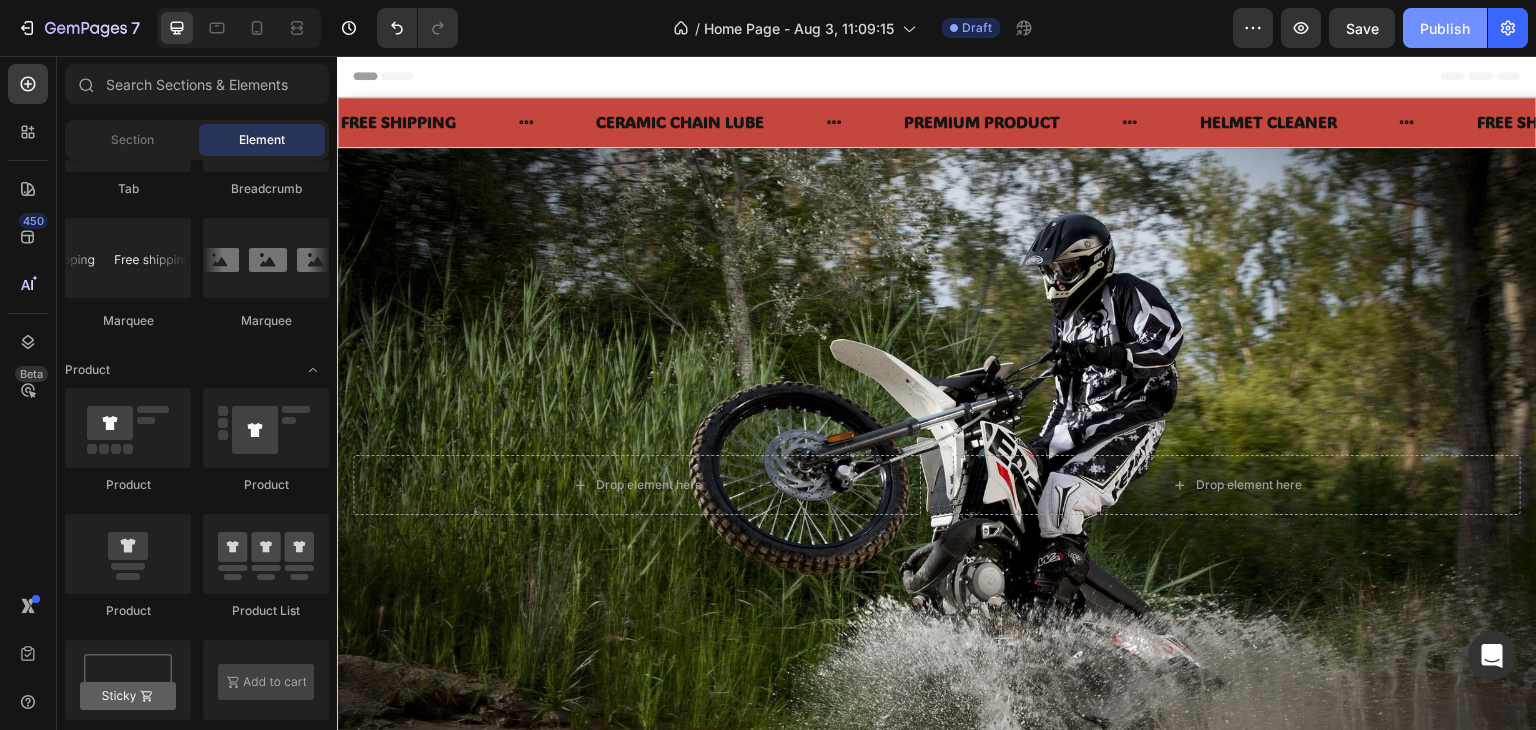 click on "Publish" at bounding box center (1445, 28) 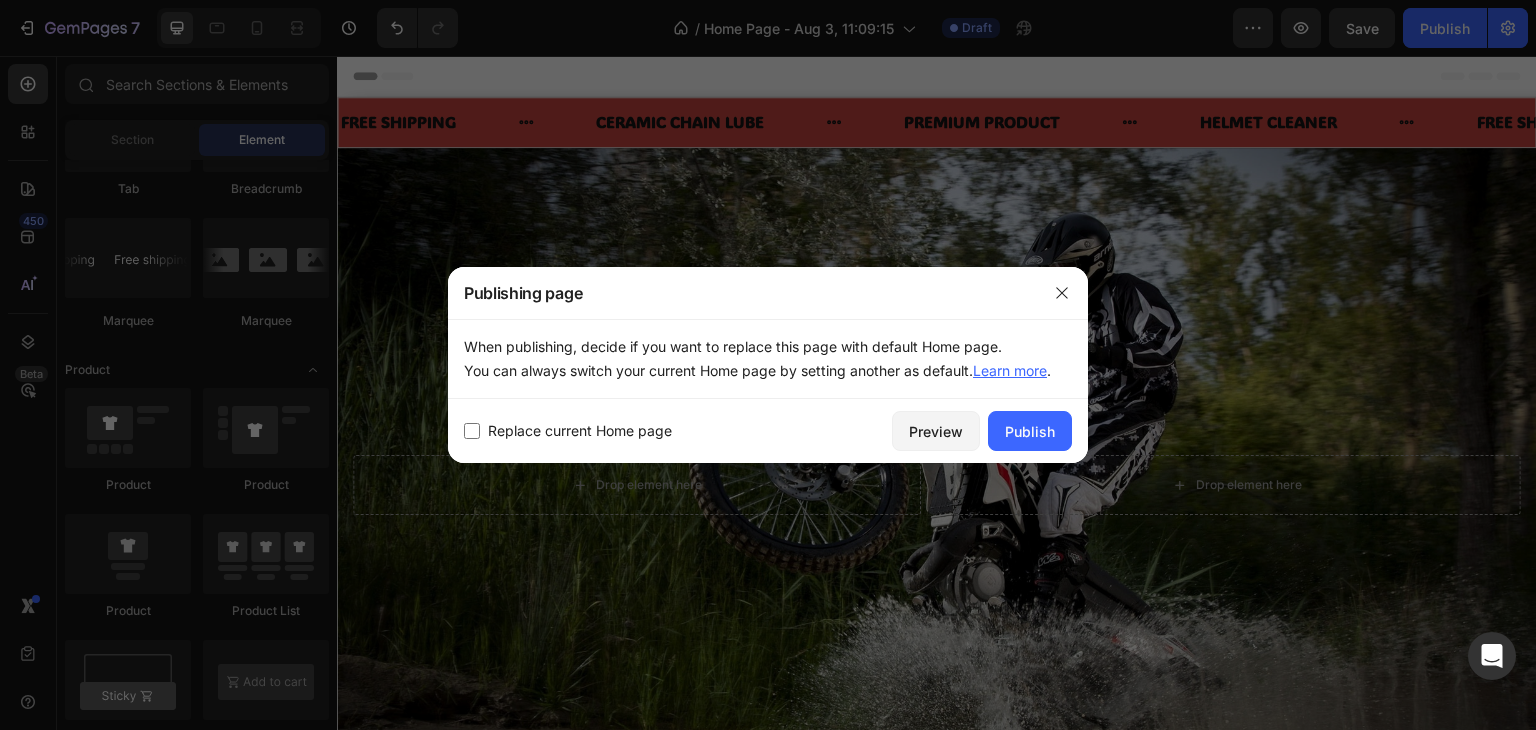 click on "Replace current Home page" at bounding box center [580, 431] 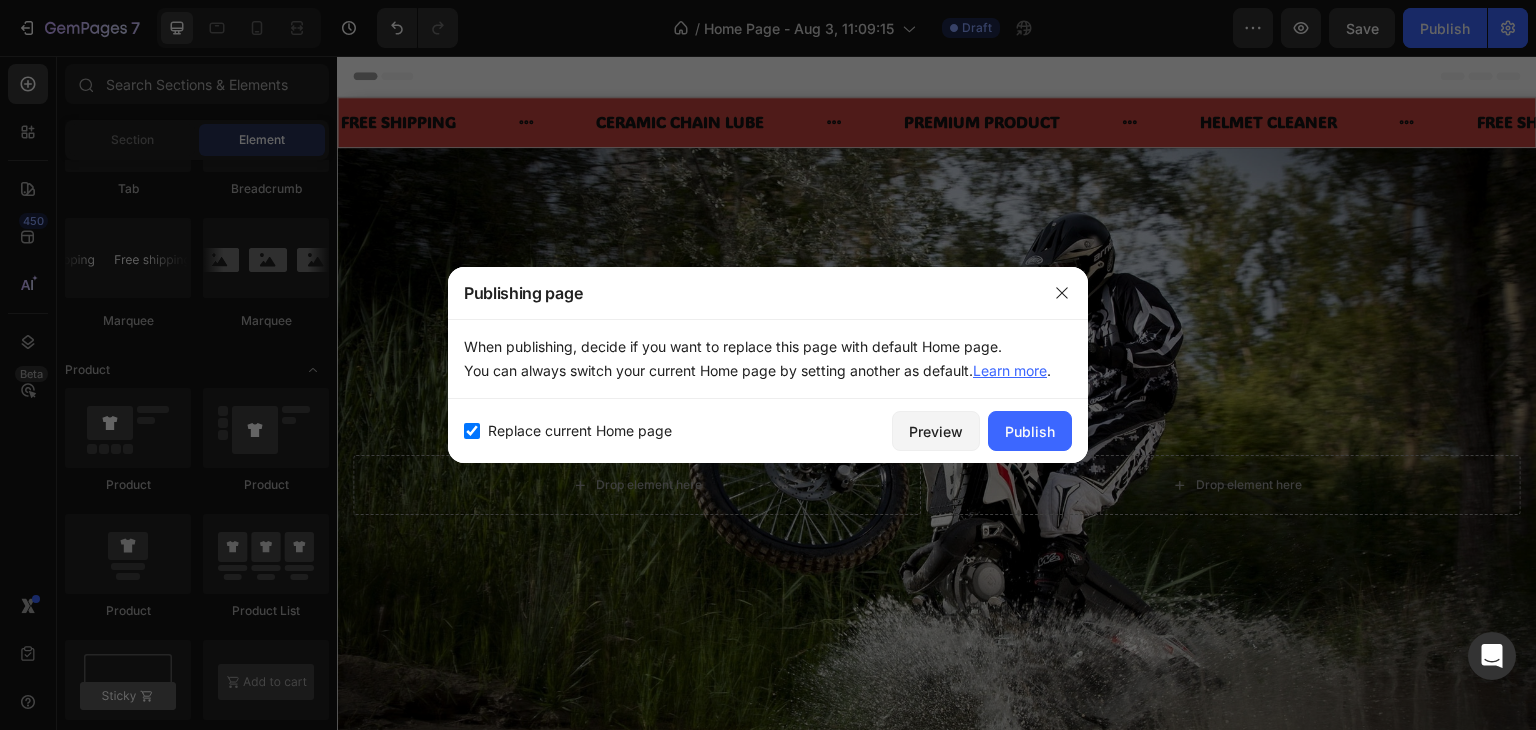 checkbox on "true" 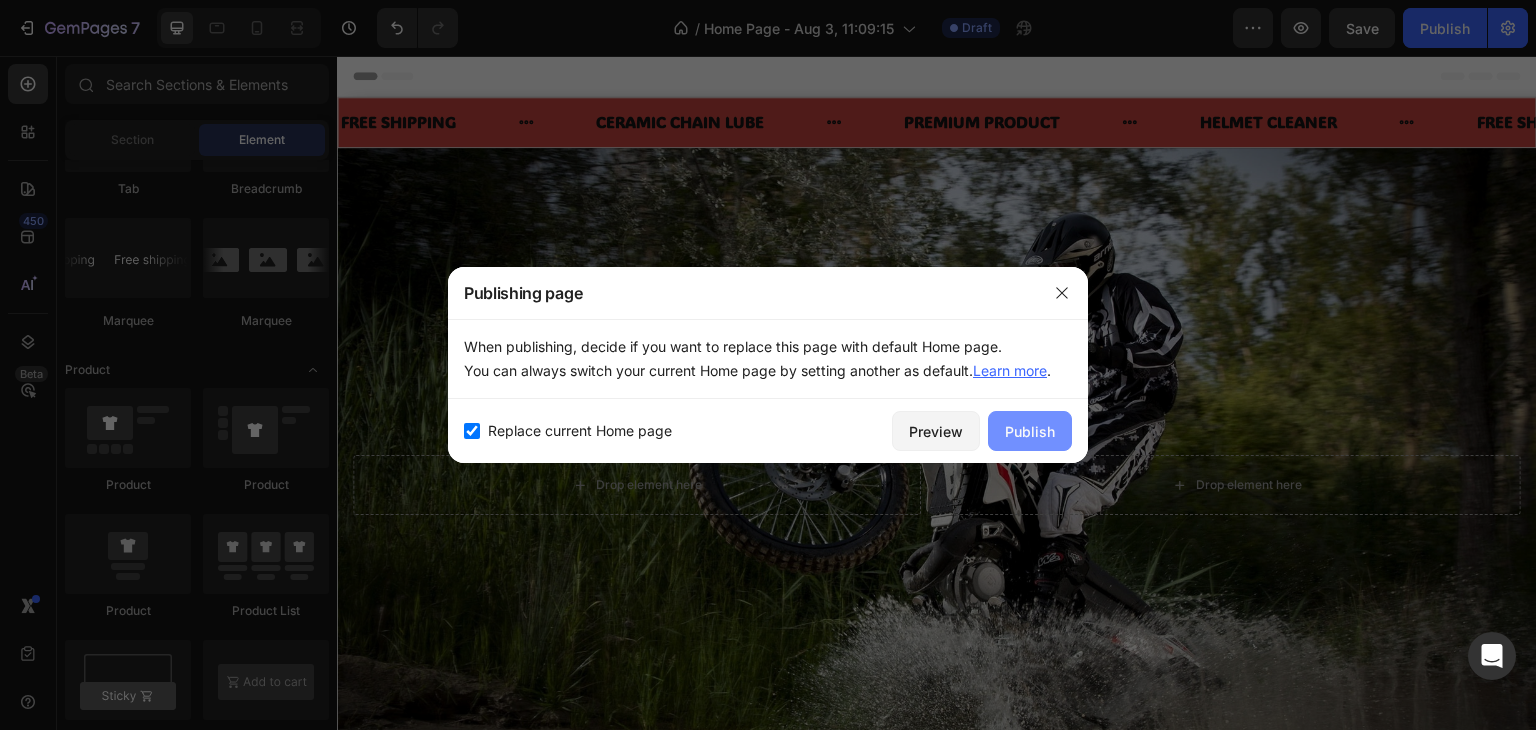 click on "Publish" at bounding box center [1030, 431] 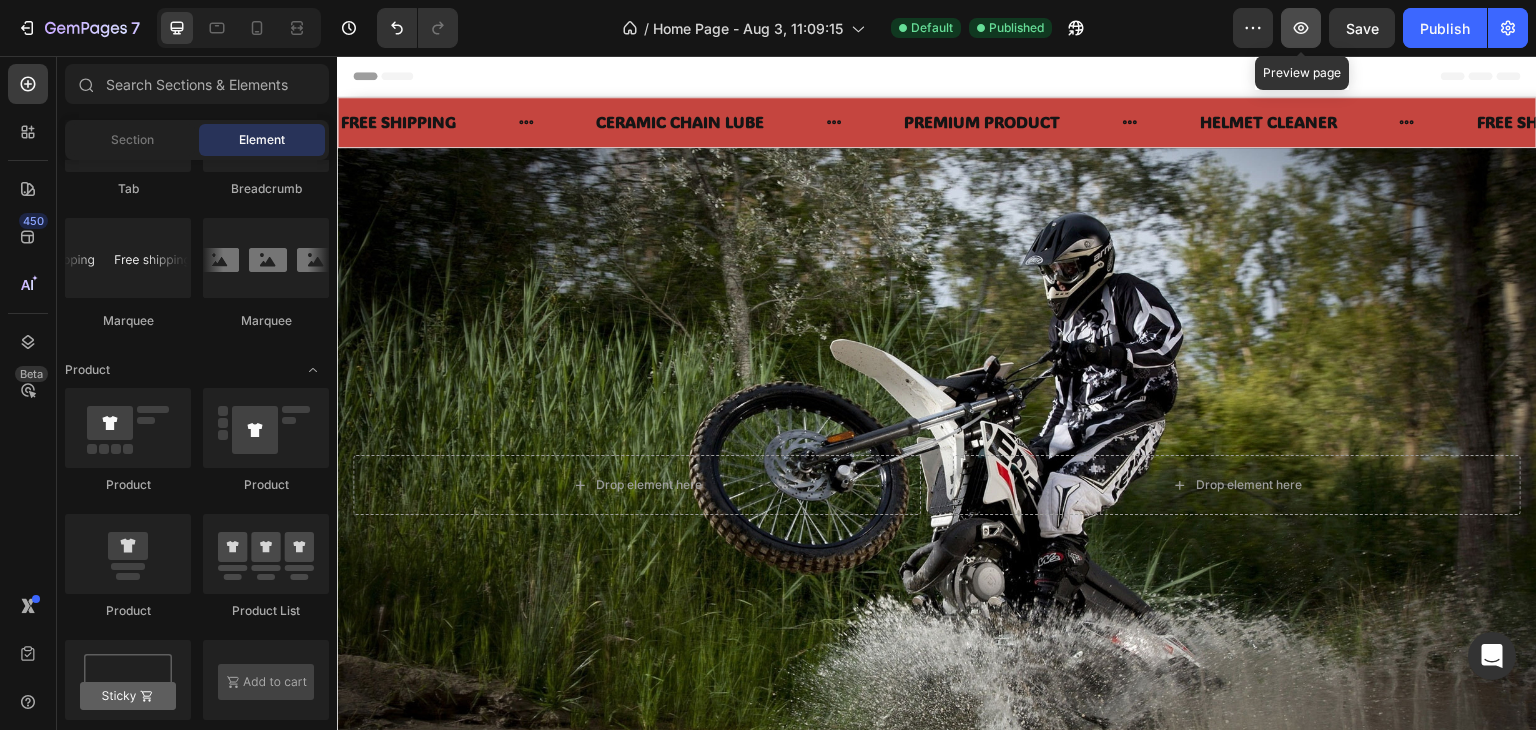 click 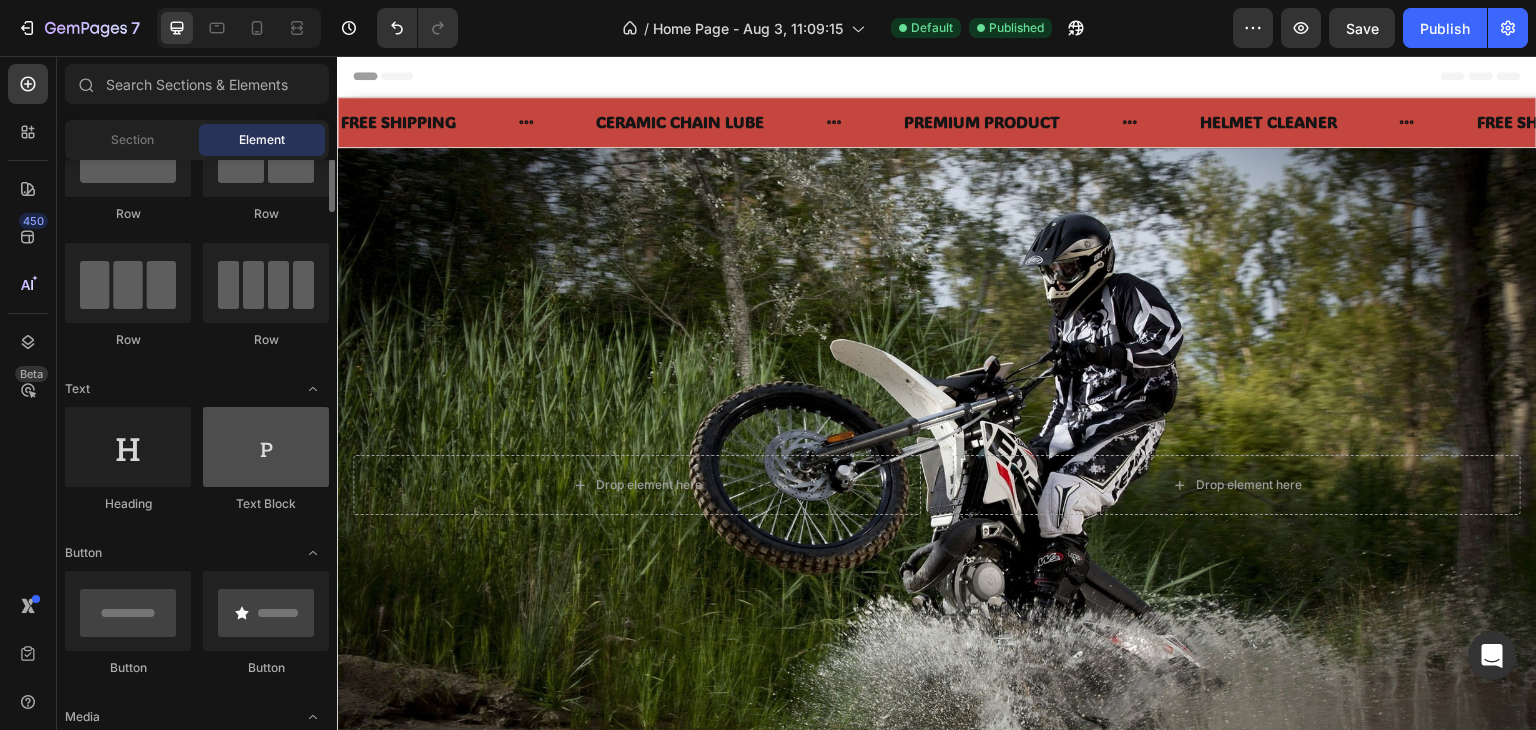 scroll, scrollTop: 0, scrollLeft: 0, axis: both 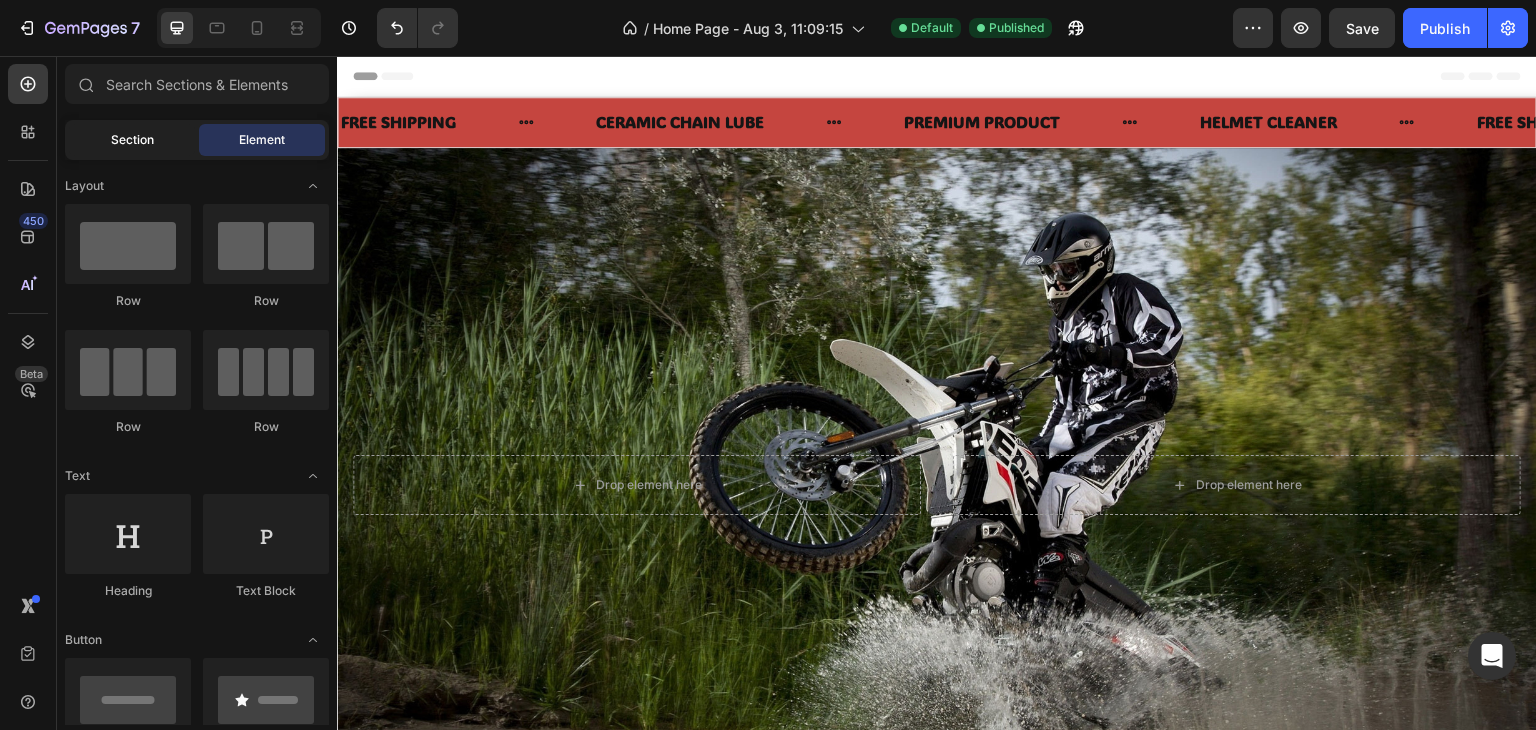 click on "Section" at bounding box center (132, 140) 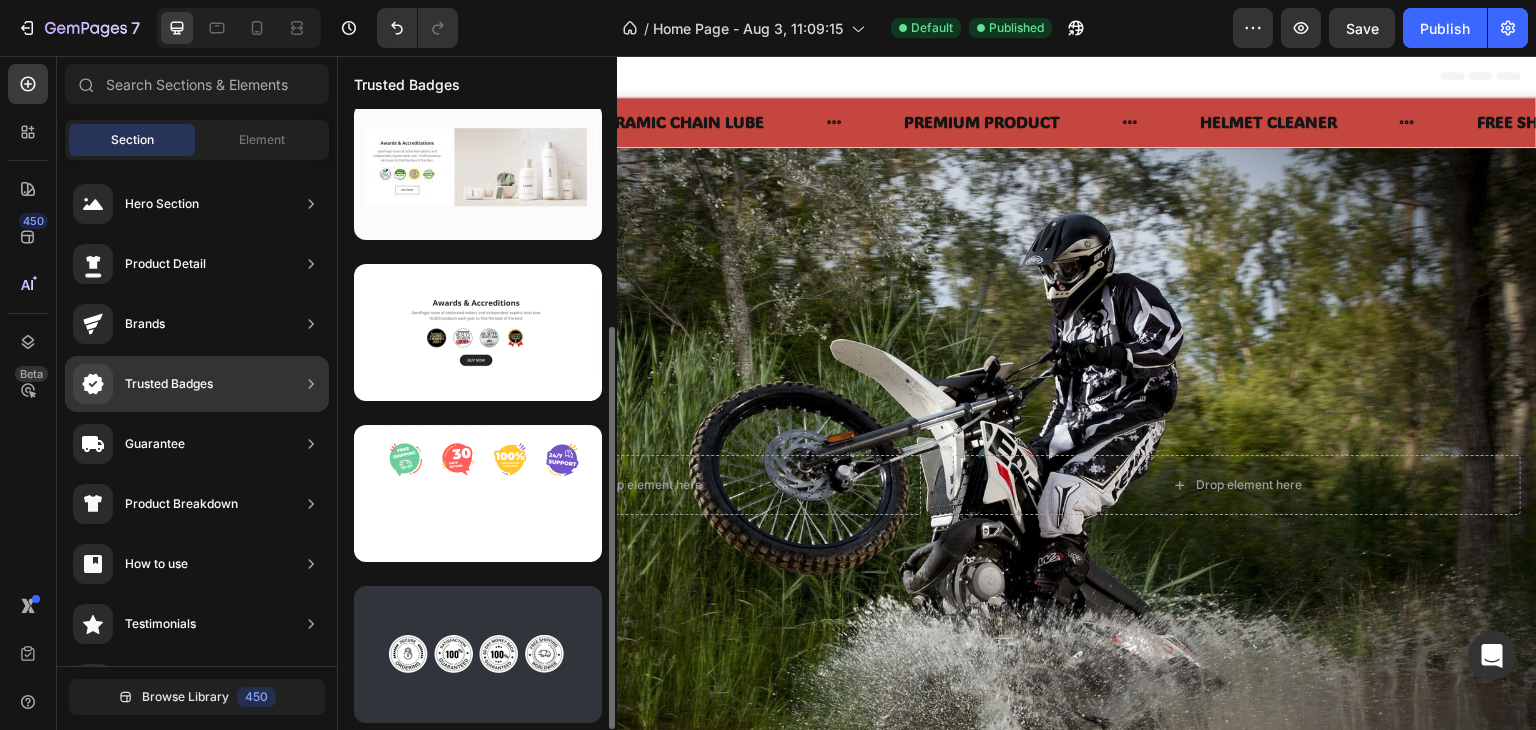 scroll, scrollTop: 12, scrollLeft: 0, axis: vertical 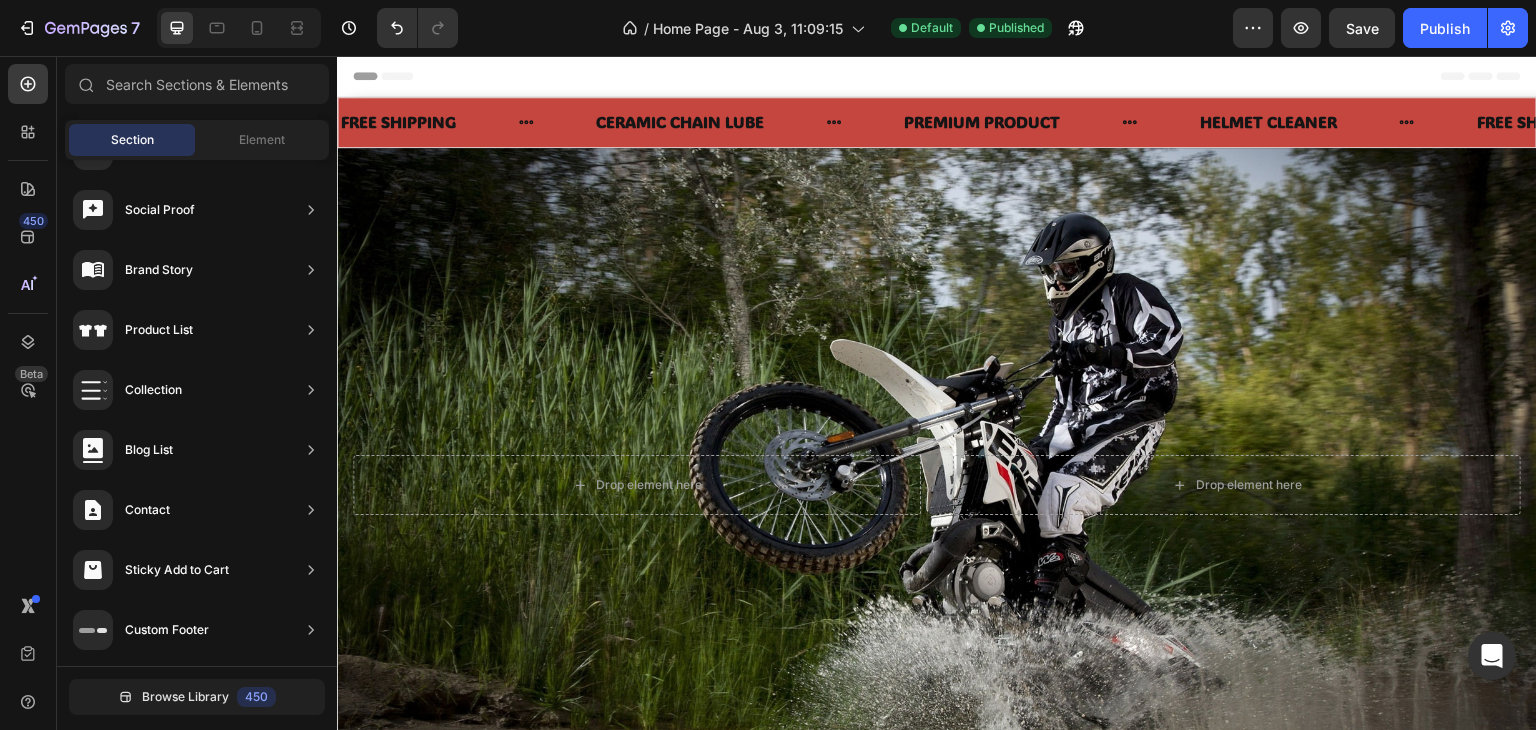 click on "Header" at bounding box center (937, 76) 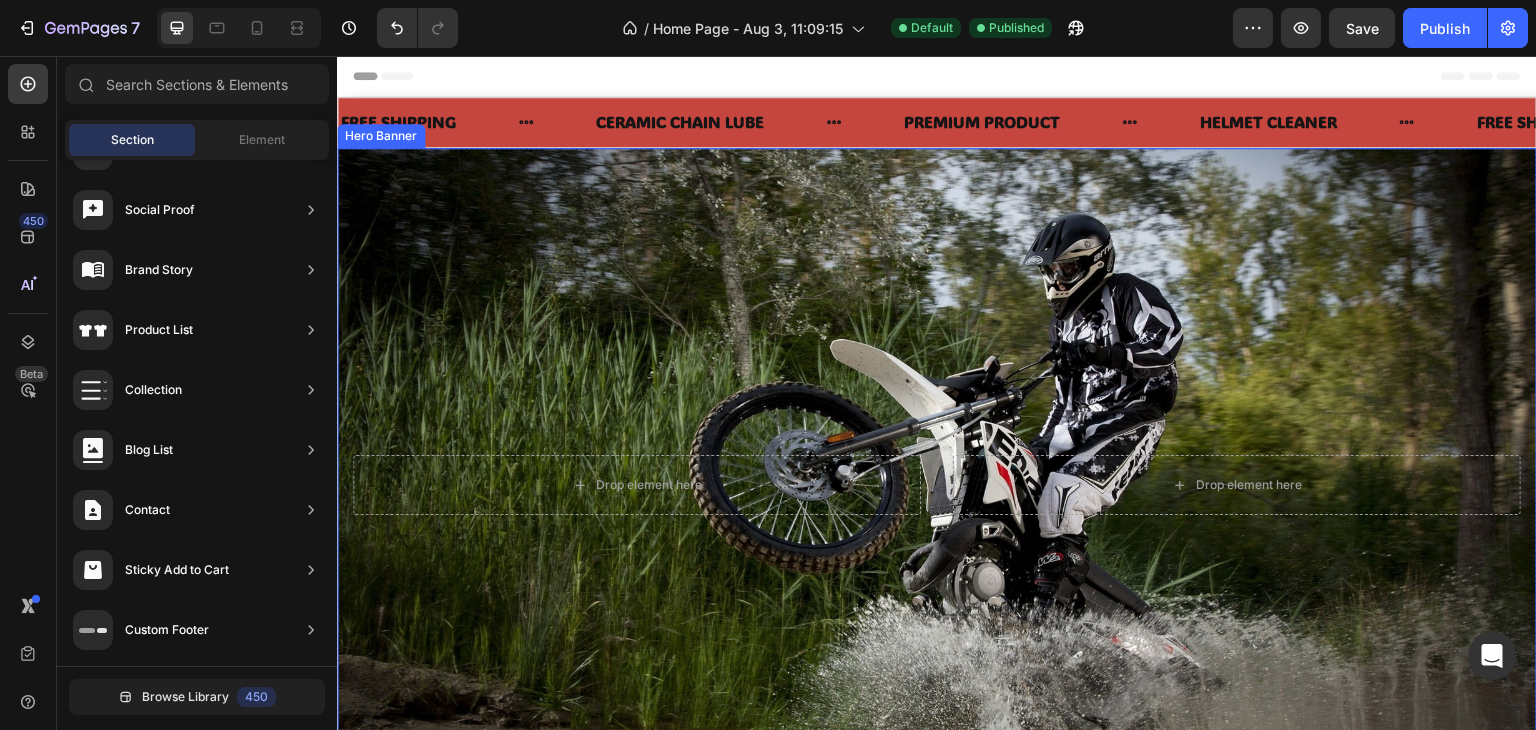 click at bounding box center [937, 485] 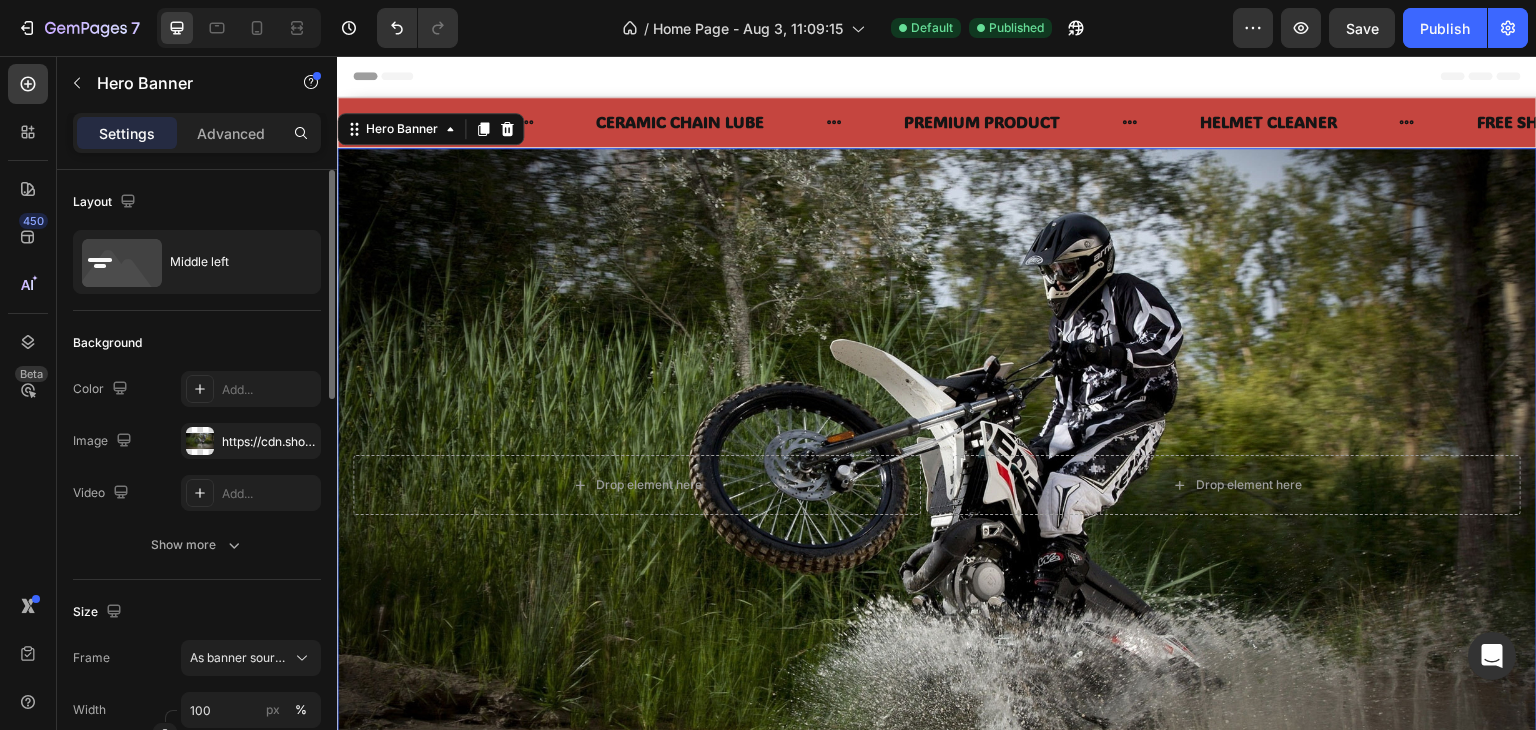 click on "Layout Middle left" 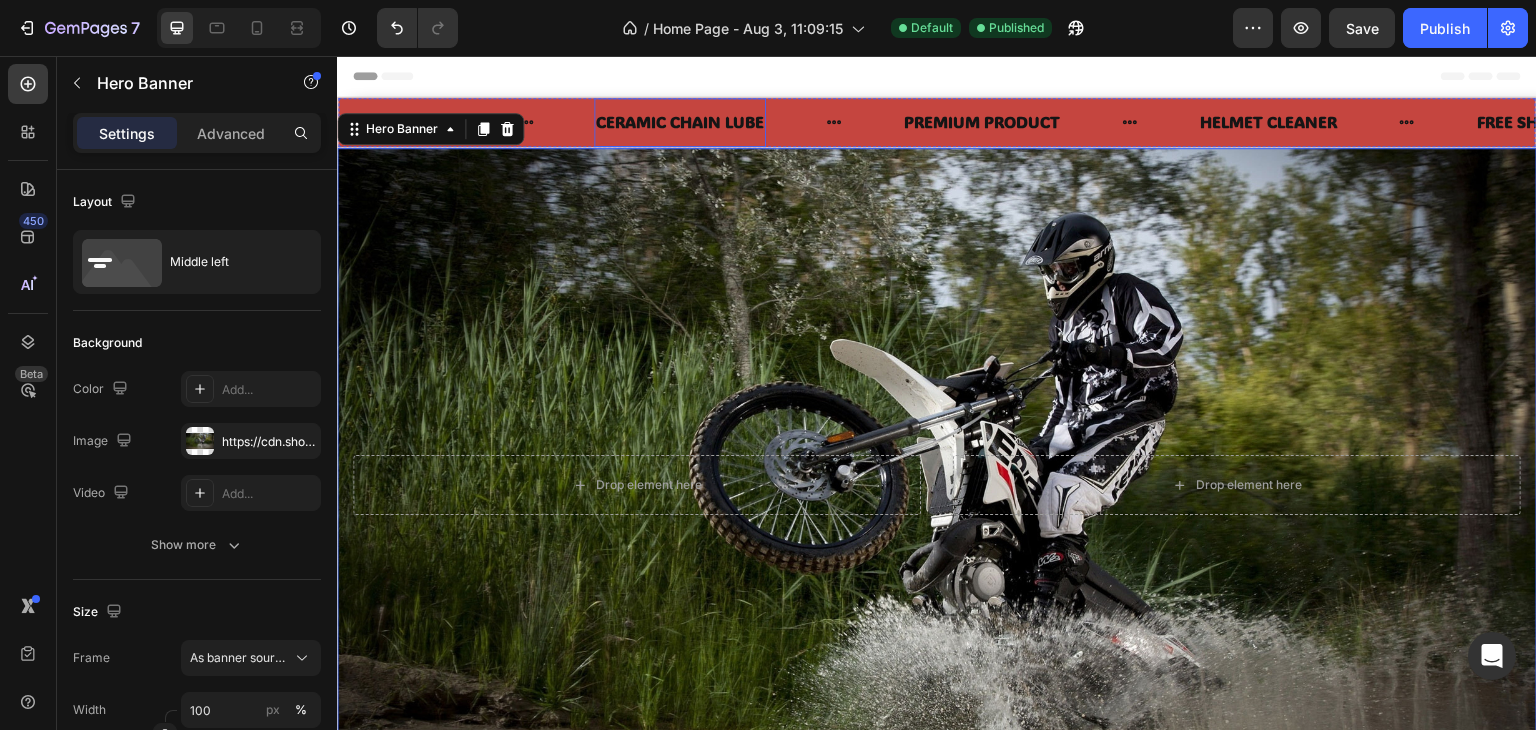 click on "CERAMIC CHAIN LUBE" at bounding box center [680, 122] 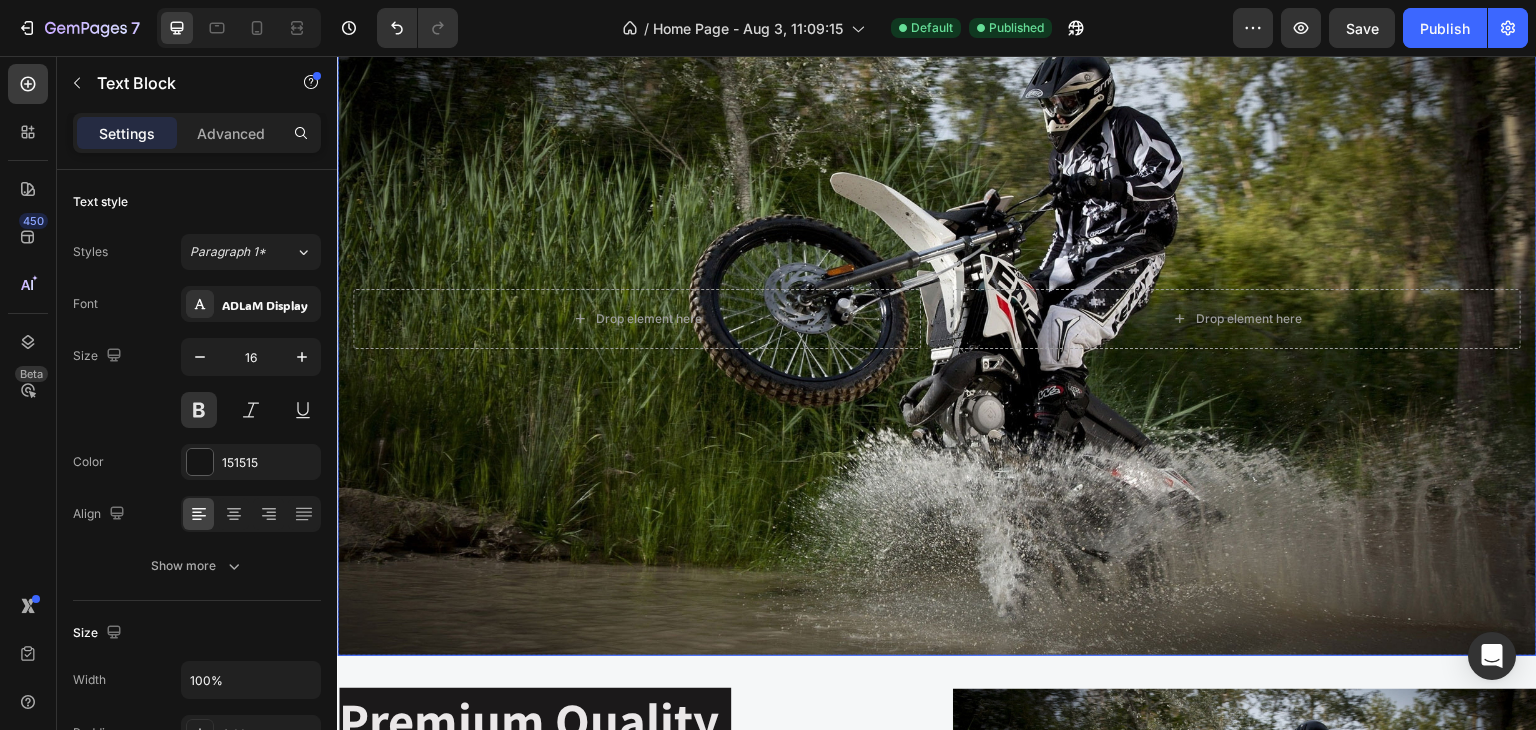 scroll, scrollTop: 159, scrollLeft: 0, axis: vertical 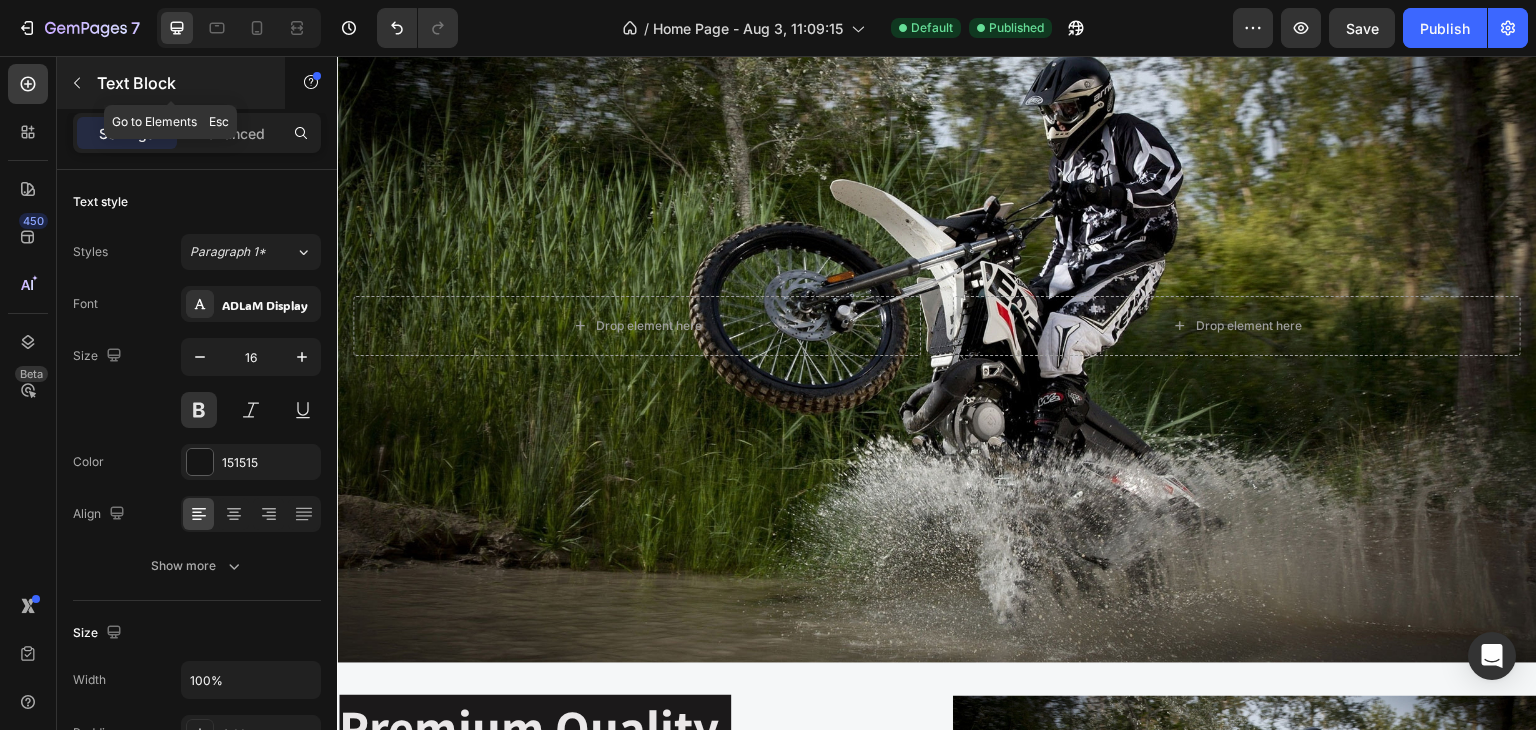 click 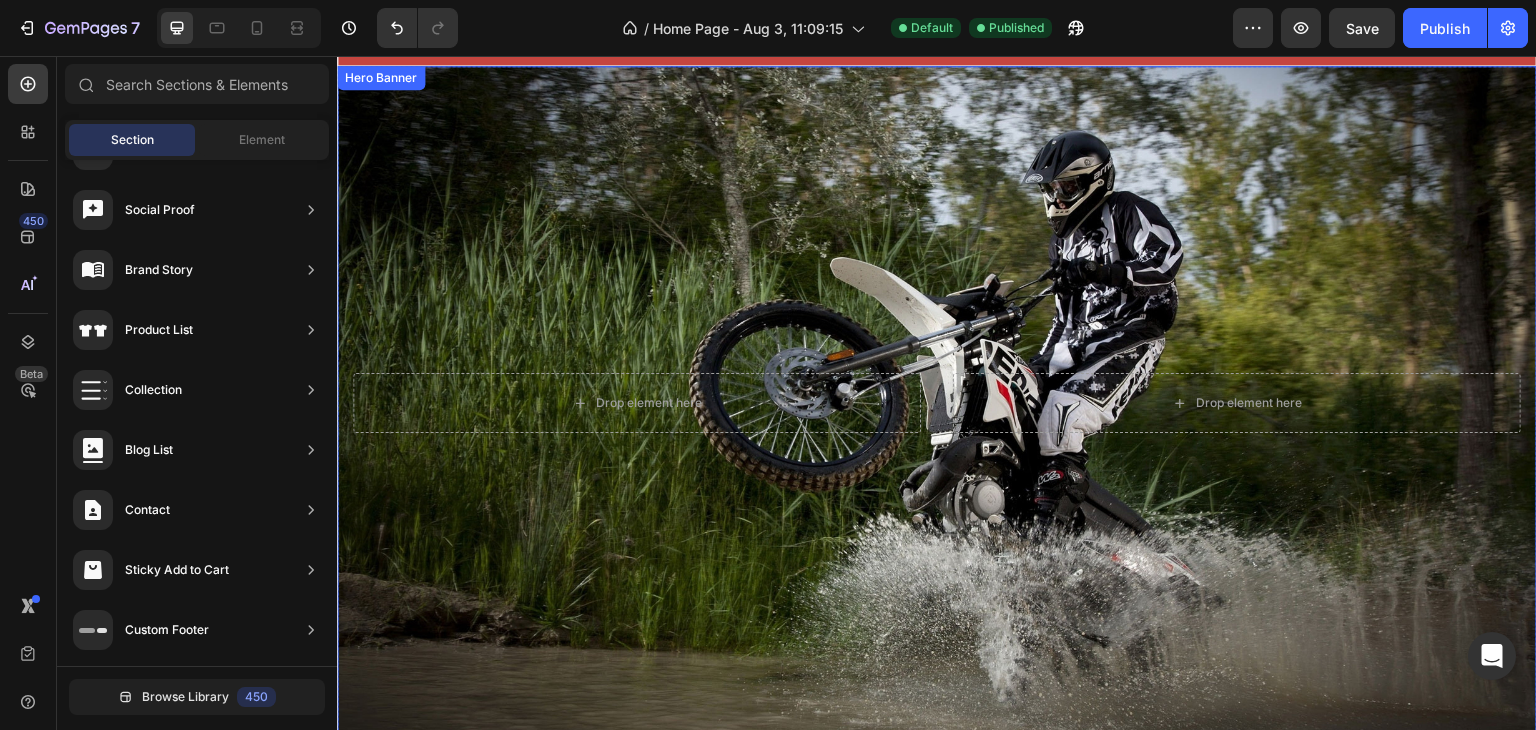 scroll, scrollTop: 94, scrollLeft: 0, axis: vertical 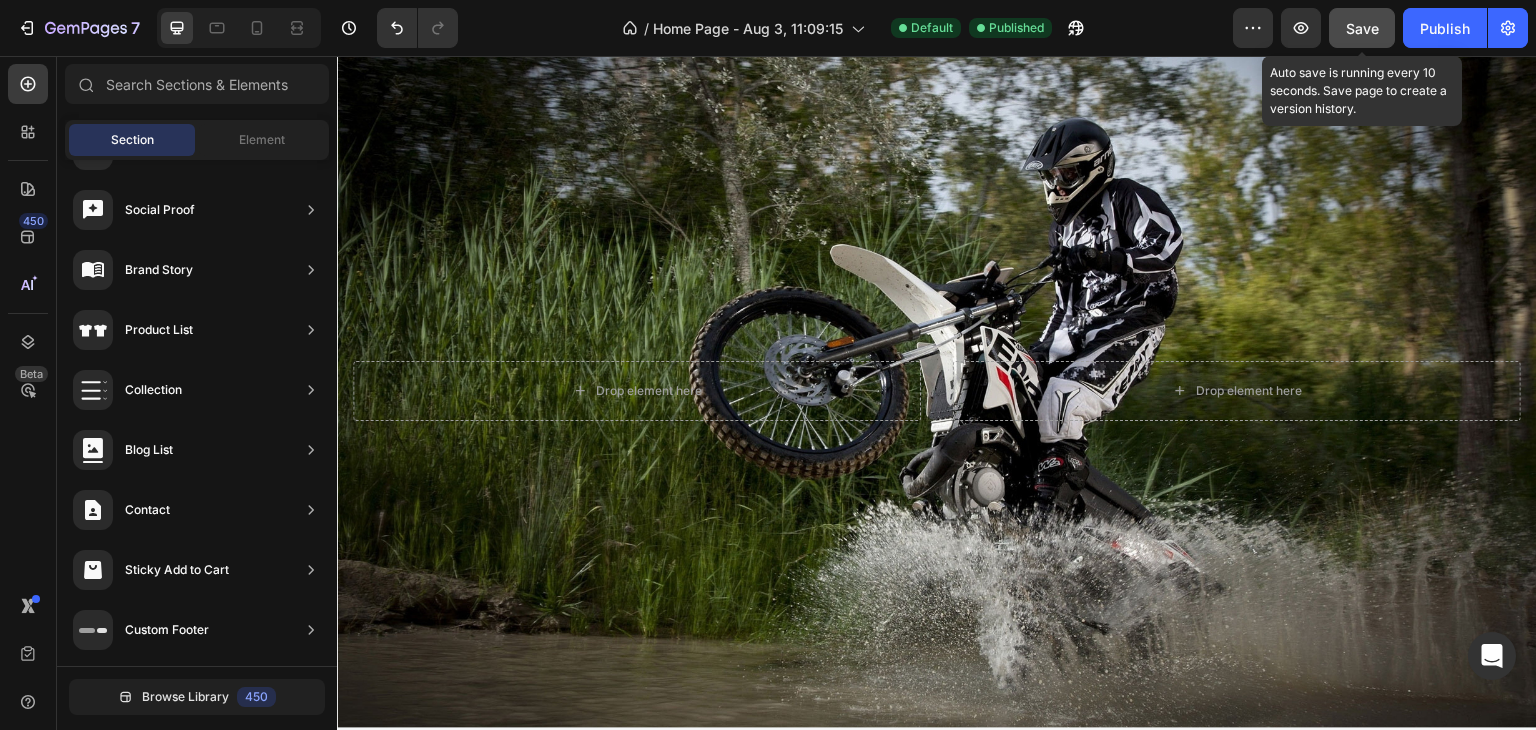 click on "Save" at bounding box center (1362, 28) 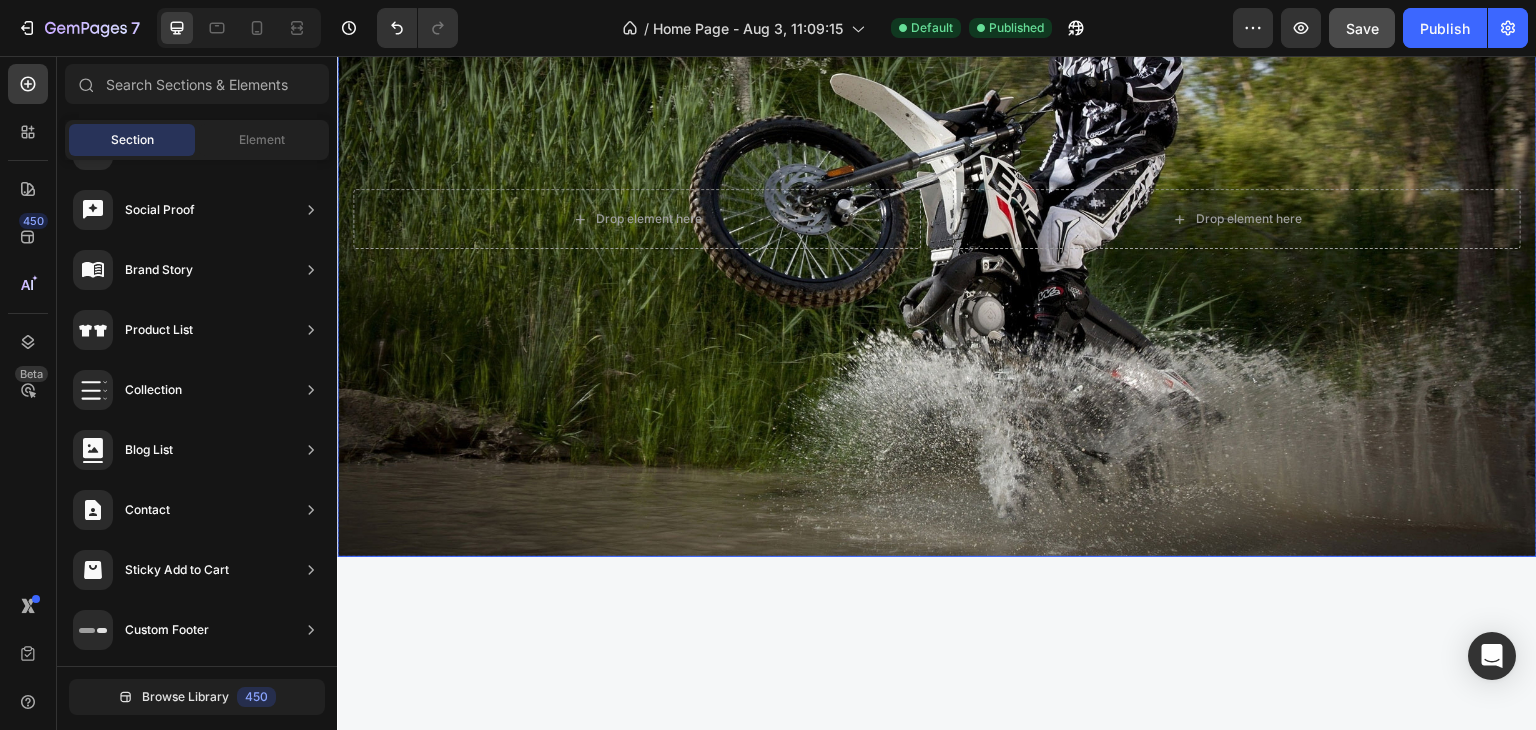 scroll, scrollTop: 0, scrollLeft: 0, axis: both 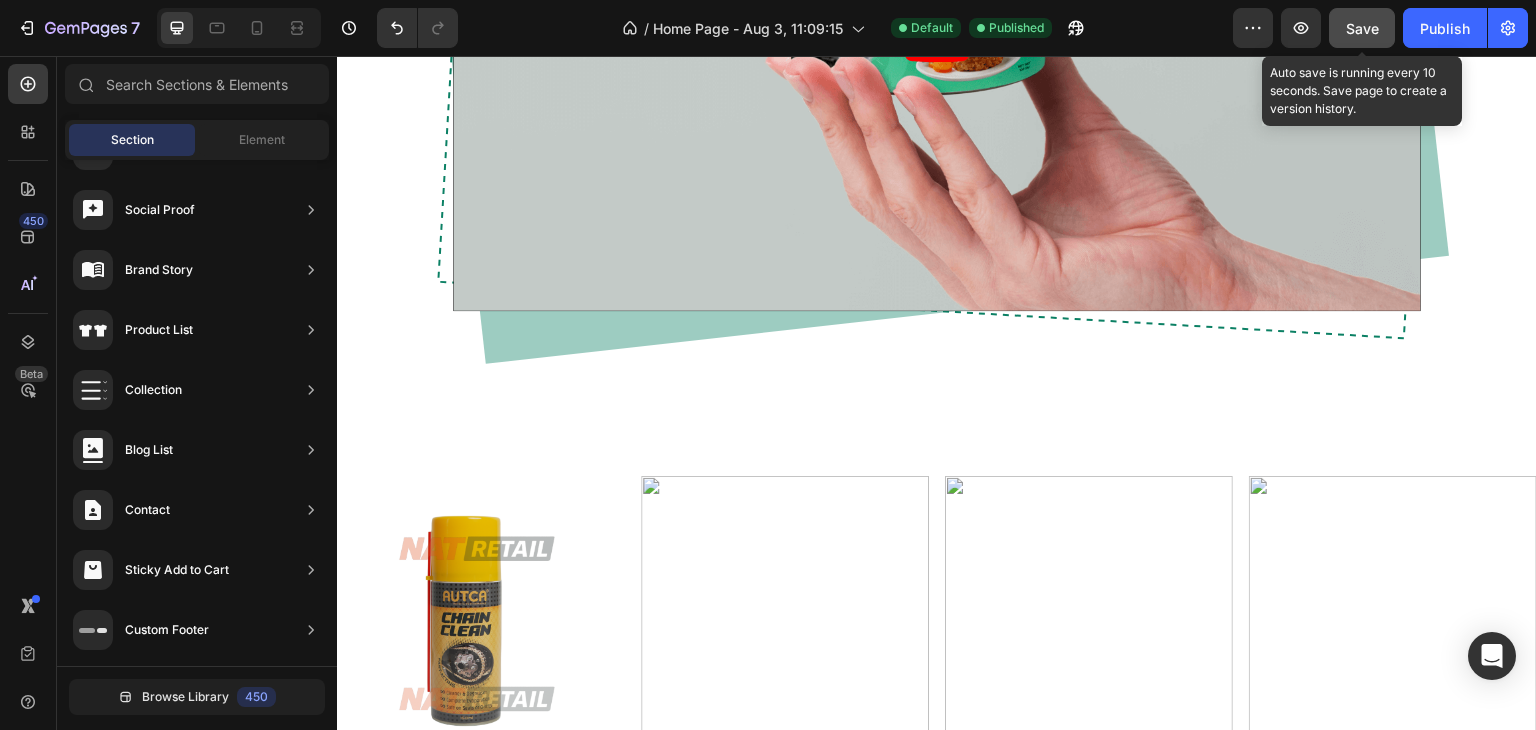 click on "Save" at bounding box center (1362, 28) 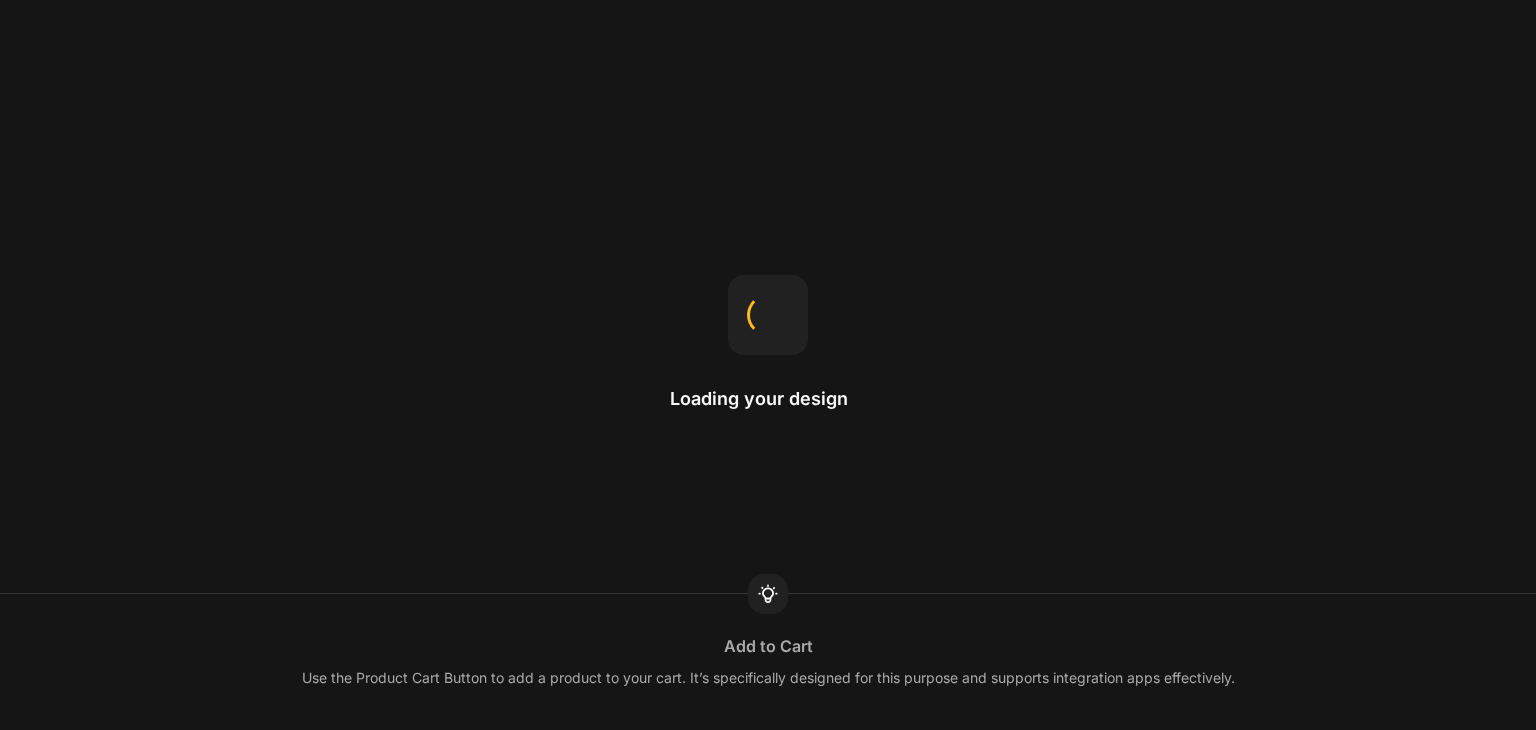 scroll, scrollTop: 0, scrollLeft: 0, axis: both 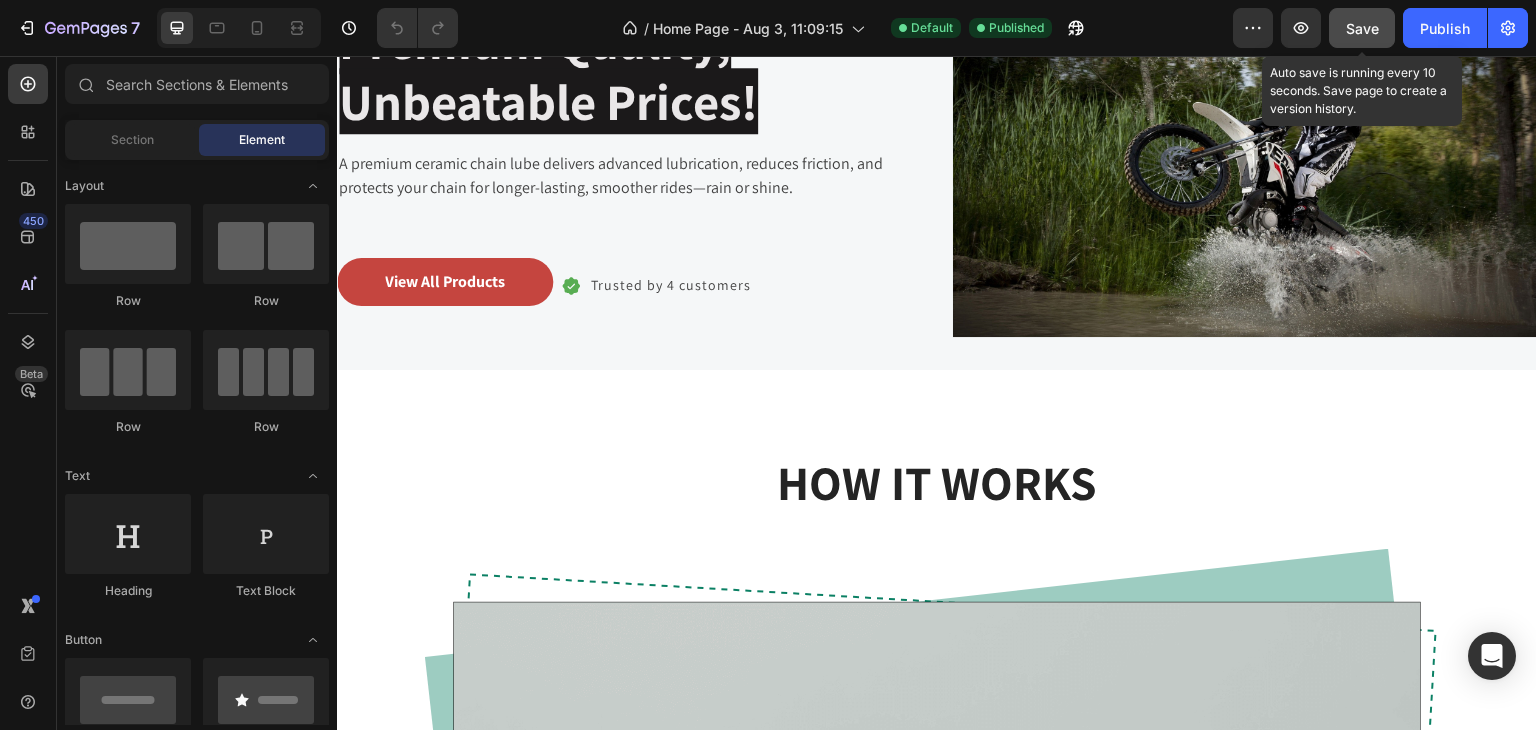 click on "Save" 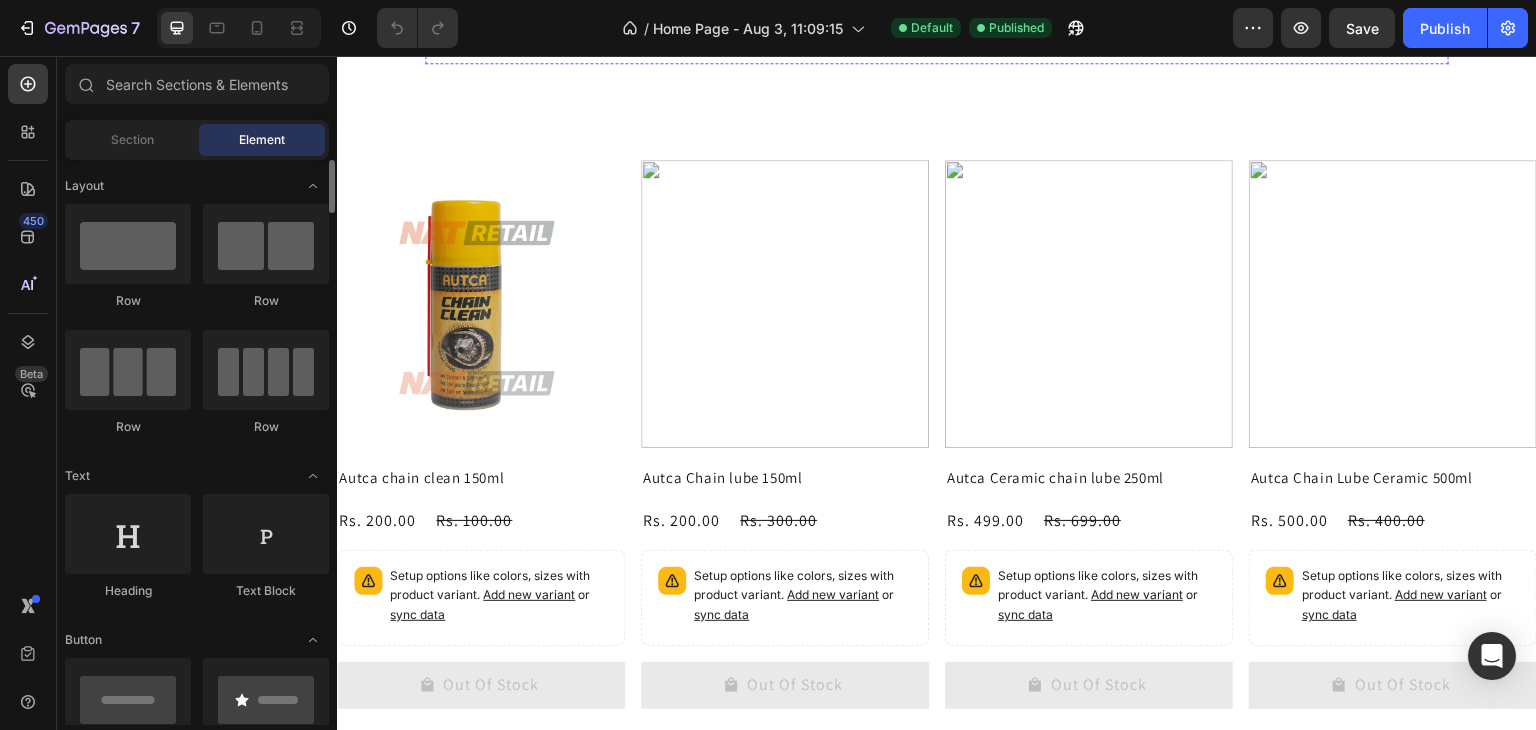scroll, scrollTop: 1736, scrollLeft: 0, axis: vertical 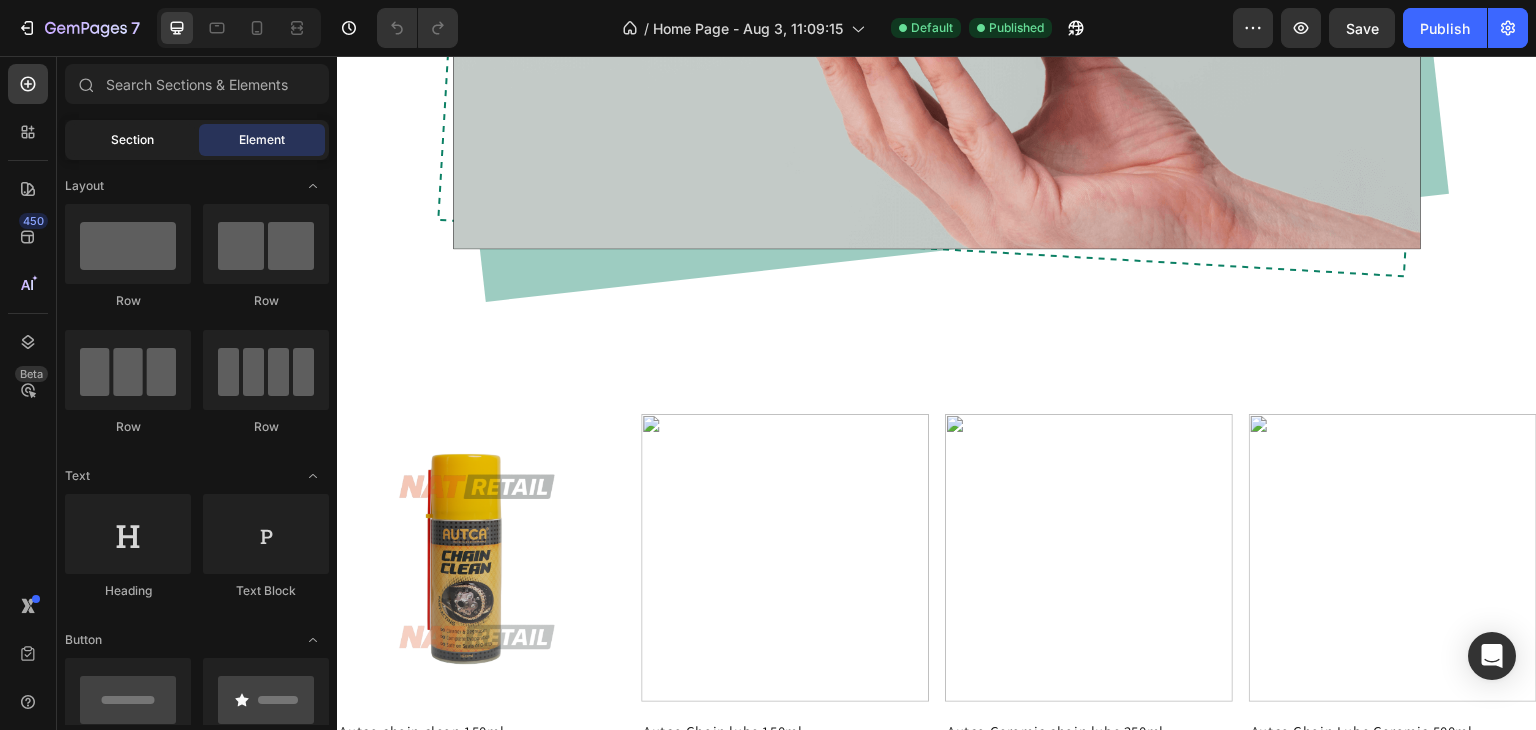 click on "Section" 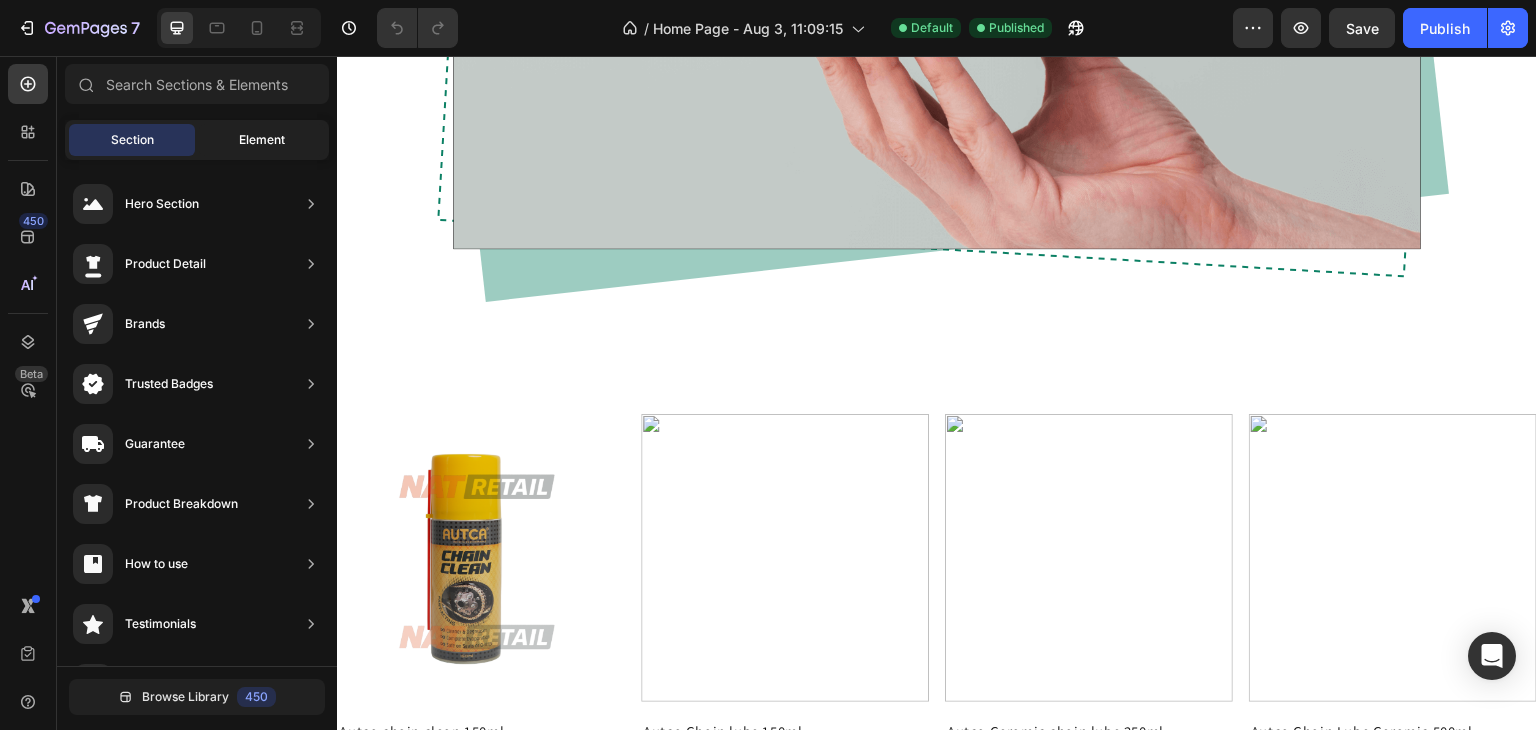 click on "Element" 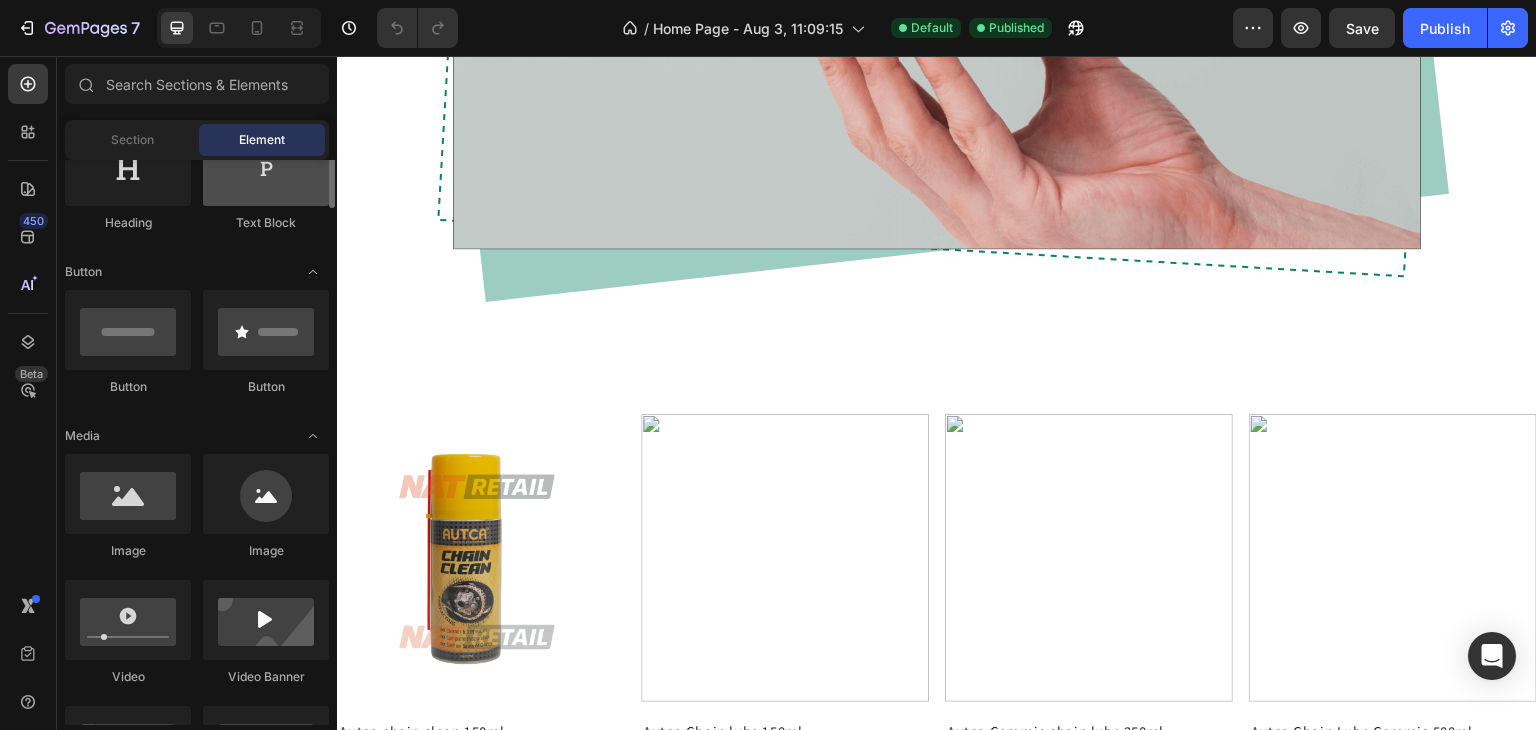 scroll, scrollTop: 332, scrollLeft: 0, axis: vertical 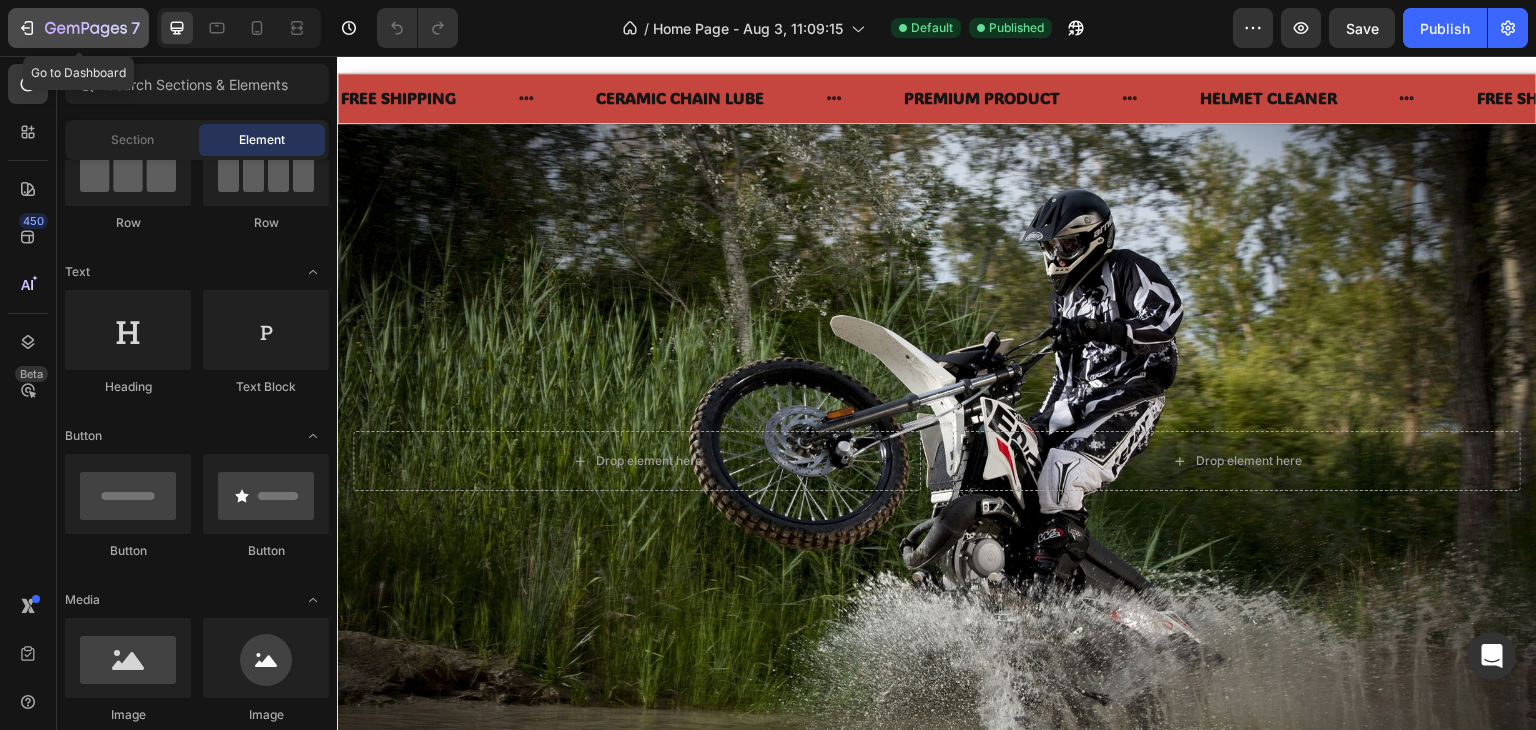 click 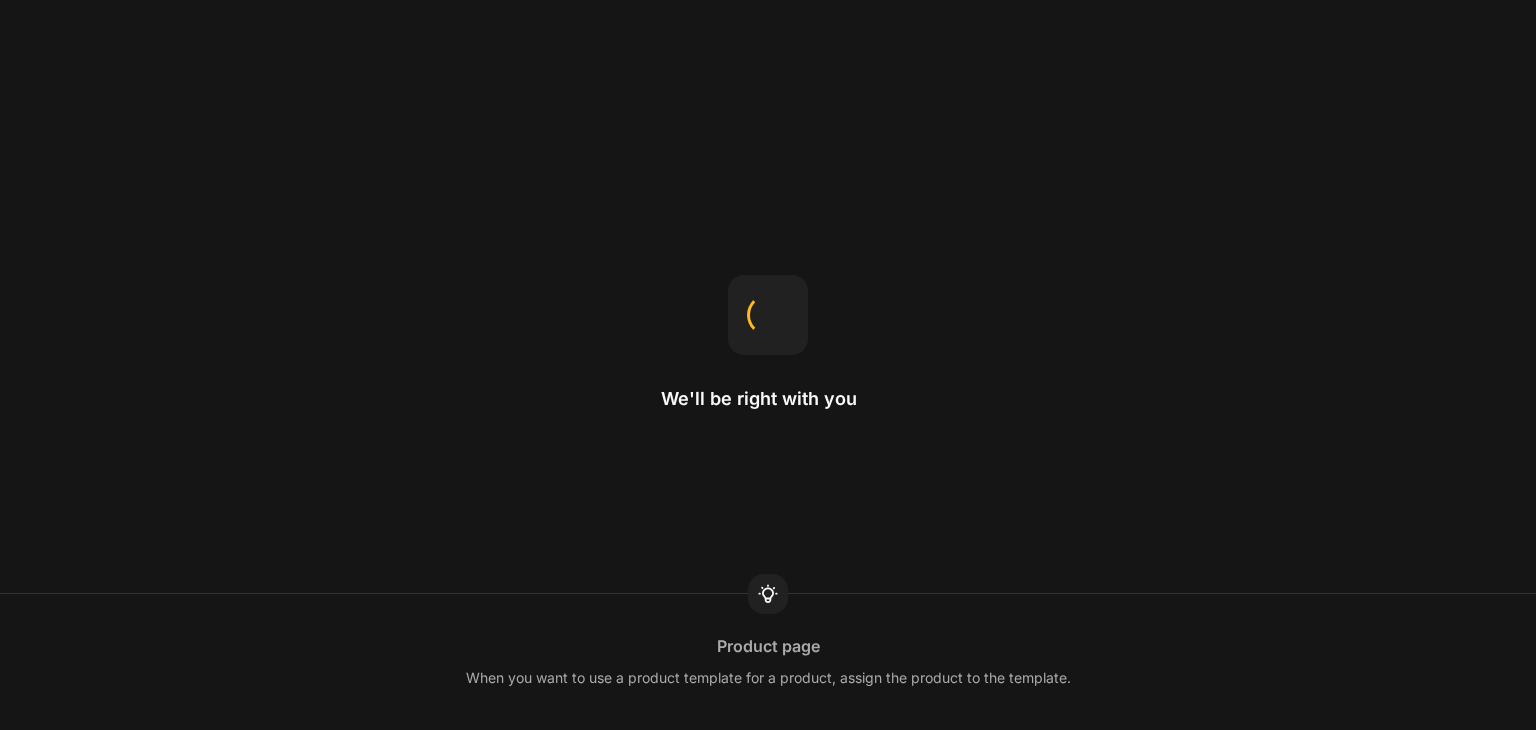 scroll, scrollTop: 0, scrollLeft: 0, axis: both 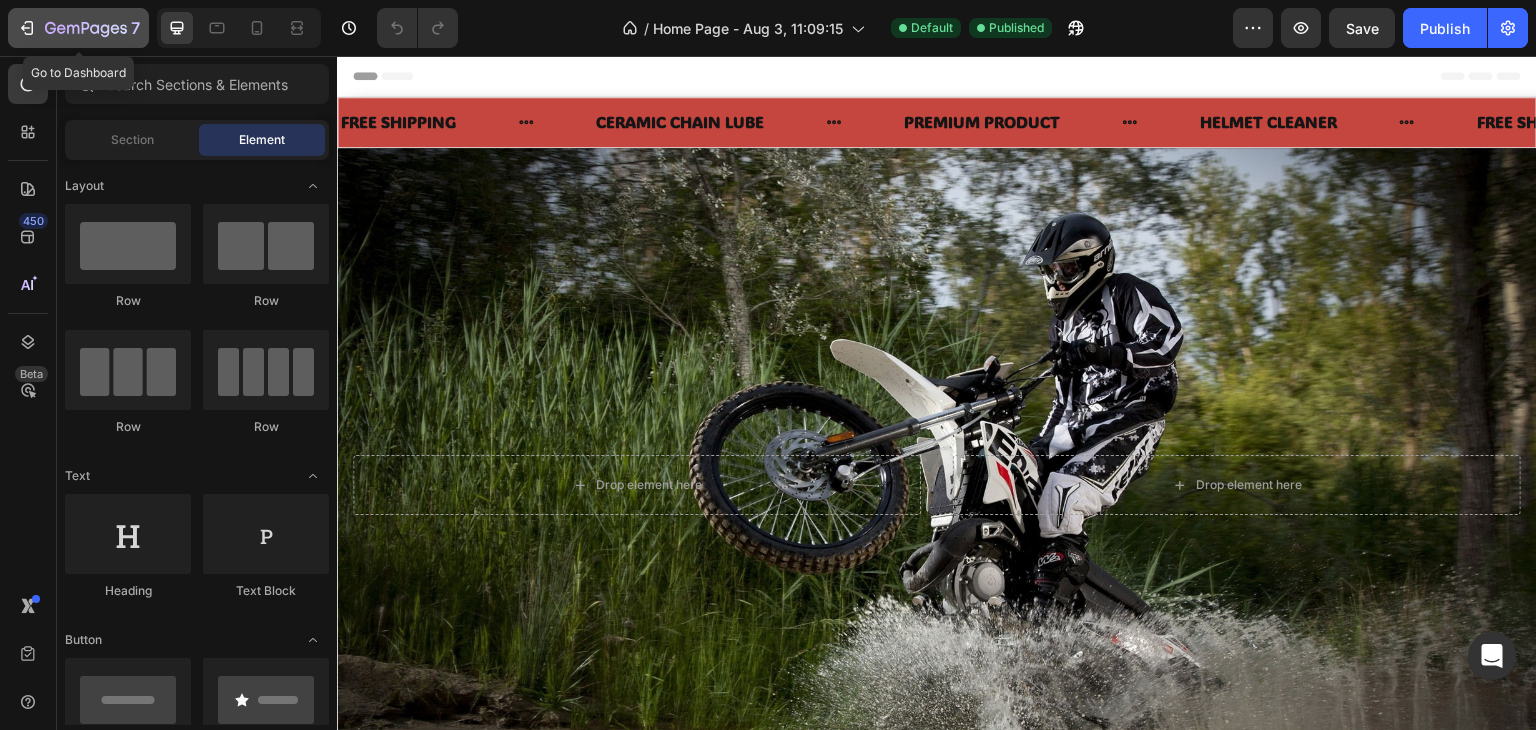 click 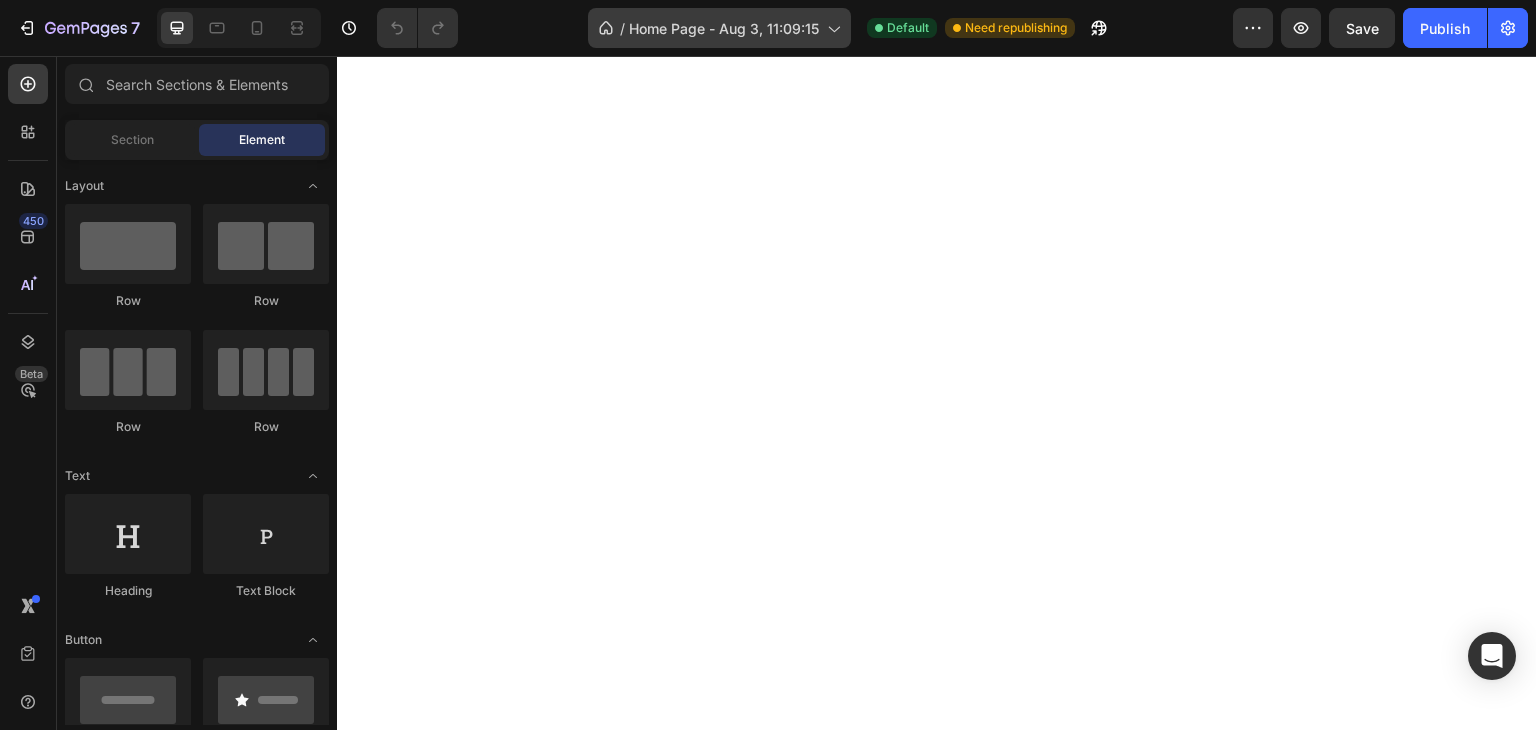 scroll, scrollTop: 0, scrollLeft: 0, axis: both 